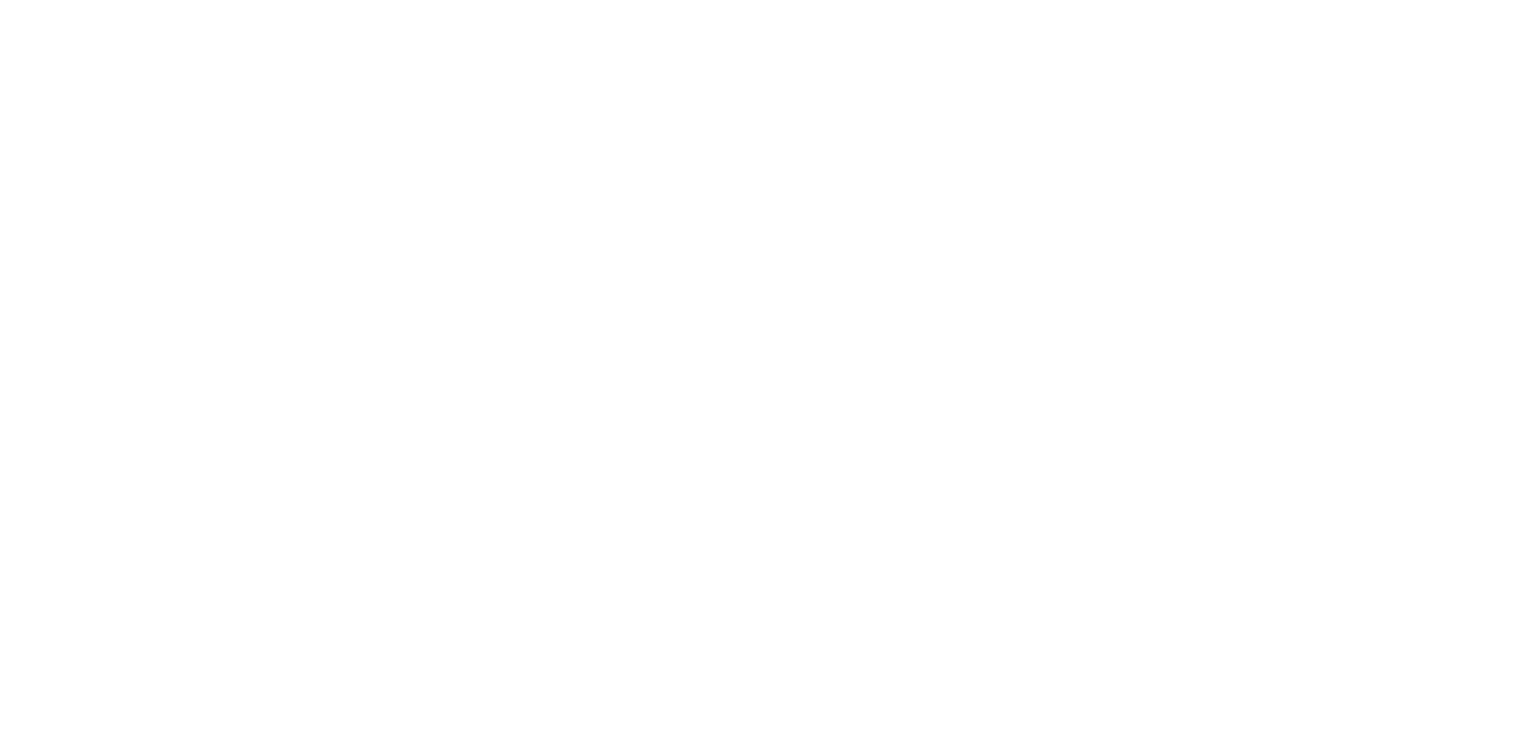 scroll, scrollTop: 0, scrollLeft: 0, axis: both 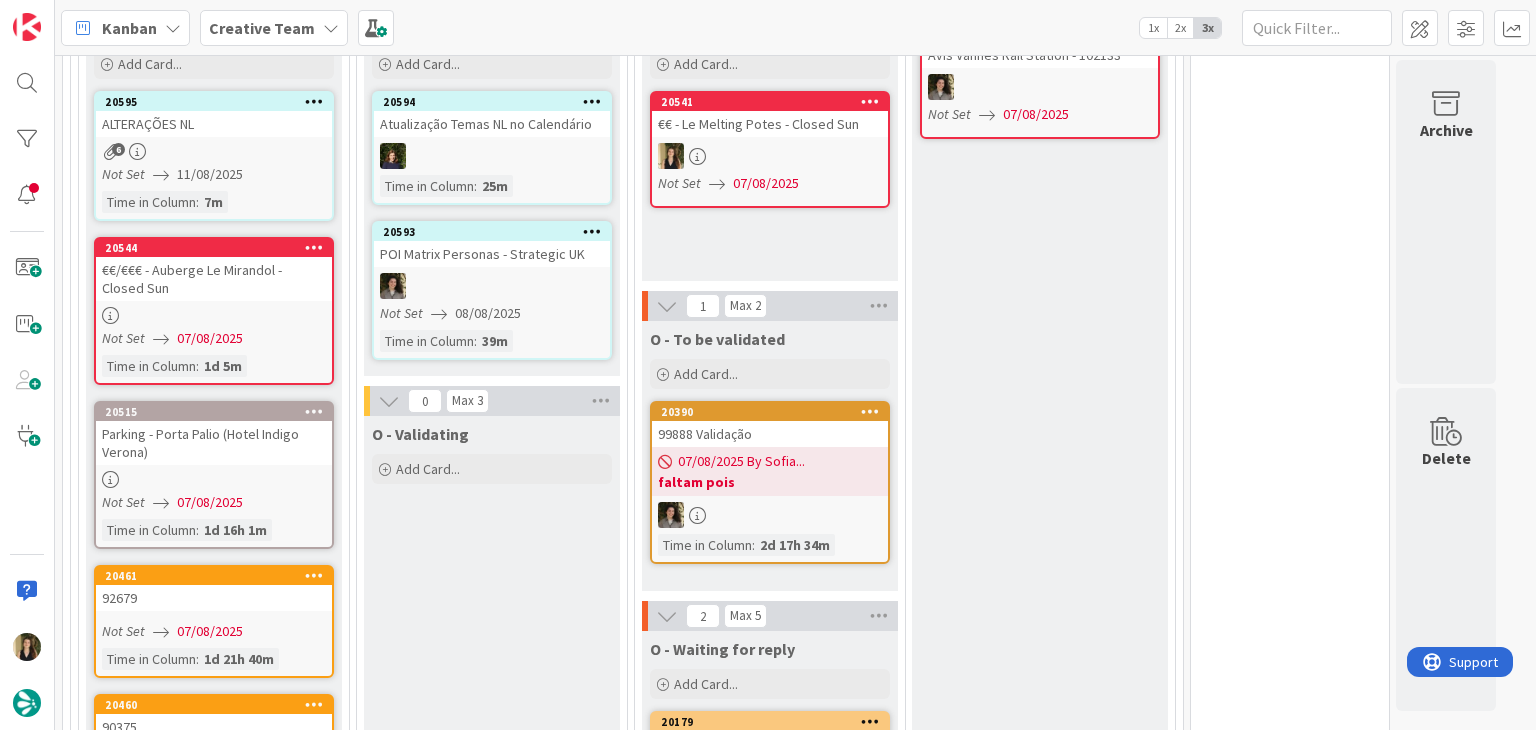 click on "20573 Avis Vannes Rail Station - 102133 Not Set 07/08/2025" at bounding box center [1040, 917] 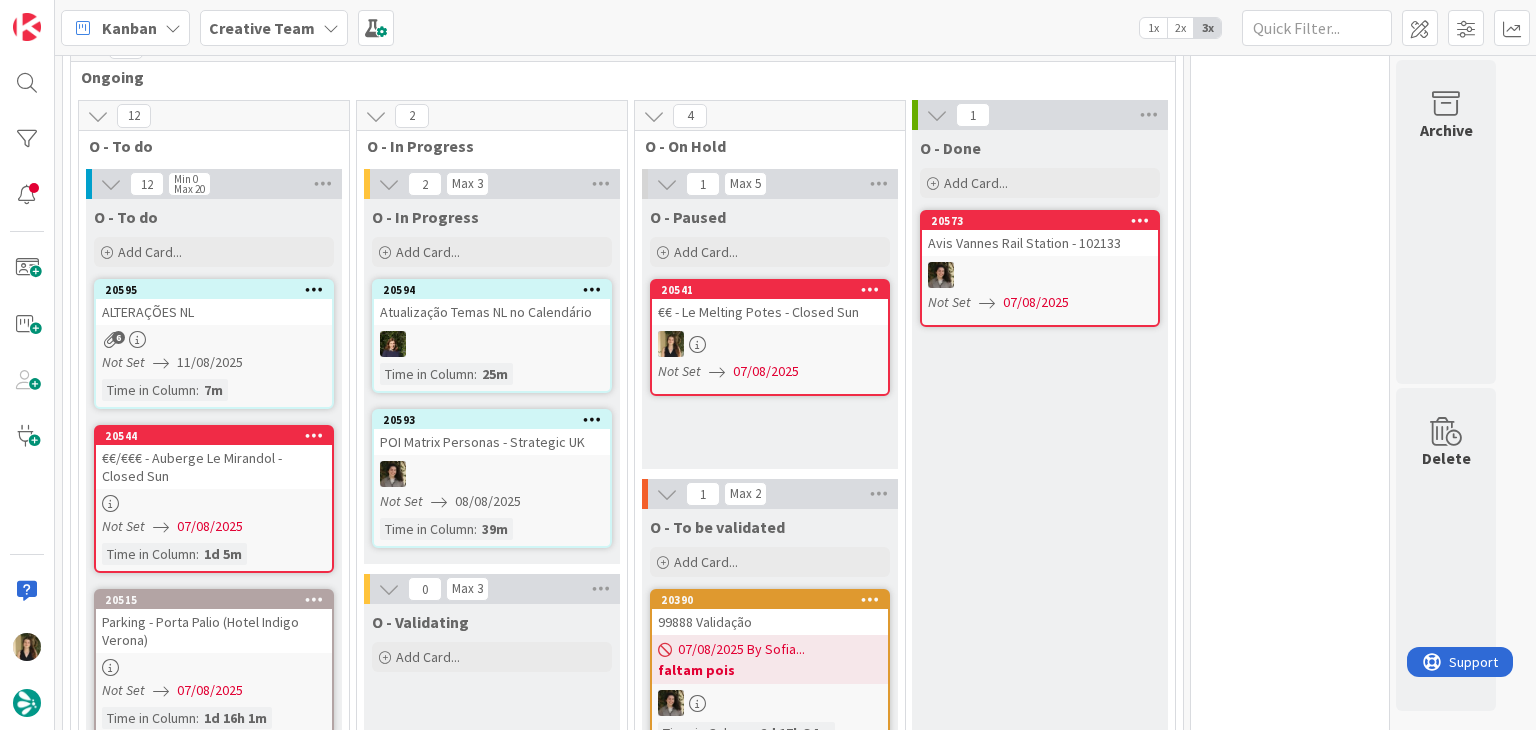 scroll, scrollTop: 500, scrollLeft: 0, axis: vertical 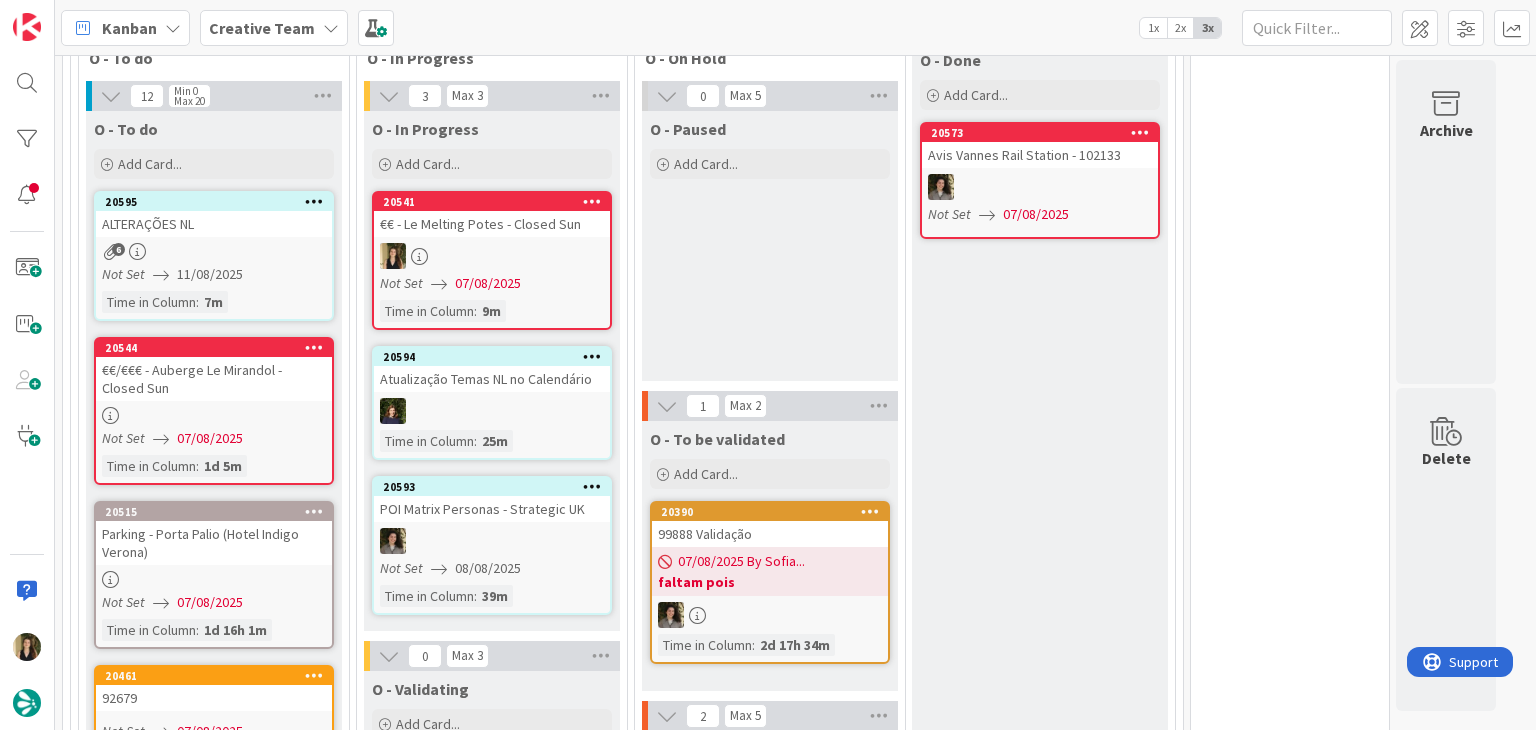 click on "O - Paused Add Card..." at bounding box center (770, 246) 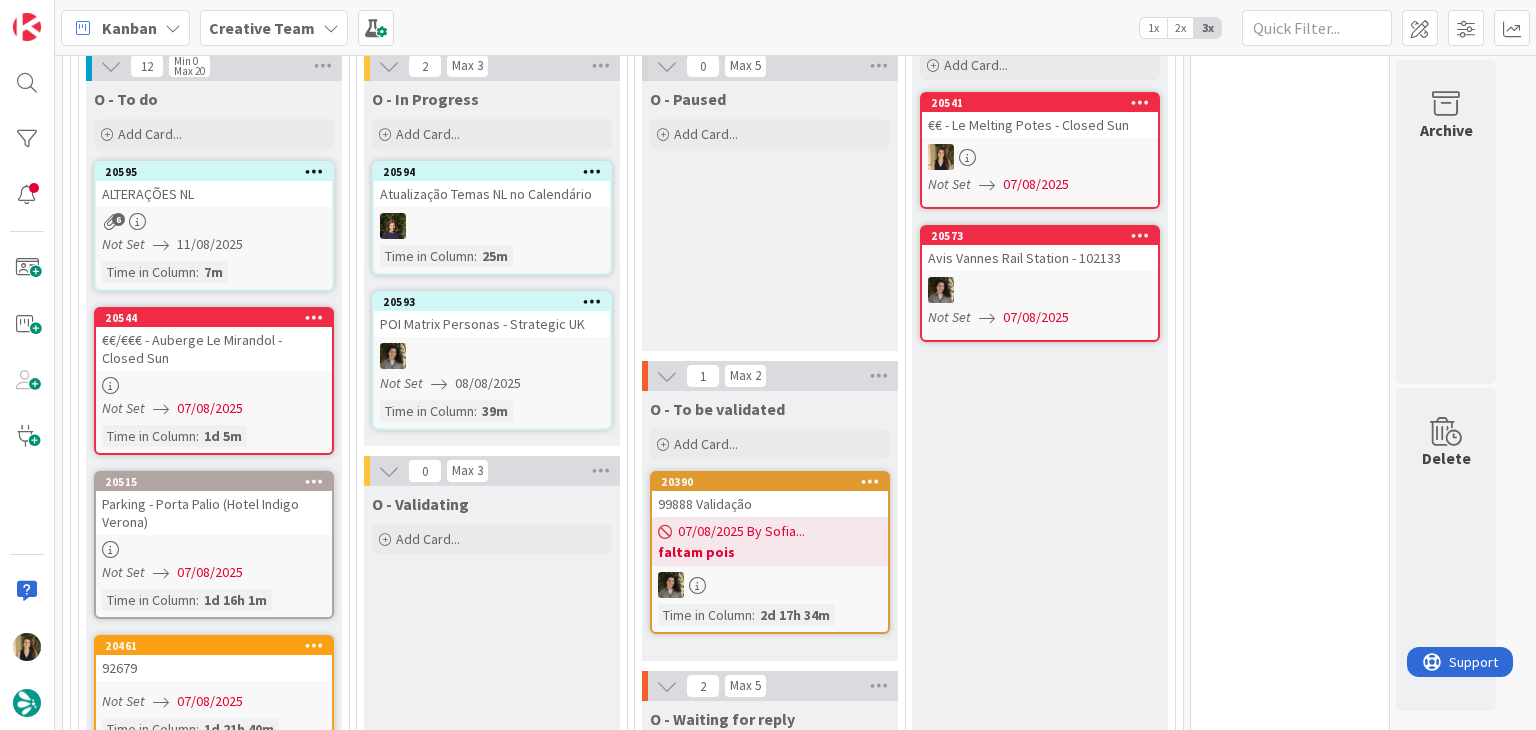 scroll, scrollTop: 670, scrollLeft: 0, axis: vertical 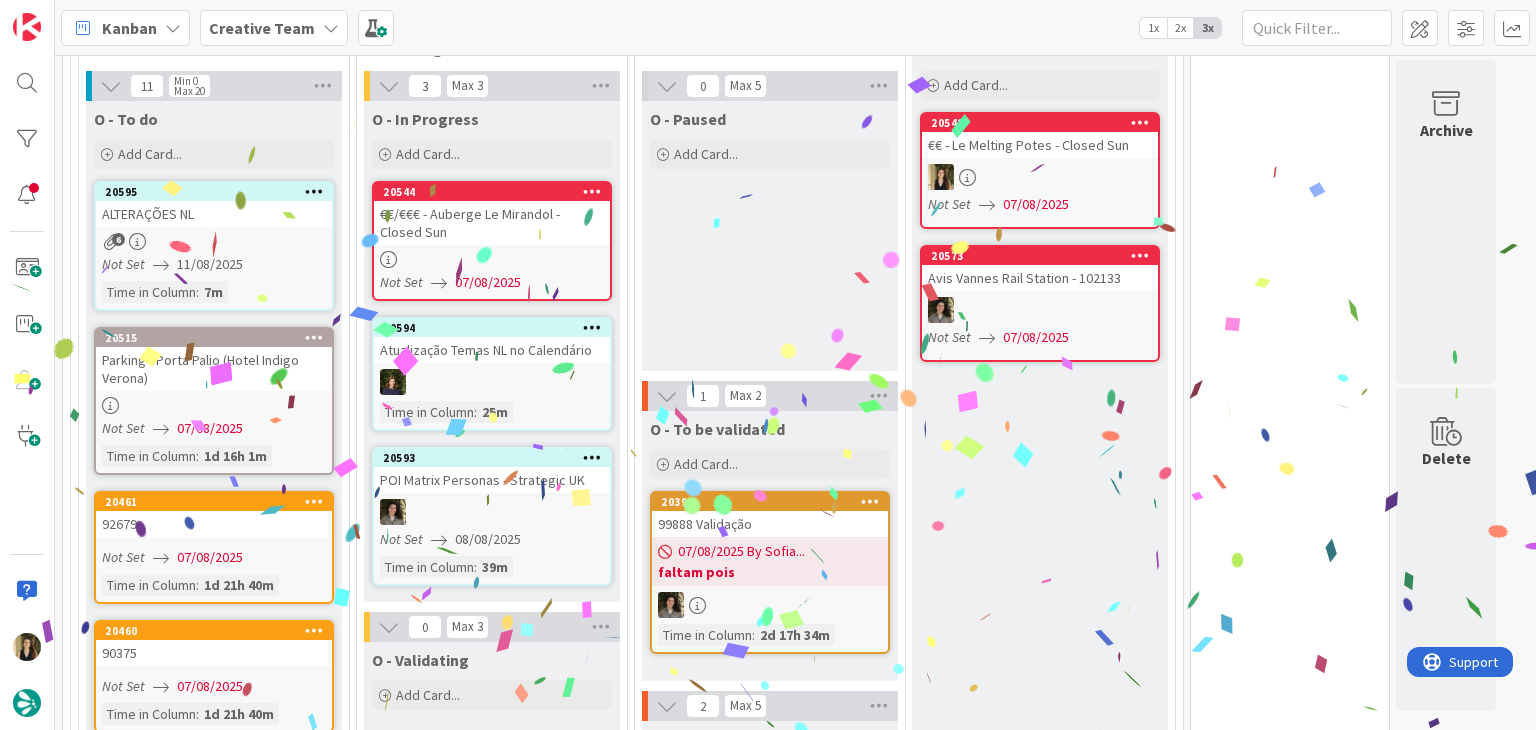 click on "20544 €€/€€€ - Auberge Le Mirandol - Closed Sun Not Set 07/08/2025" at bounding box center [492, 241] 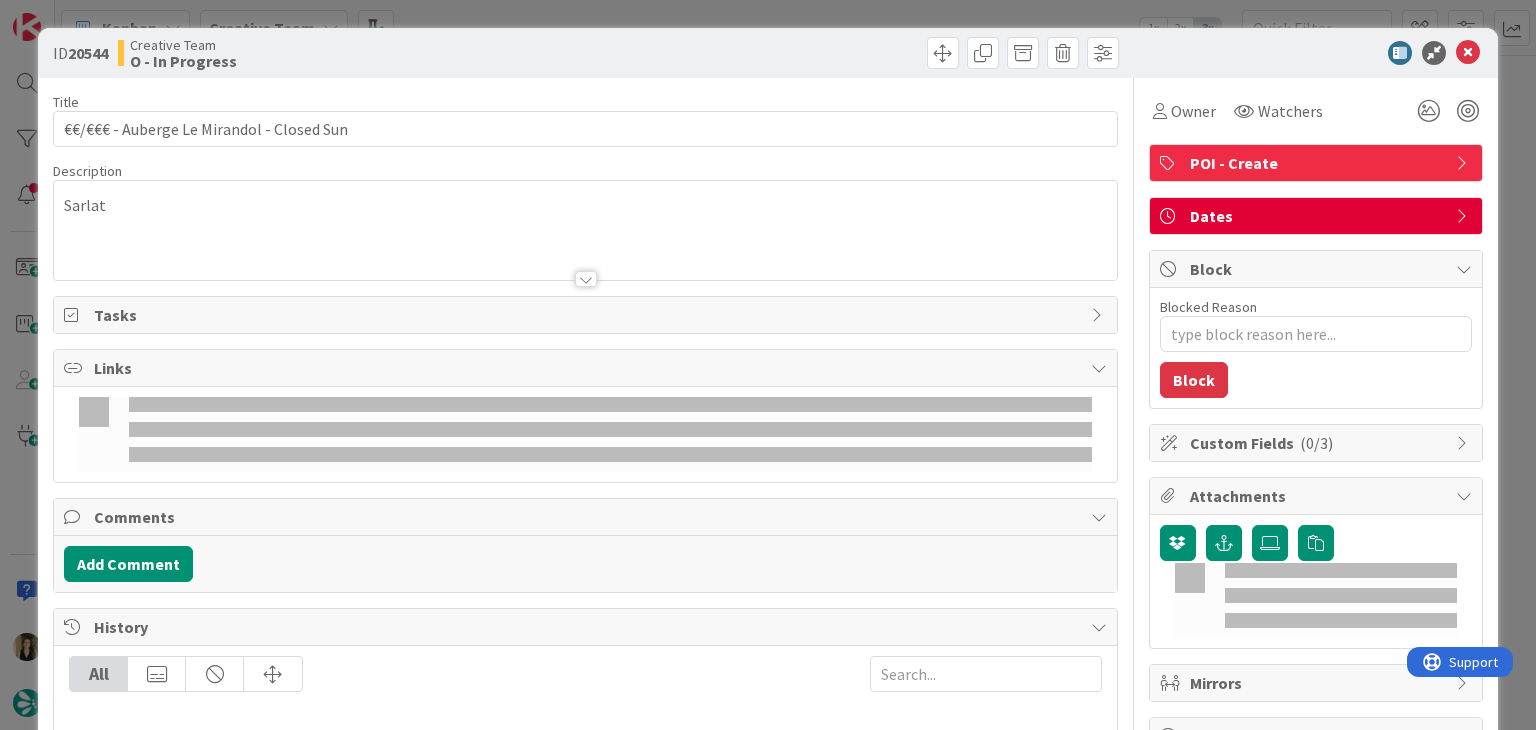 scroll, scrollTop: 0, scrollLeft: 0, axis: both 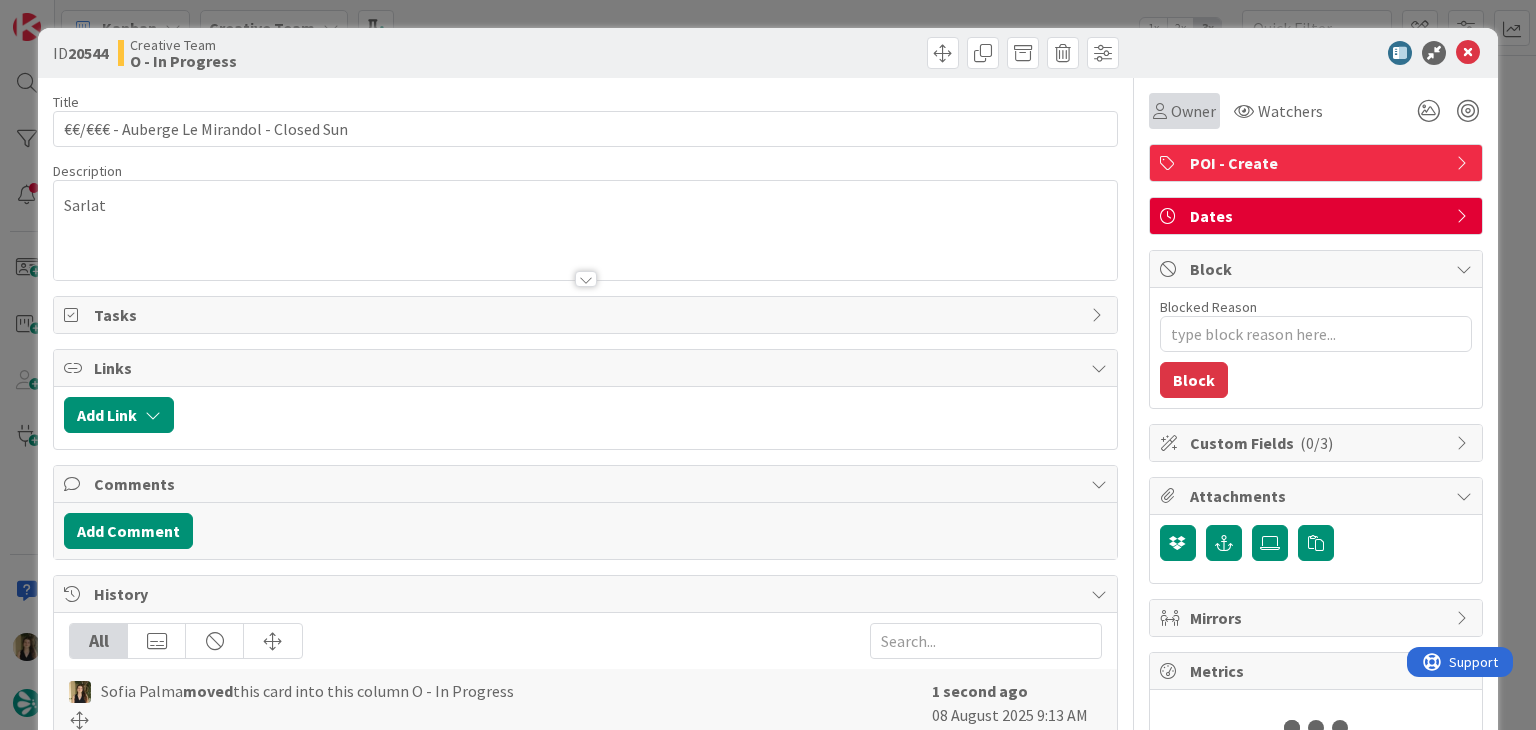 drag, startPoint x: 1135, startPoint y: 103, endPoint x: 1144, endPoint y: 109, distance: 10.816654 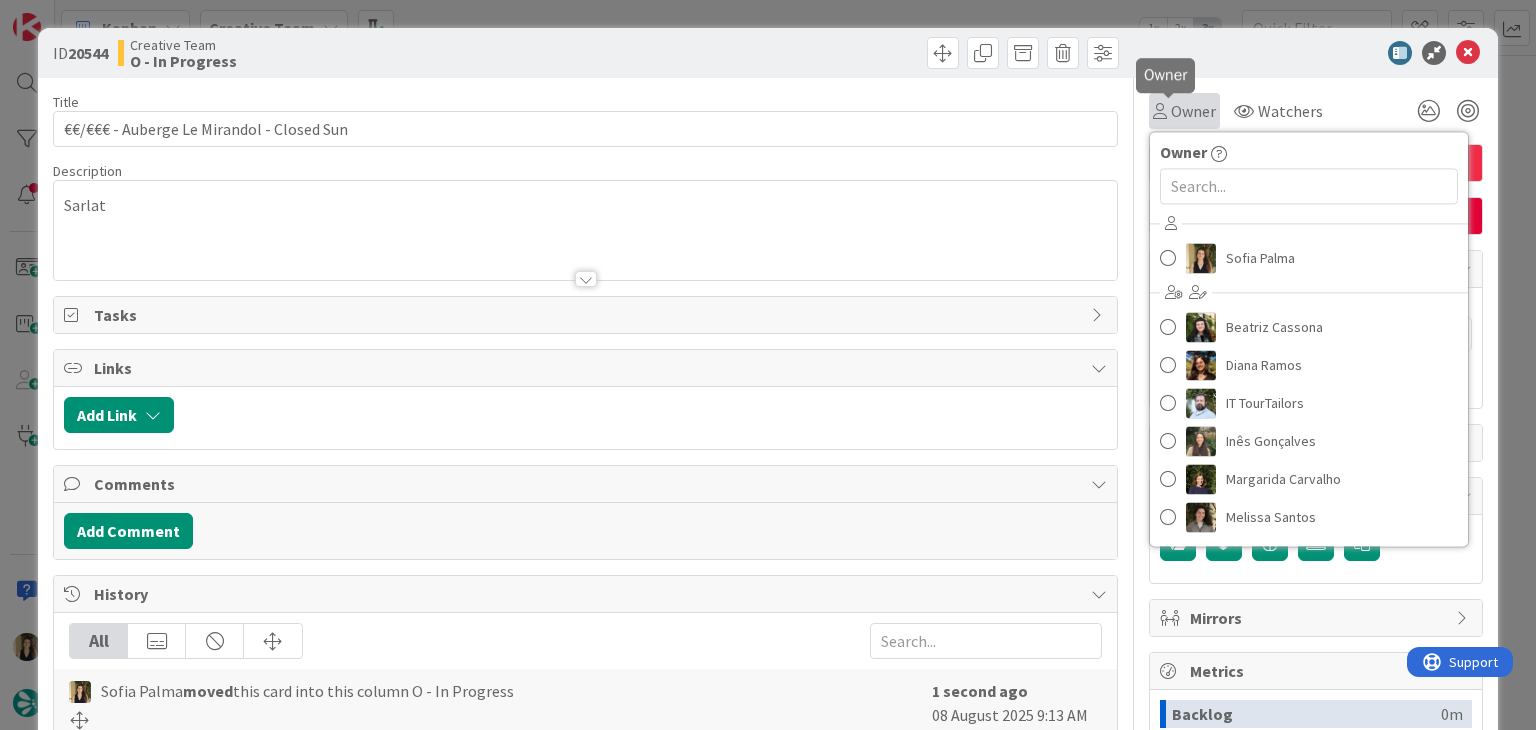 scroll, scrollTop: 0, scrollLeft: 0, axis: both 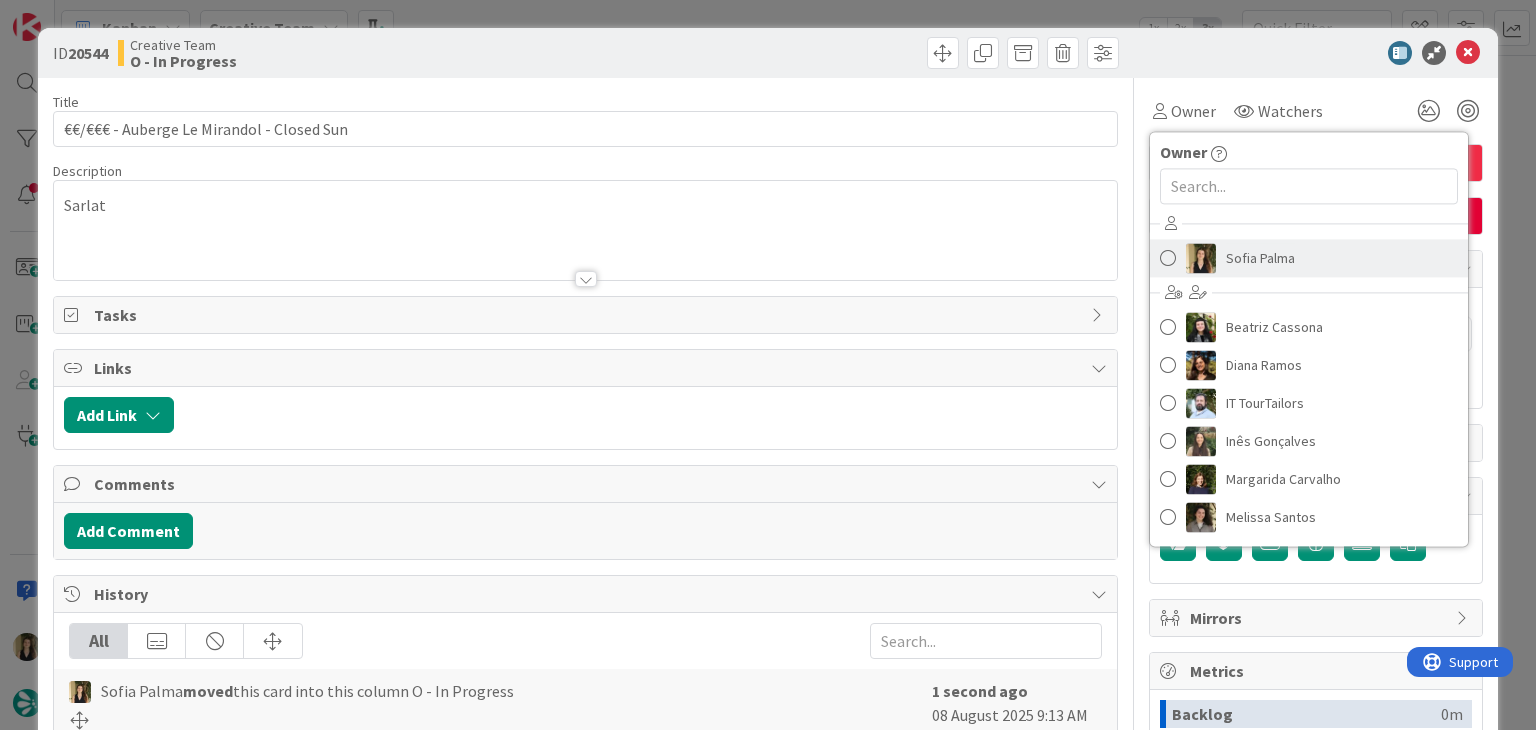 click on "Sofia Palma" at bounding box center [1260, 258] 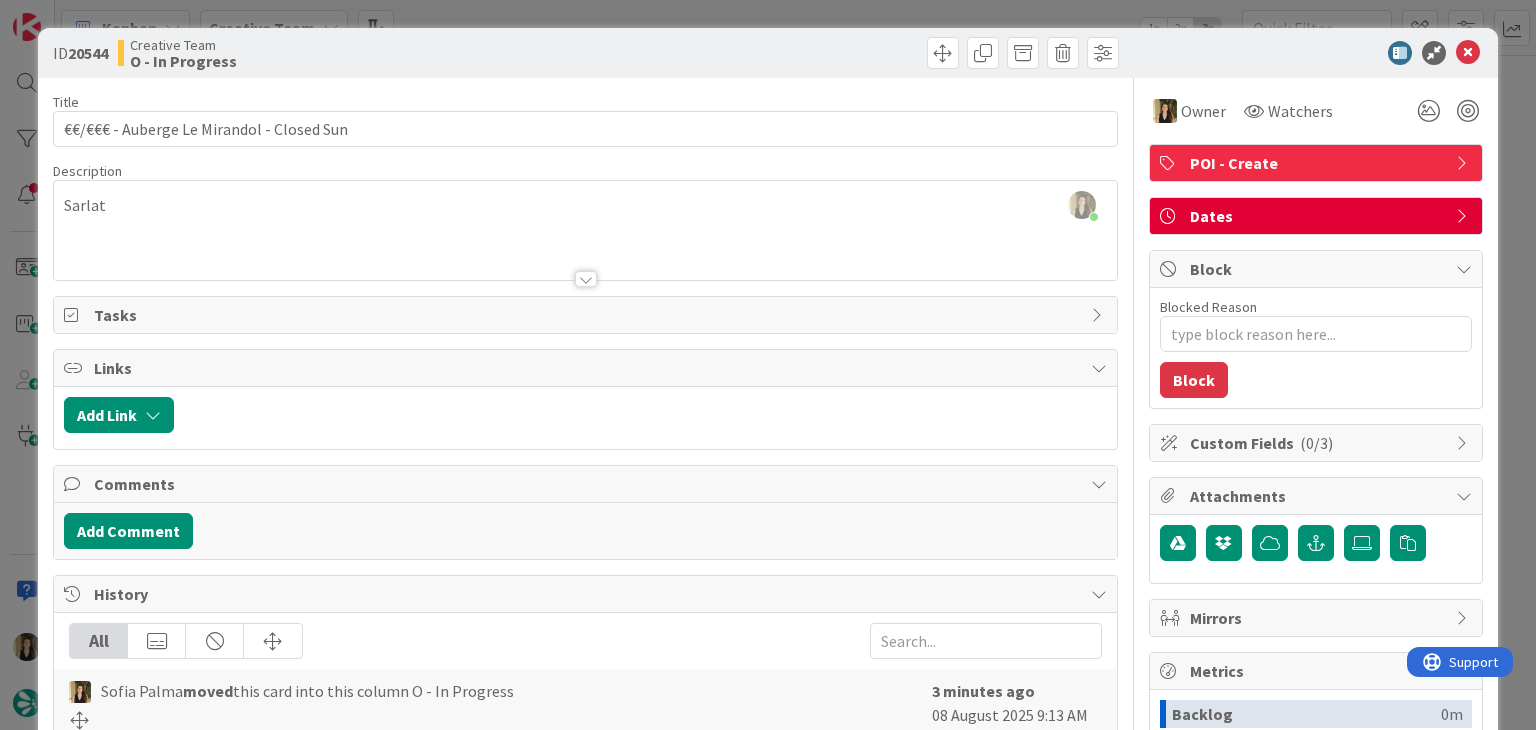 scroll, scrollTop: 676, scrollLeft: 0, axis: vertical 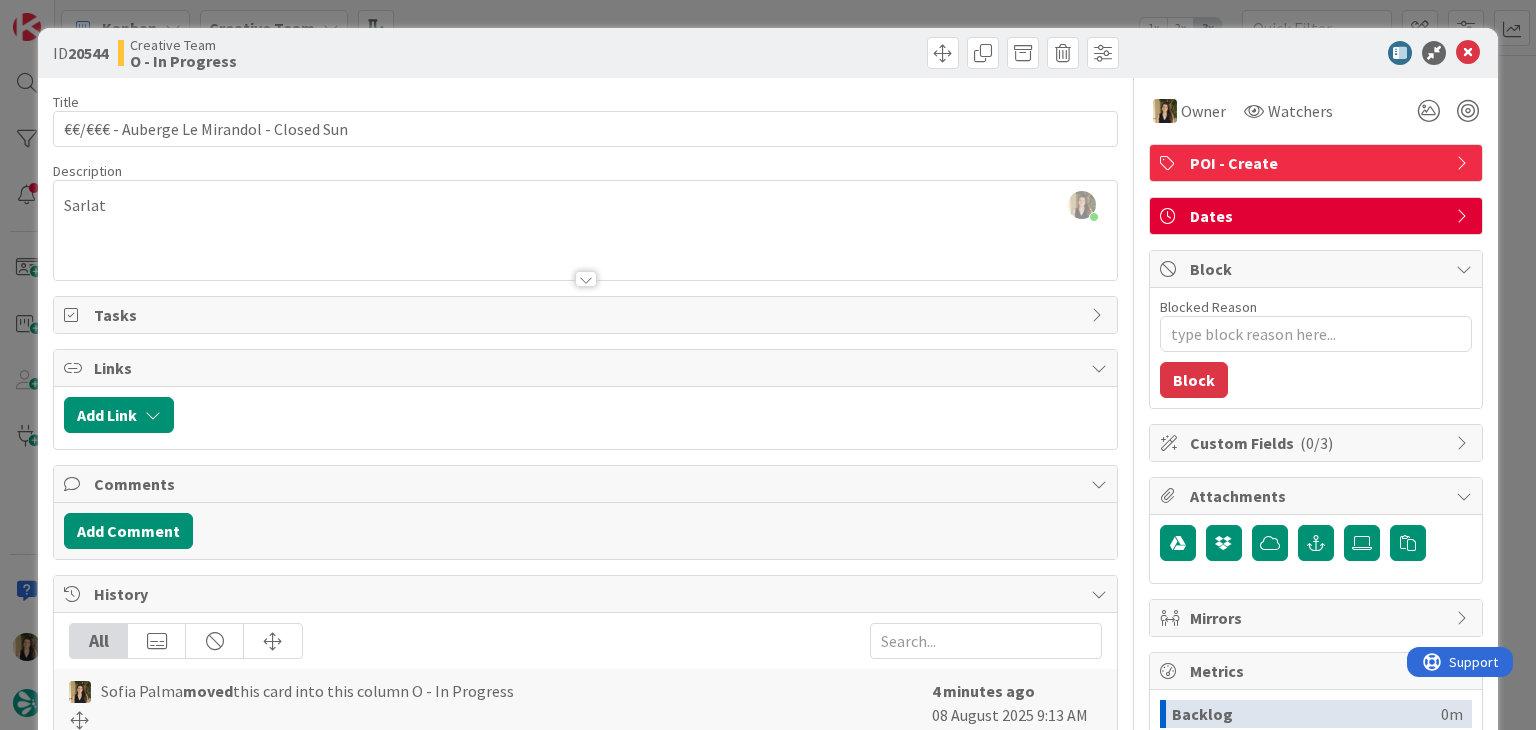 click on "History" at bounding box center [585, 594] 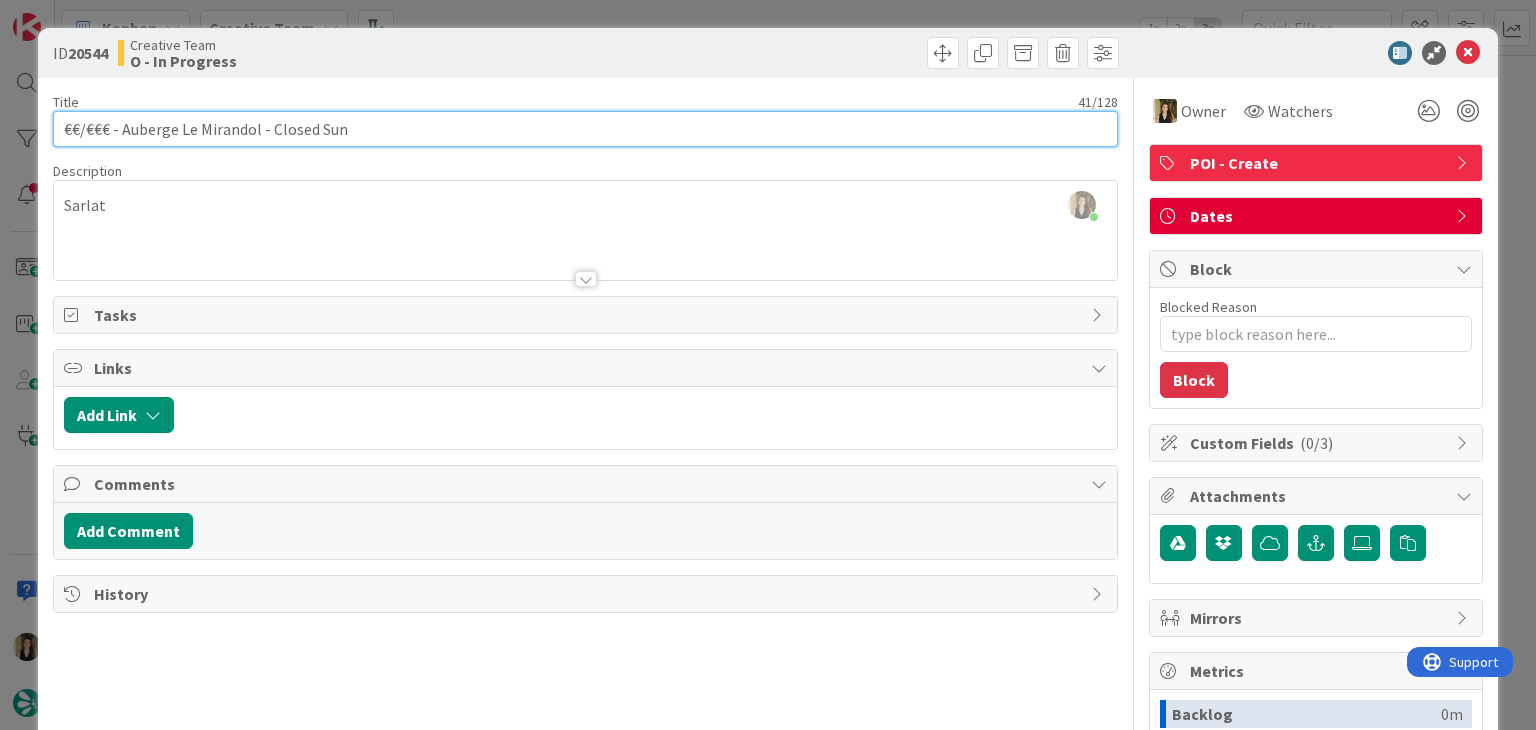 drag, startPoint x: 442, startPoint y: 138, endPoint x: 22, endPoint y: 121, distance: 420.3439 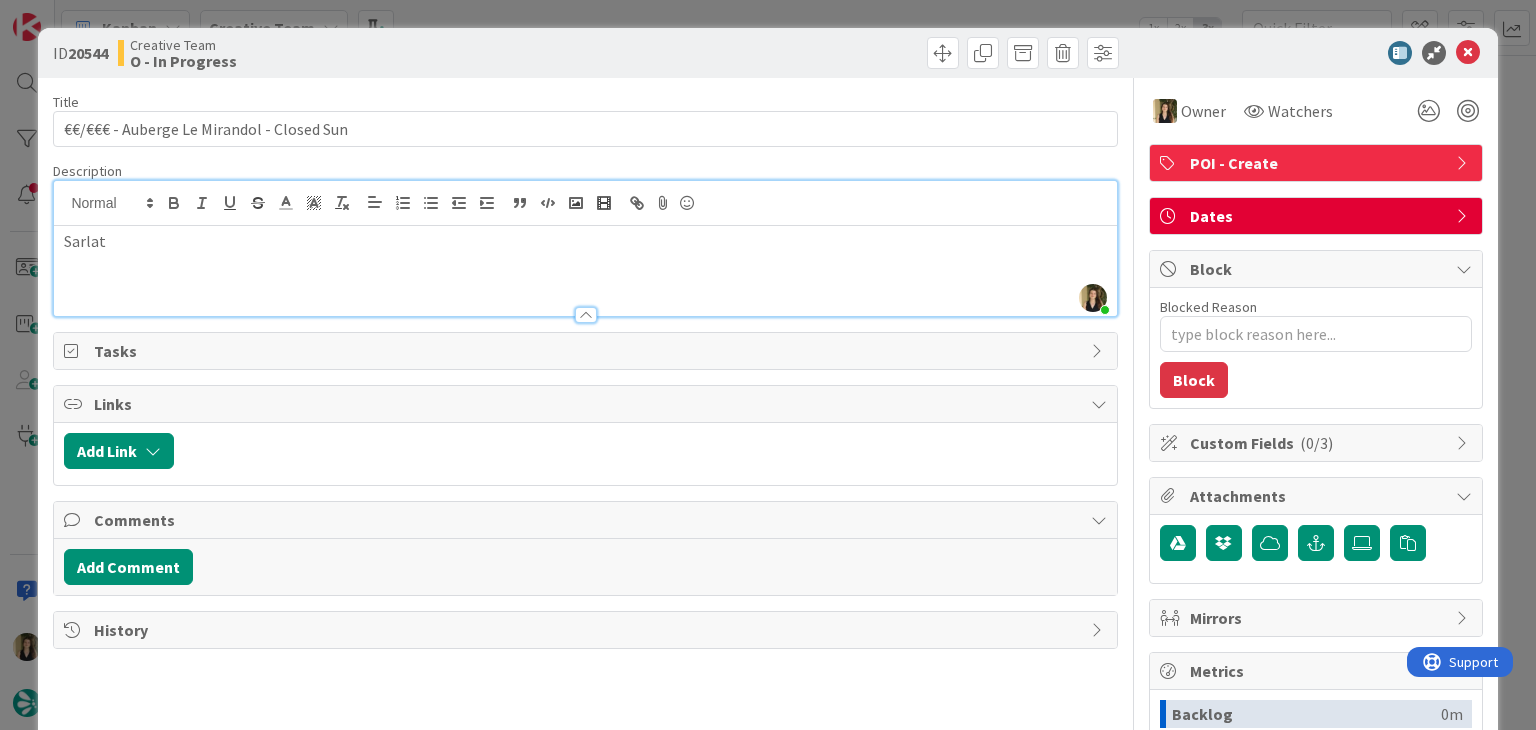 drag, startPoint x: 299, startPoint y: 223, endPoint x: 275, endPoint y: 185, distance: 44.94441 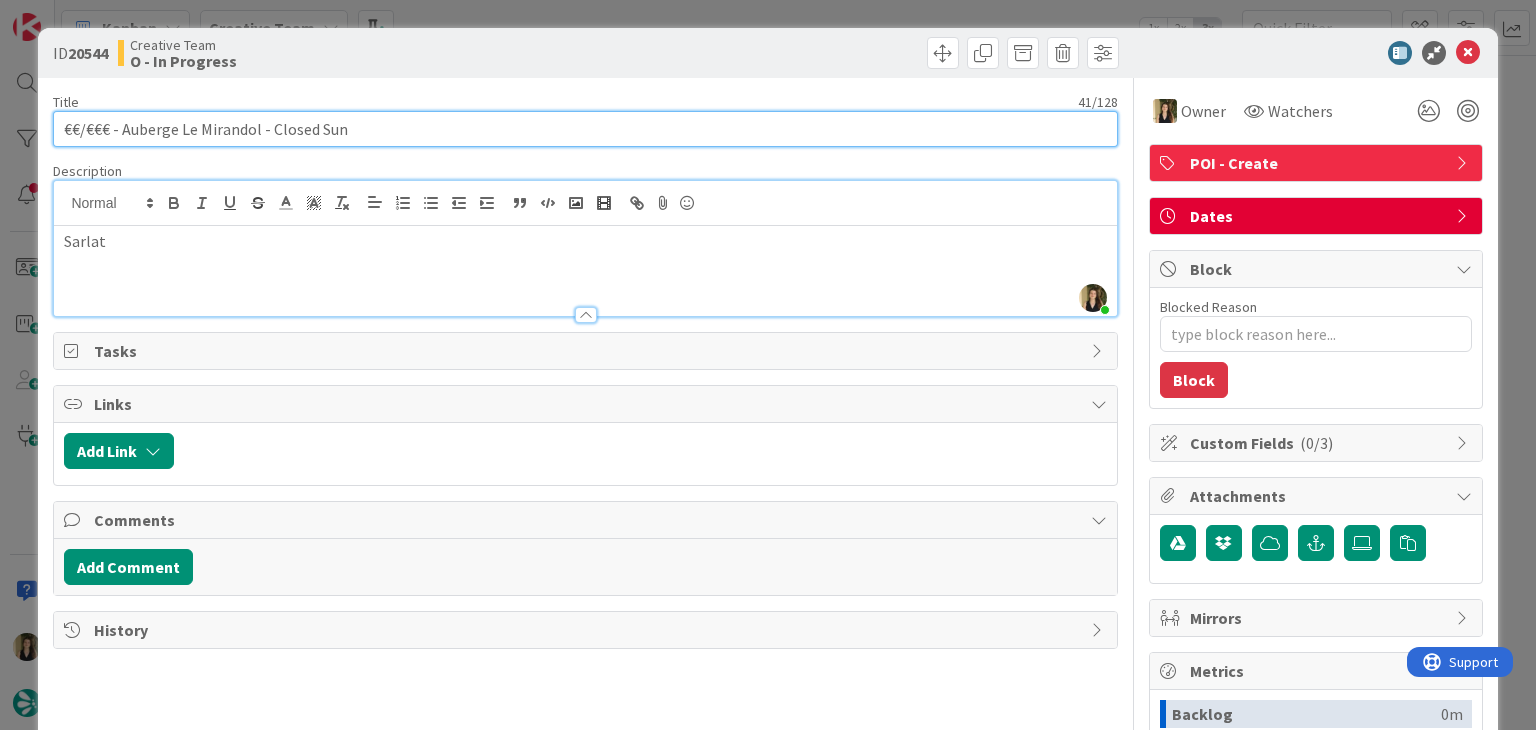 drag, startPoint x: 257, startPoint y: 131, endPoint x: 123, endPoint y: 124, distance: 134.18271 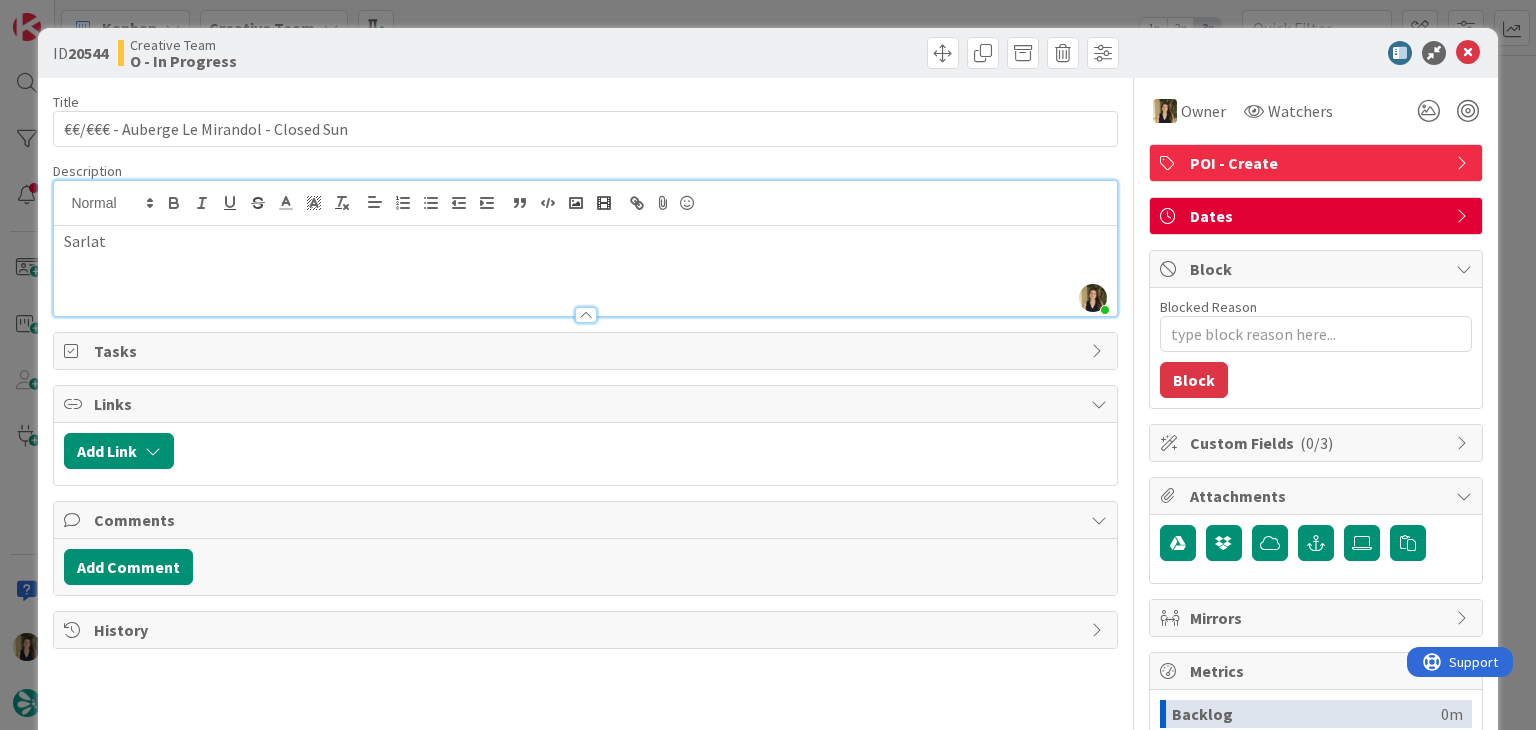 click at bounding box center [855, 53] 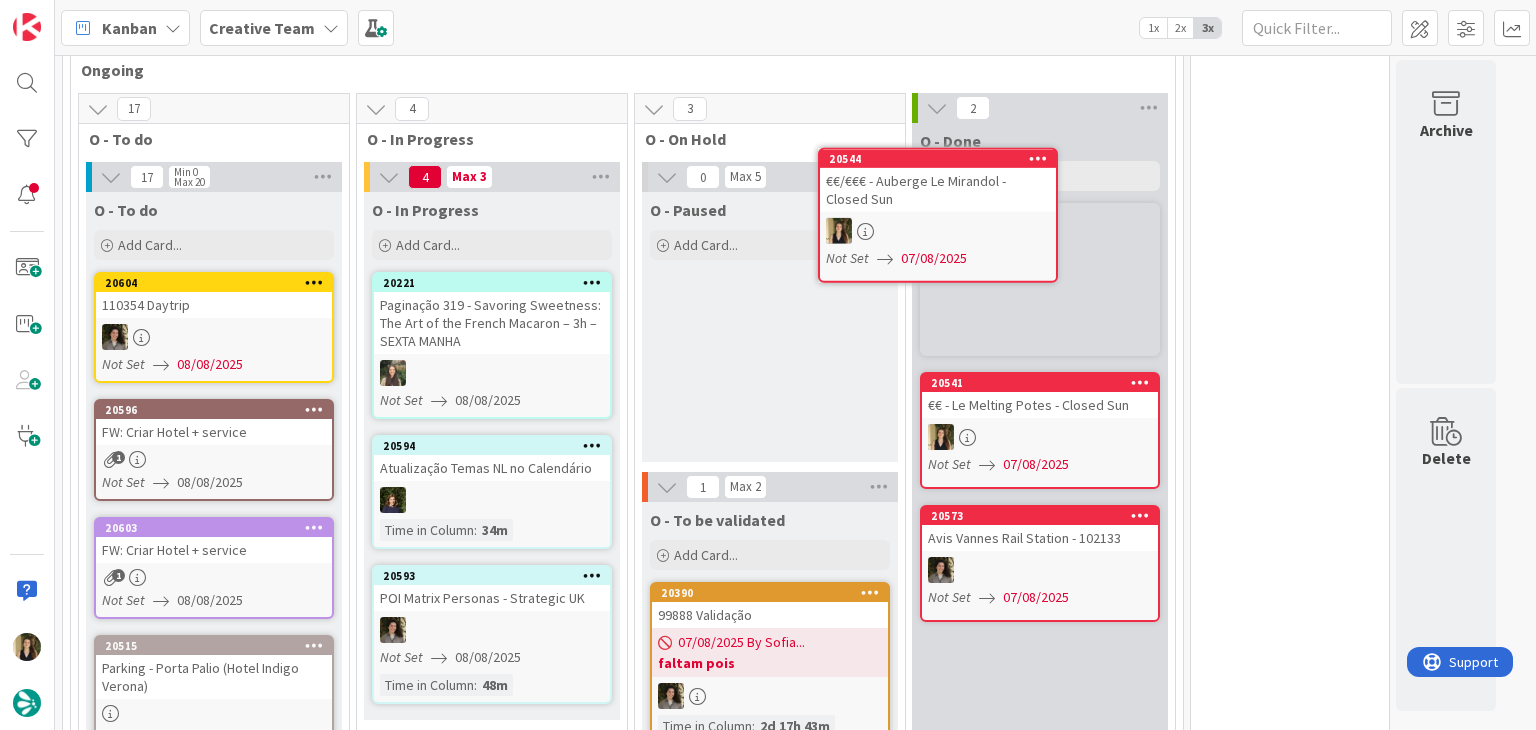 scroll, scrollTop: 451, scrollLeft: 0, axis: vertical 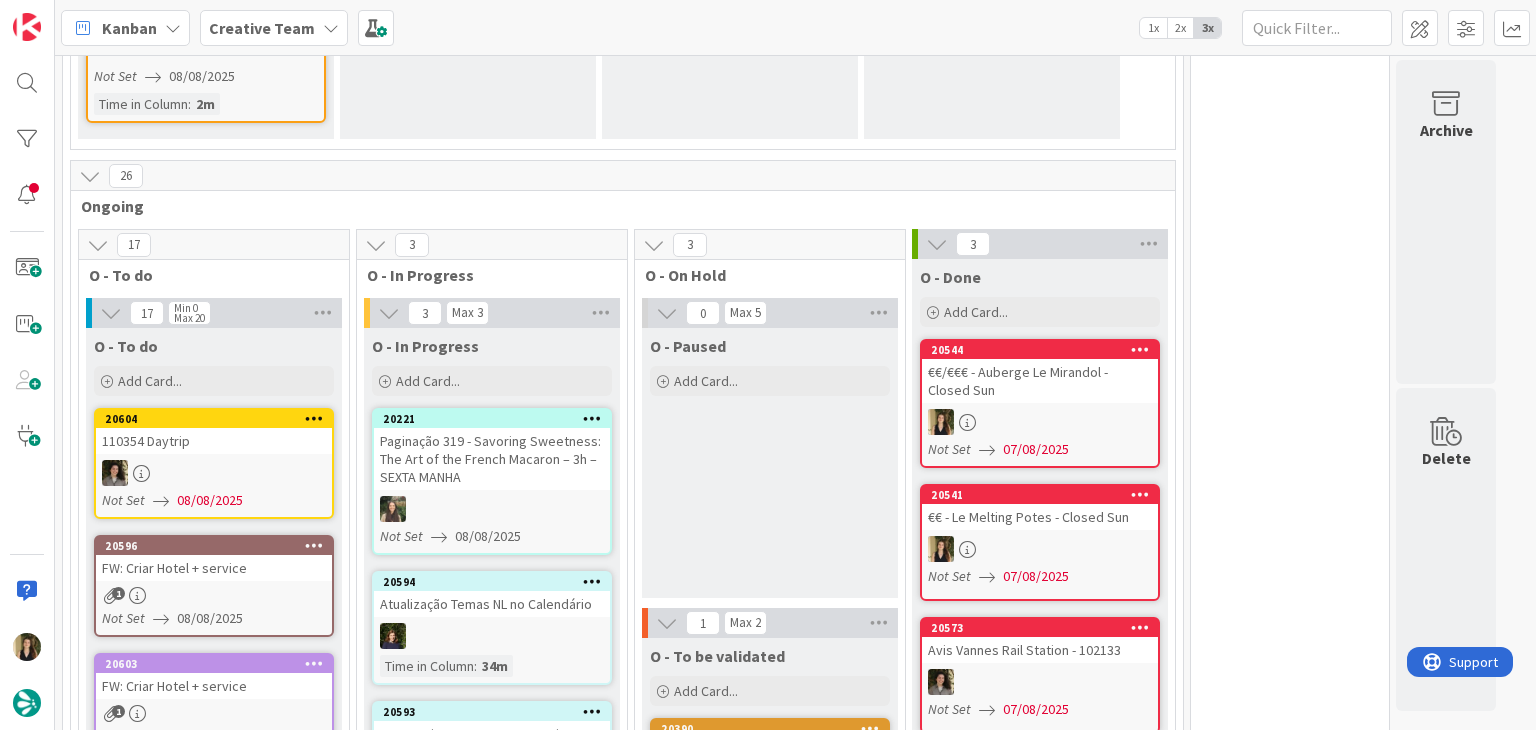 drag, startPoint x: 720, startPoint y: 494, endPoint x: 717, endPoint y: 480, distance: 14.3178215 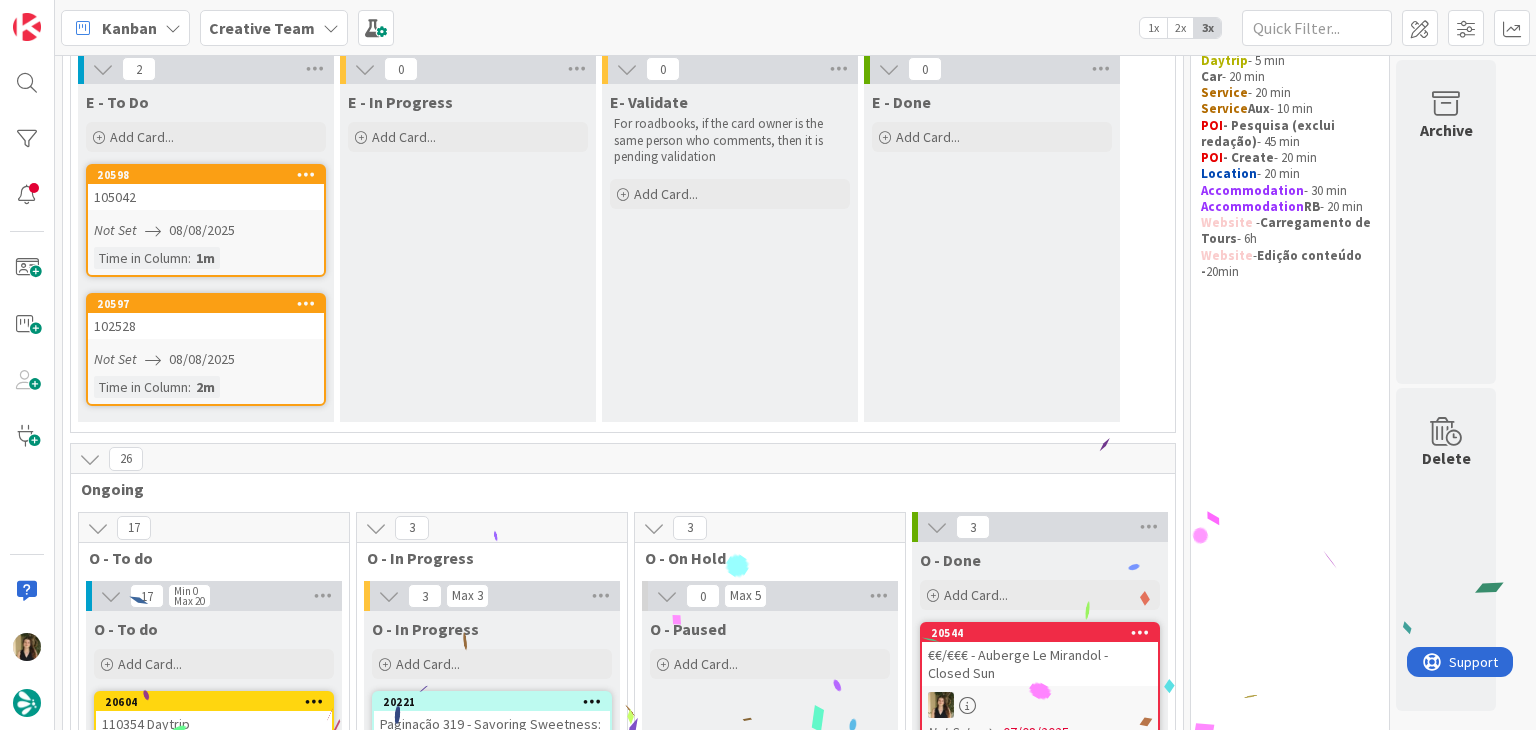 scroll, scrollTop: 0, scrollLeft: 0, axis: both 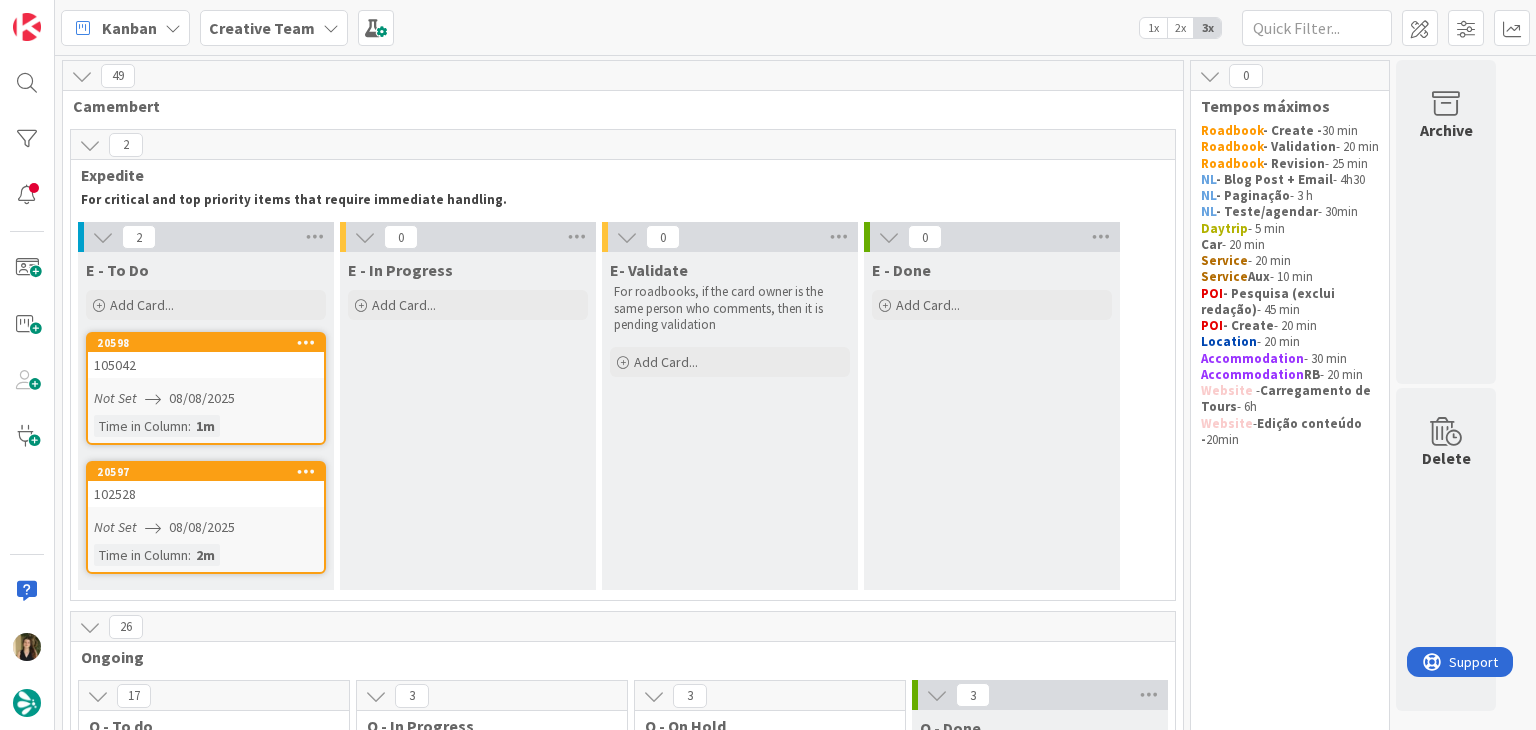click on "Not Set 08/08/2025" at bounding box center (209, 398) 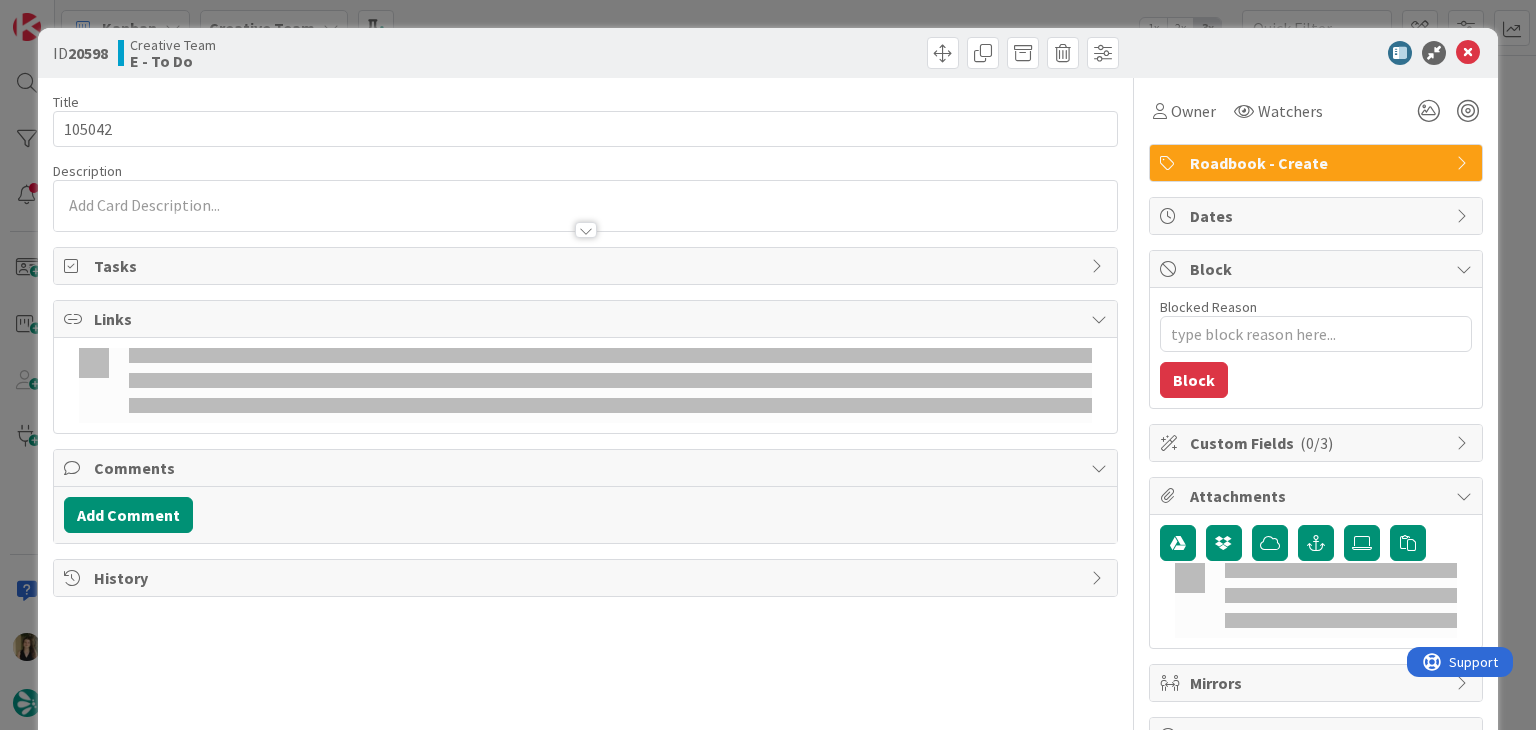 type on "x" 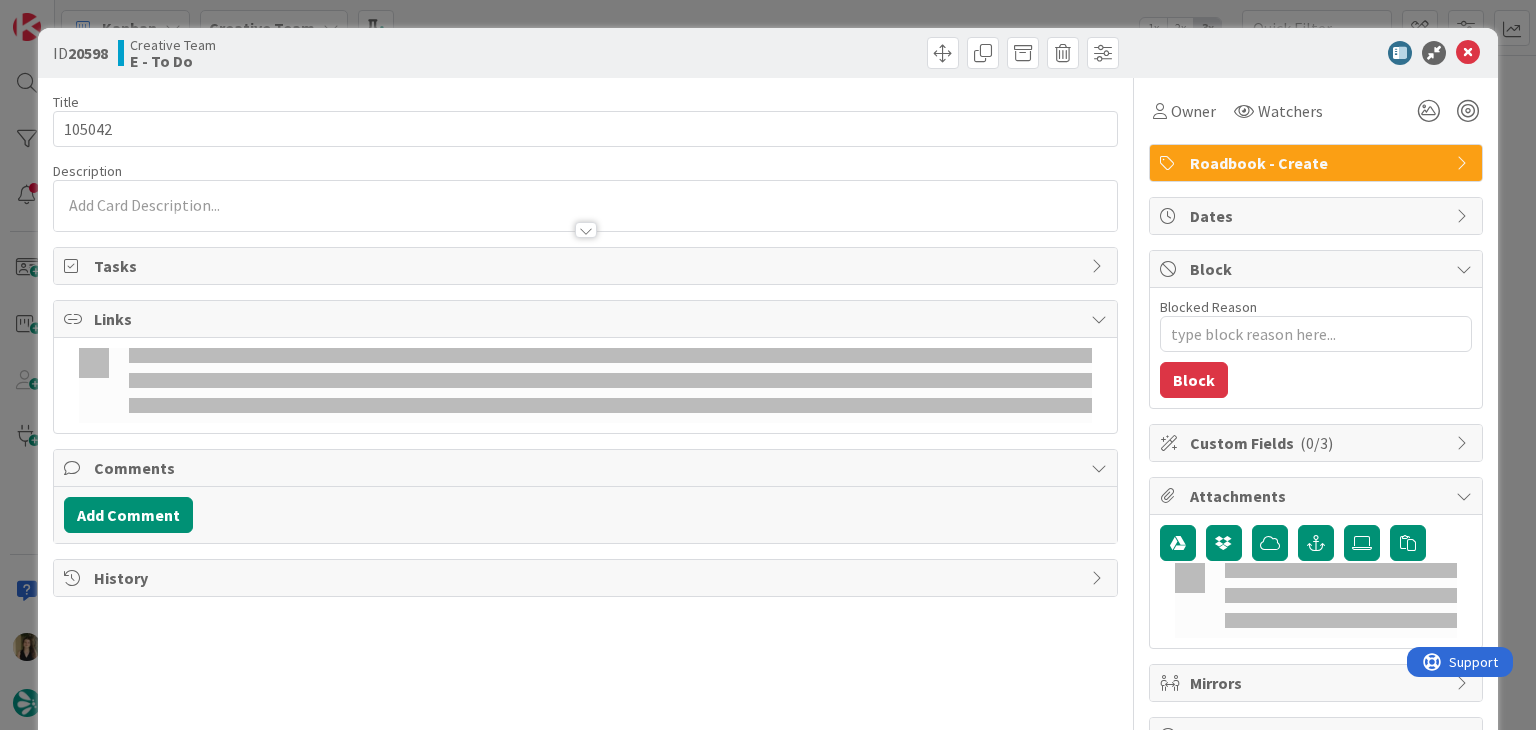 type on "105042" 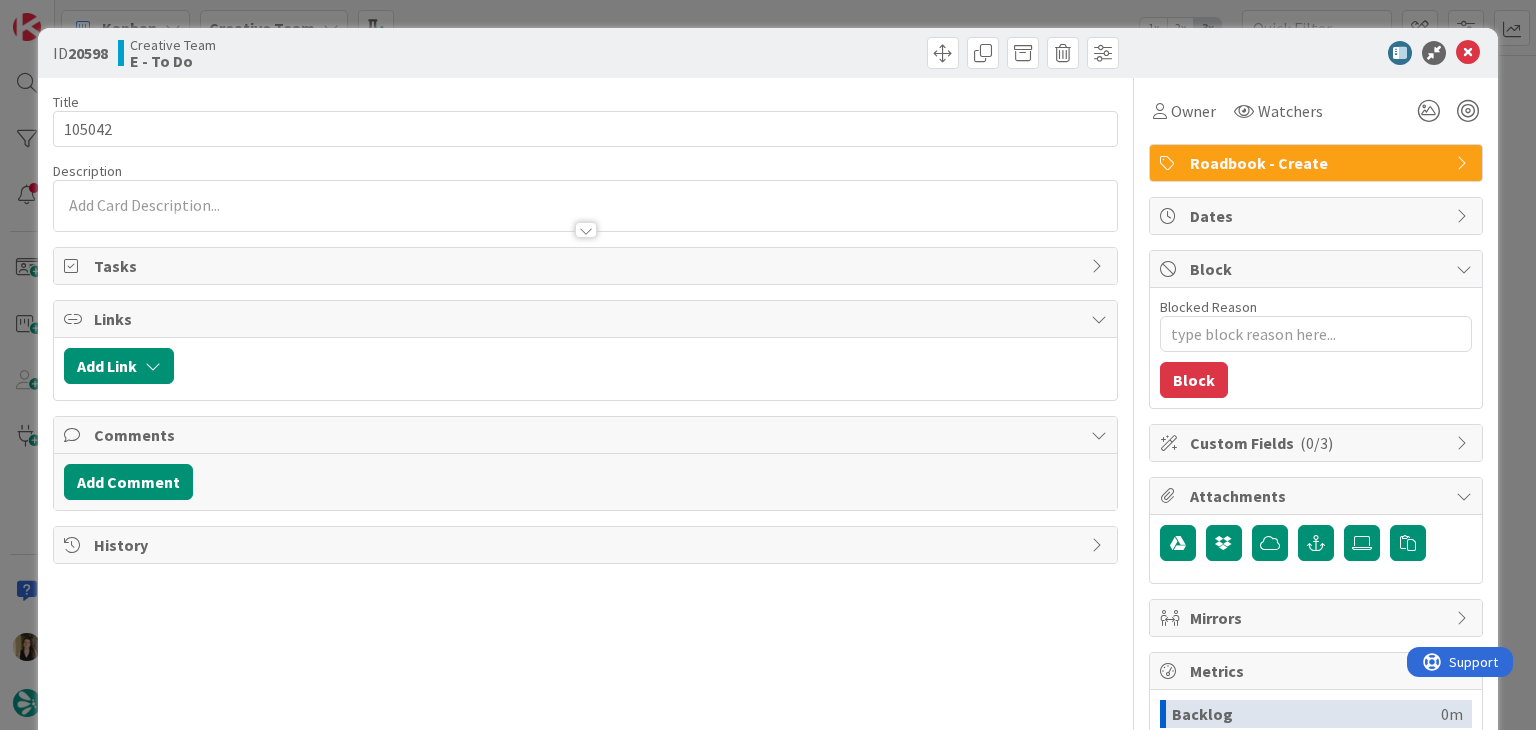 type on "x" 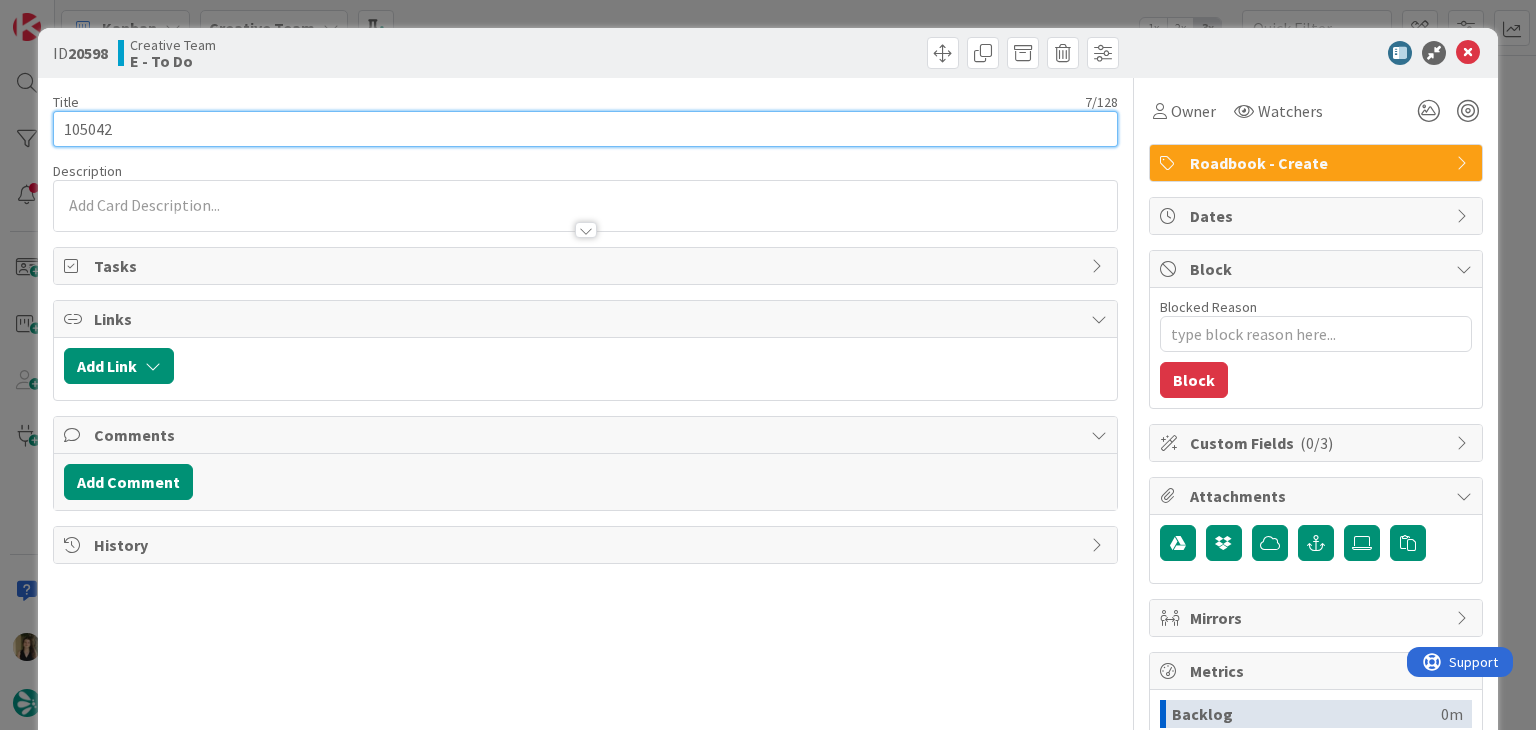 click on "105042" at bounding box center (585, 129) 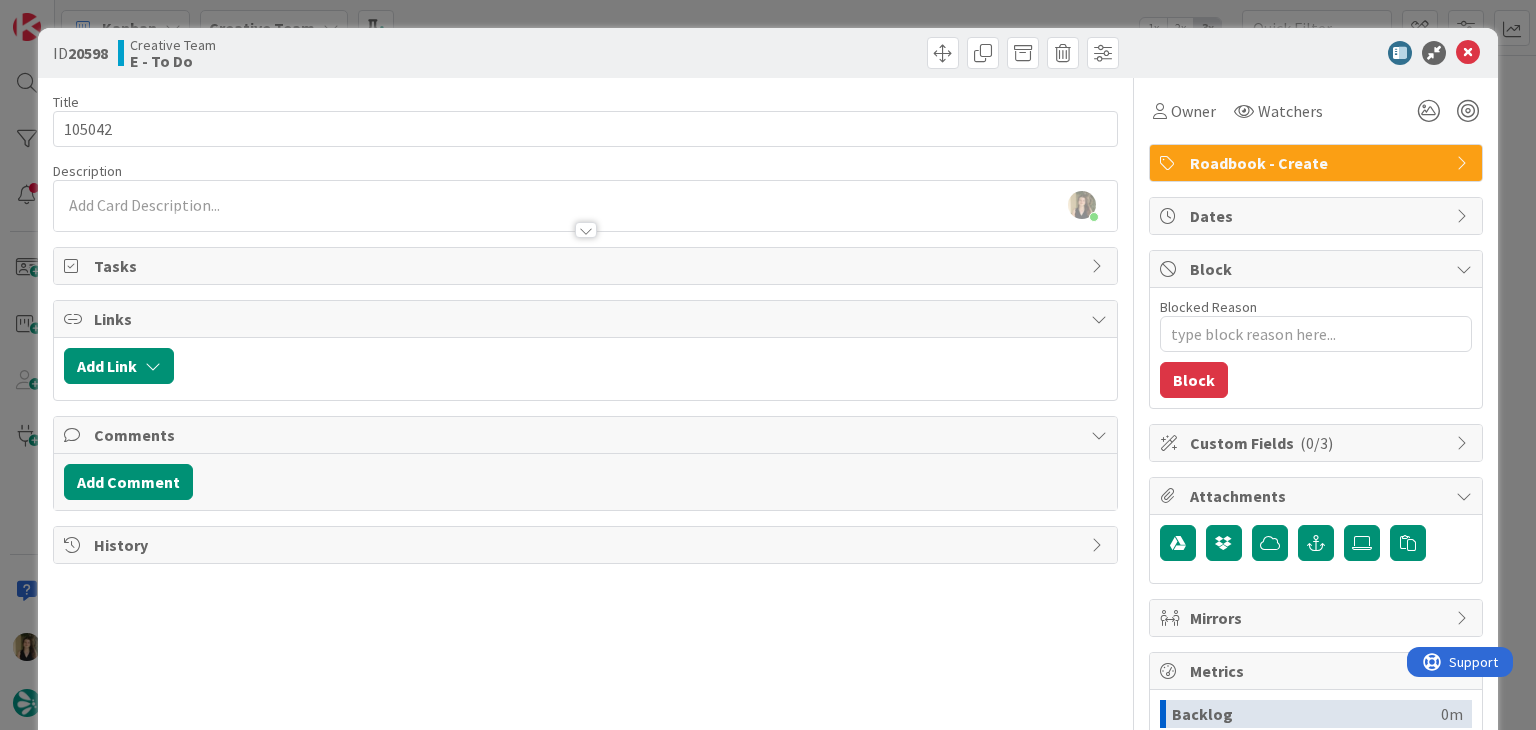 click on "ID  20598 Creative Team E - To Do" at bounding box center [767, 53] 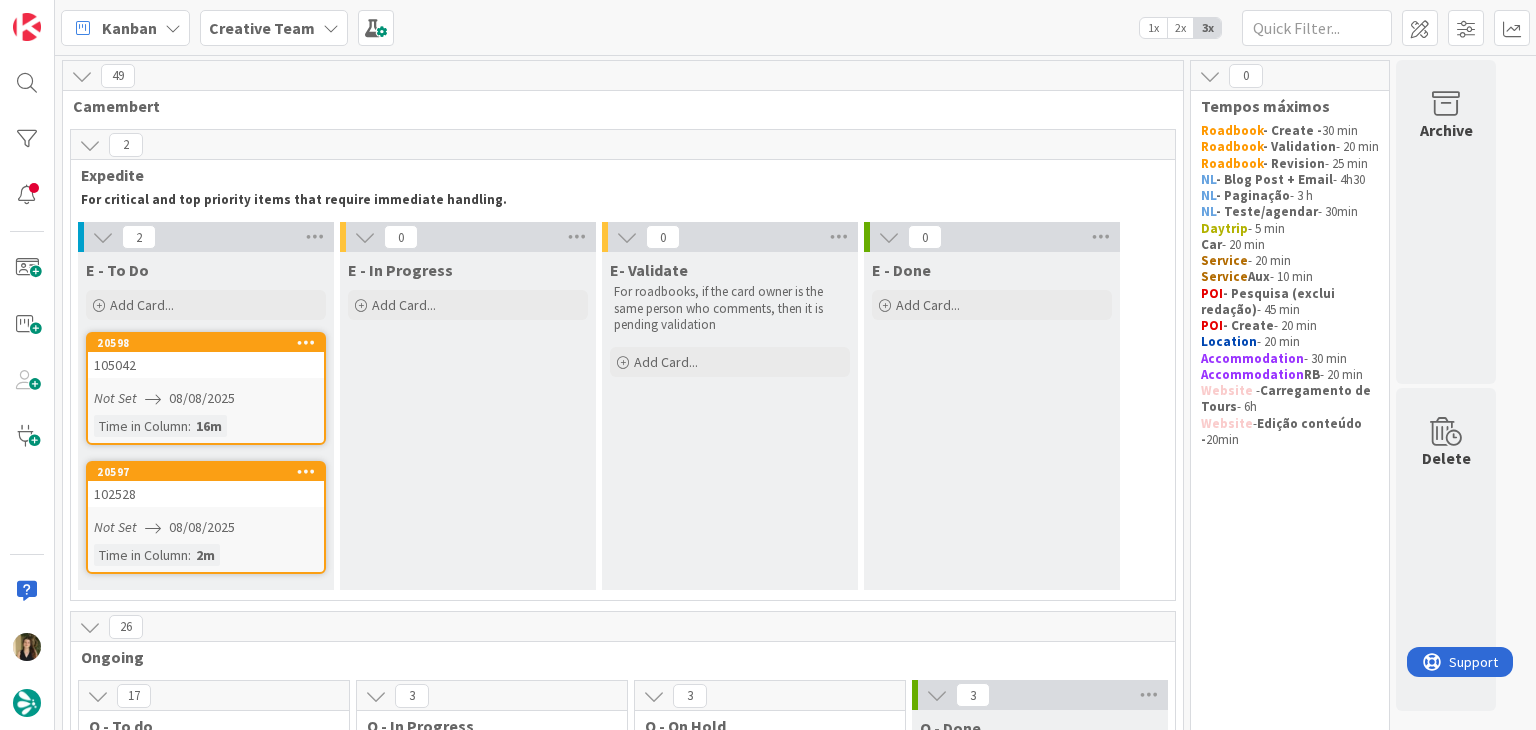 click on "102528" at bounding box center [206, 494] 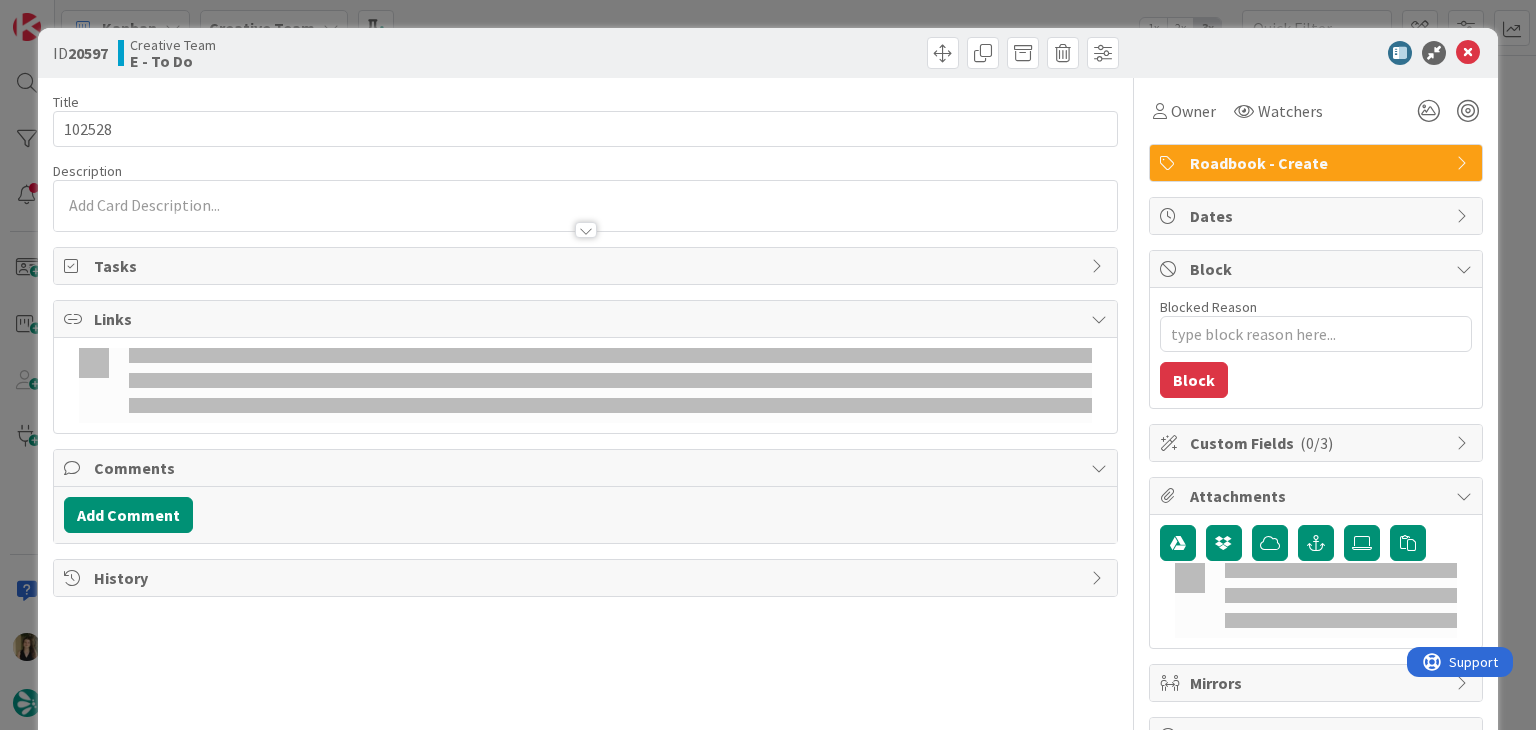 scroll, scrollTop: 0, scrollLeft: 0, axis: both 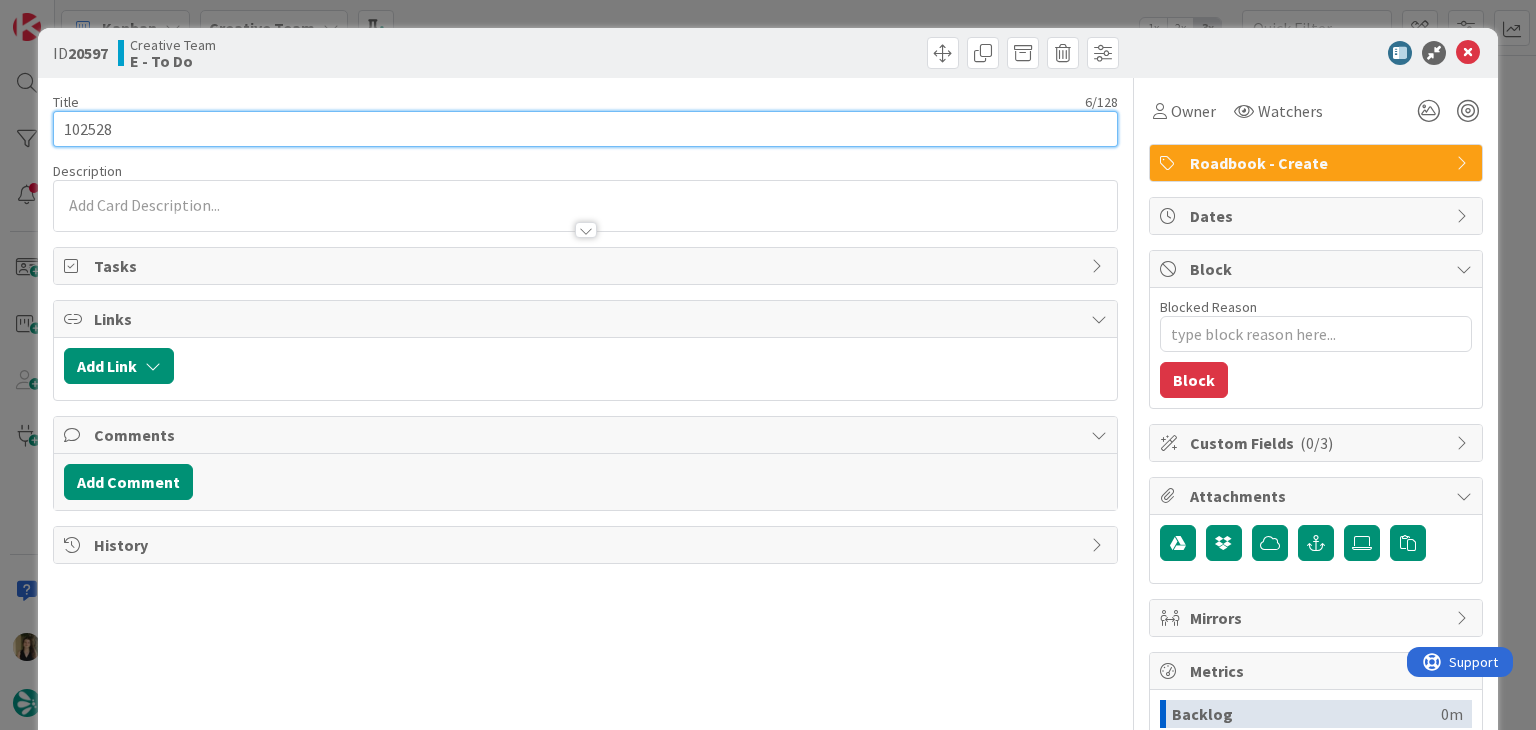 click on "102528" at bounding box center [585, 129] 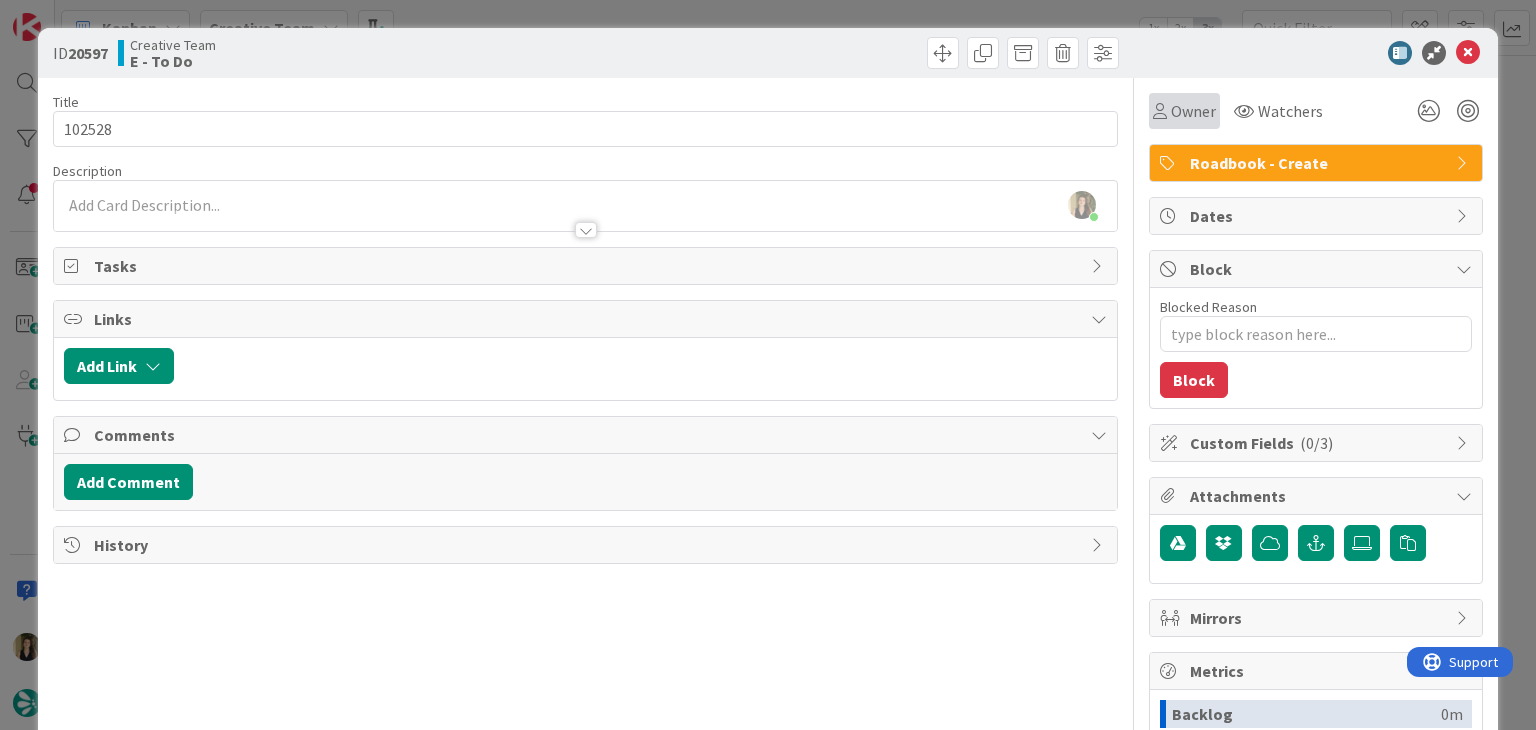 click on "Title 6 / 128 102528 Description Sofia Palma just joined Owner Watchers Roadbook - Create Tasks Links Add Link Comments Add Comment History Owner Watchers Roadbook - Create Dates Block Blocked Reason 0 / 256 Block Custom Fields ( 0/3 ) Attachments Mirrors Metrics Backlog 0m To Do 16m Buffer 0m In Progress 0m Total Time 16m Lead Time 16m Cycle Time 0m Blocked Time 0m Show Details" at bounding box center [767, 554] 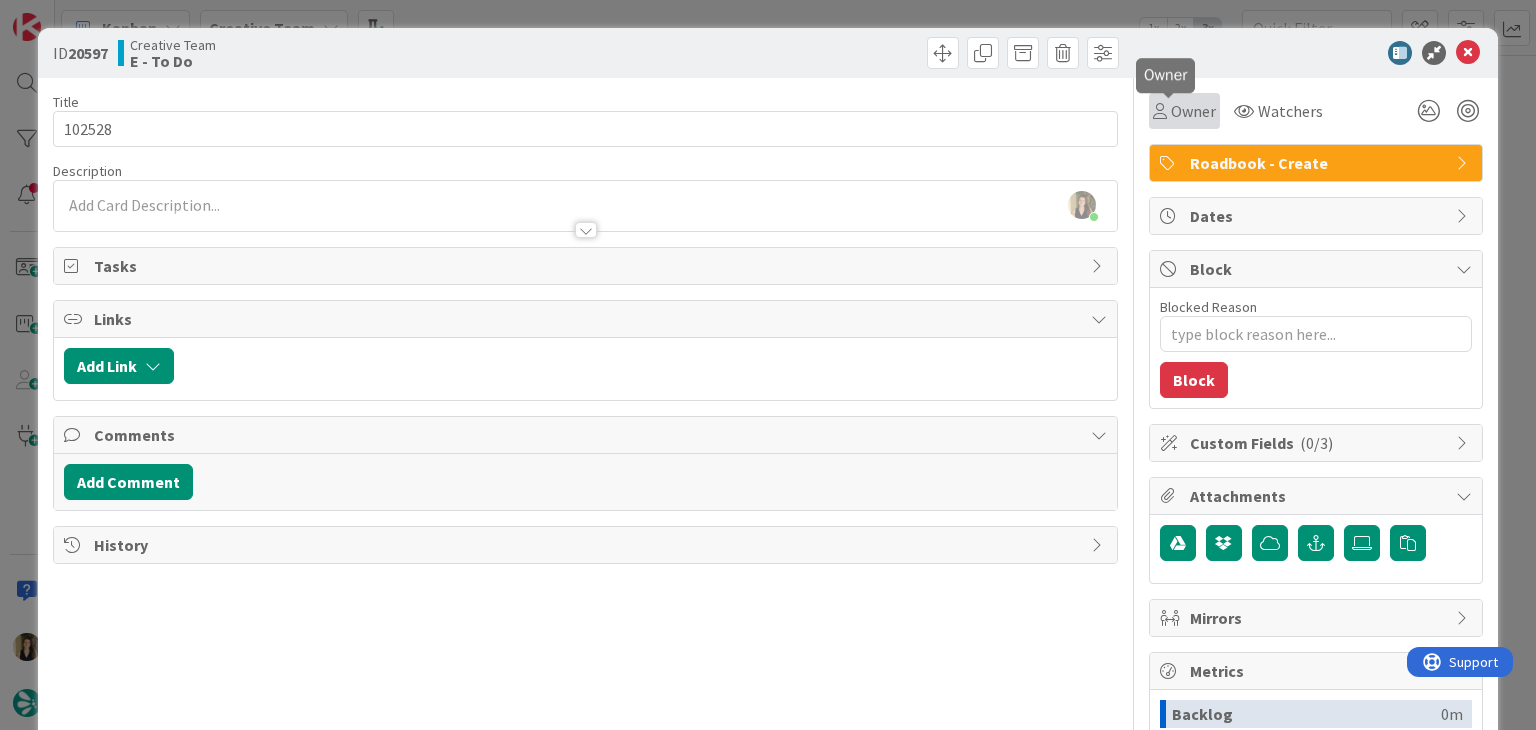 click on "Owner" at bounding box center (1193, 111) 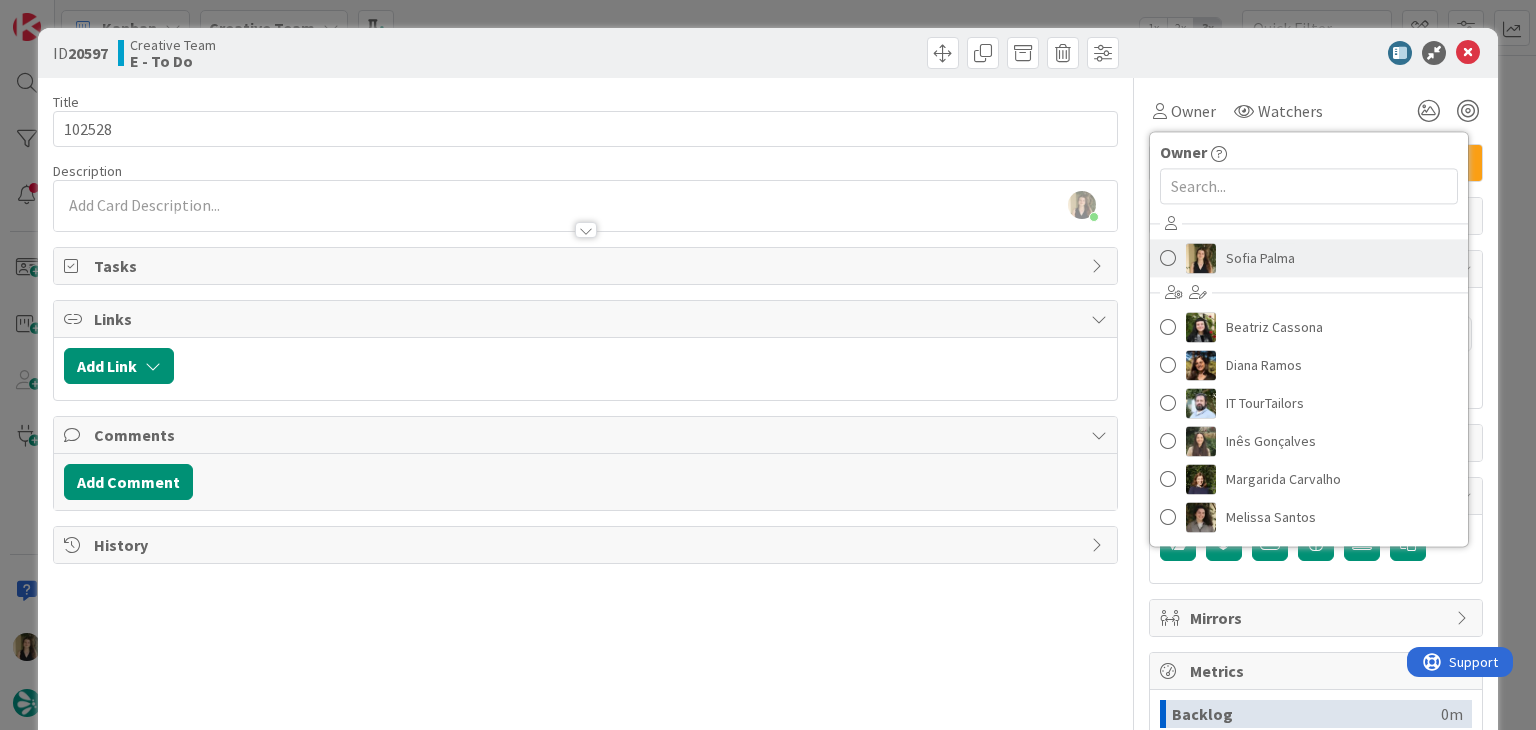 drag, startPoint x: 1232, startPoint y: 254, endPoint x: 1196, endPoint y: 232, distance: 42.190044 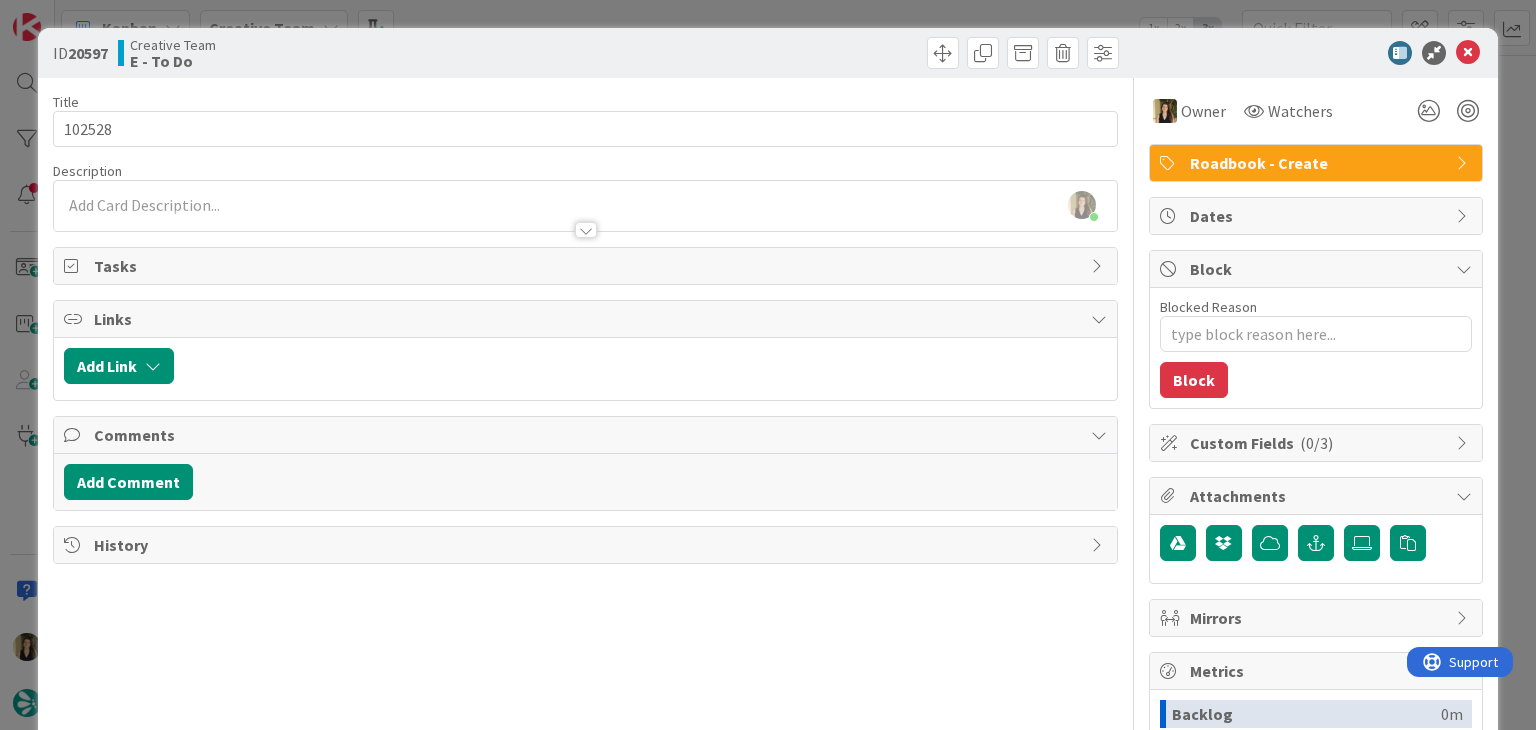 drag, startPoint x: 824, startPoint y: 65, endPoint x: 790, endPoint y: 19, distance: 57.201397 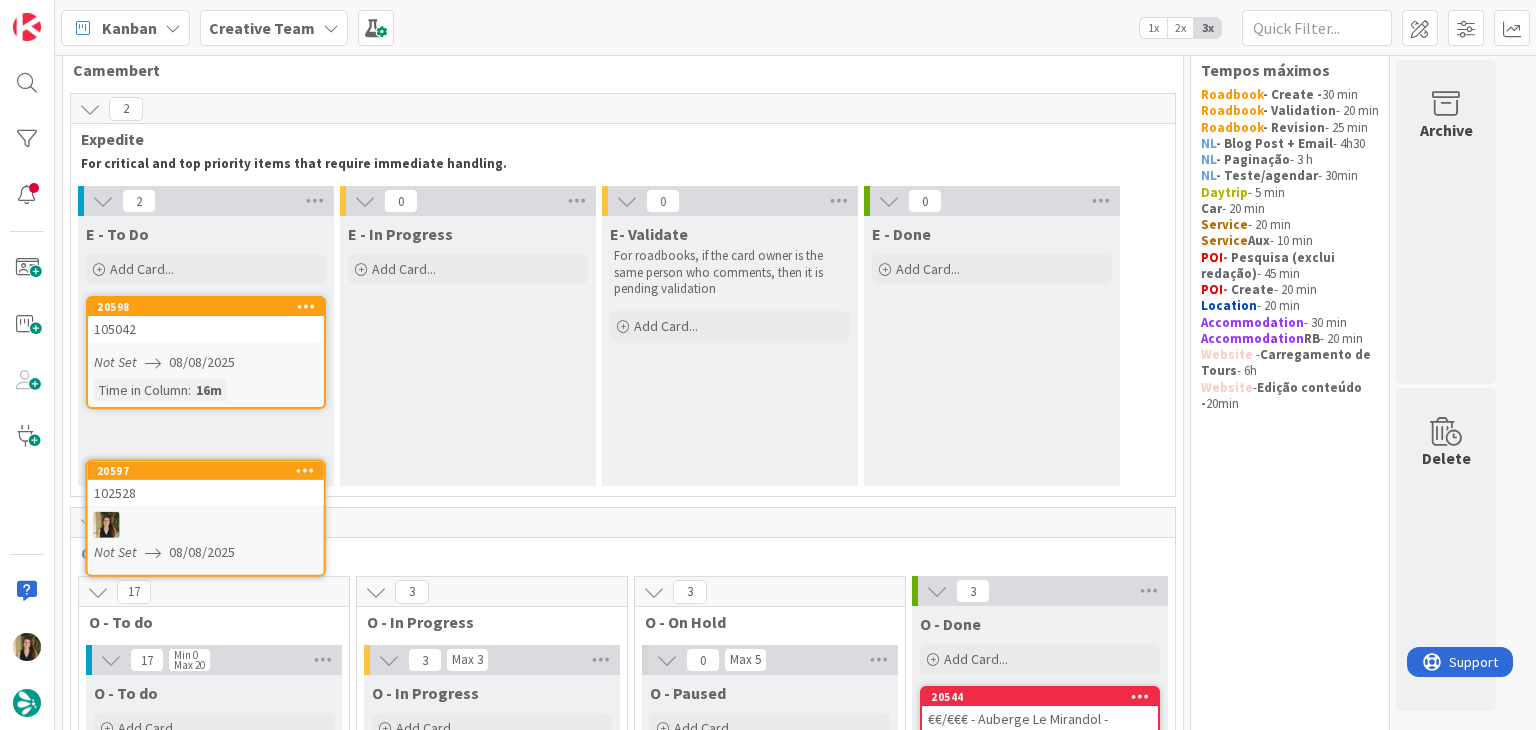 scroll, scrollTop: 56, scrollLeft: 0, axis: vertical 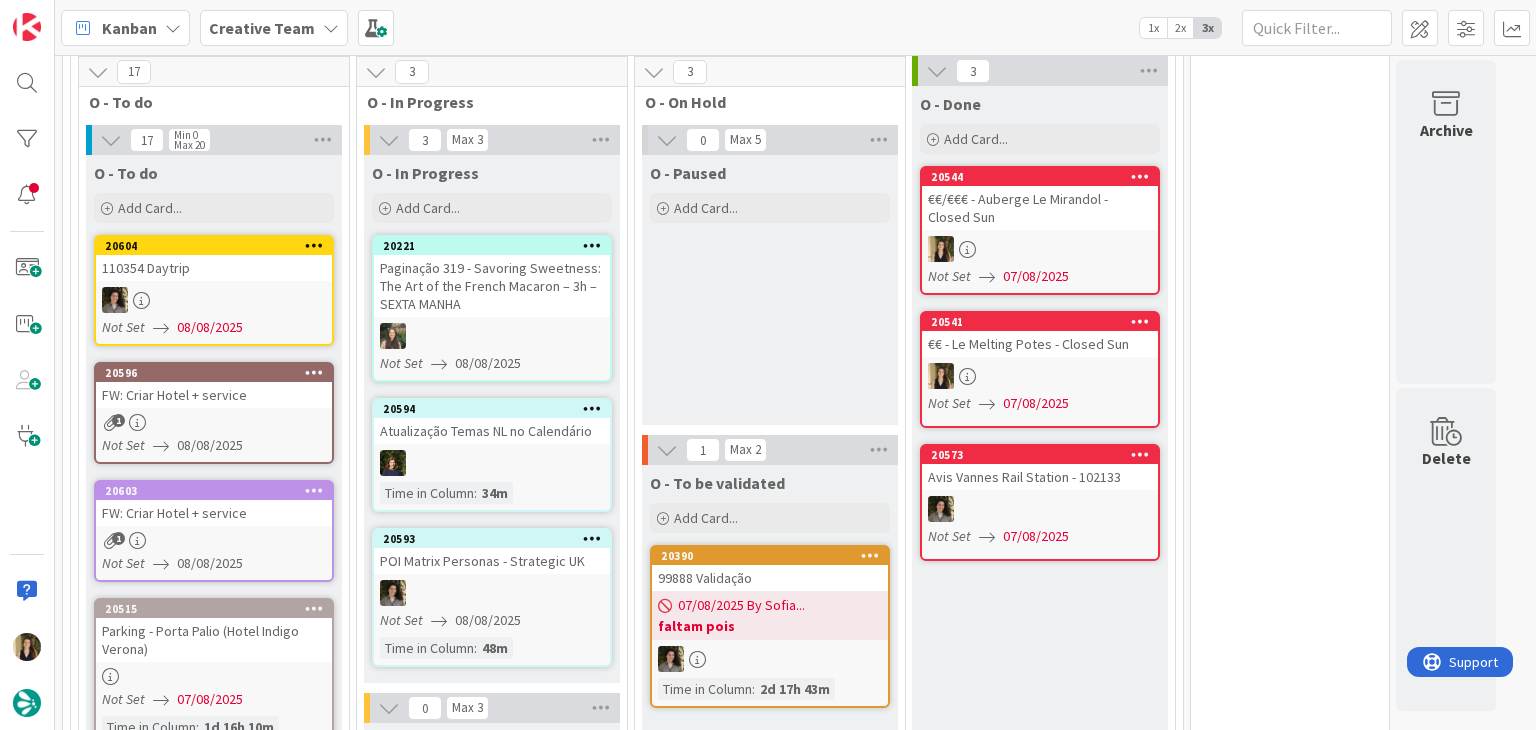 click on "O - Paused Add Card..." at bounding box center [770, 290] 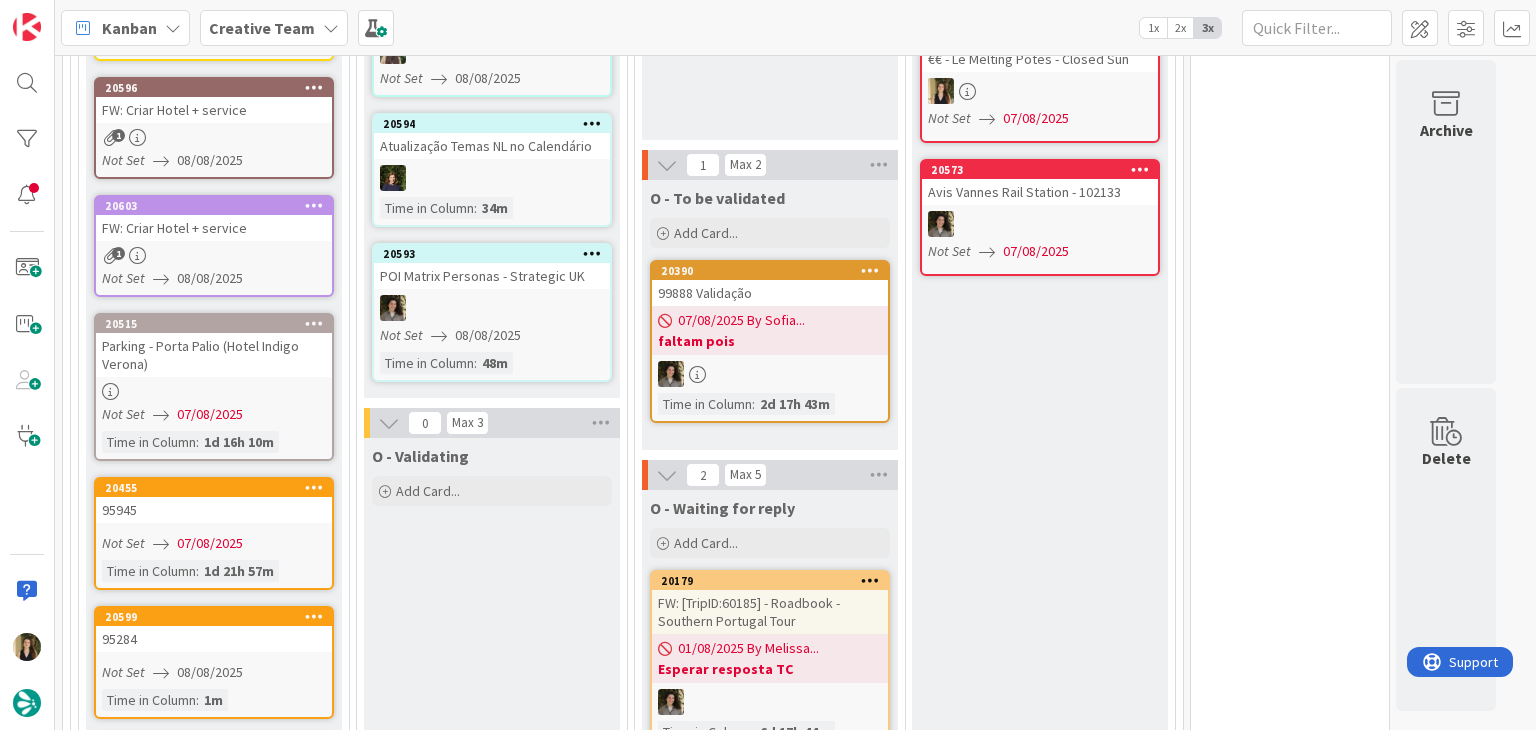scroll, scrollTop: 856, scrollLeft: 0, axis: vertical 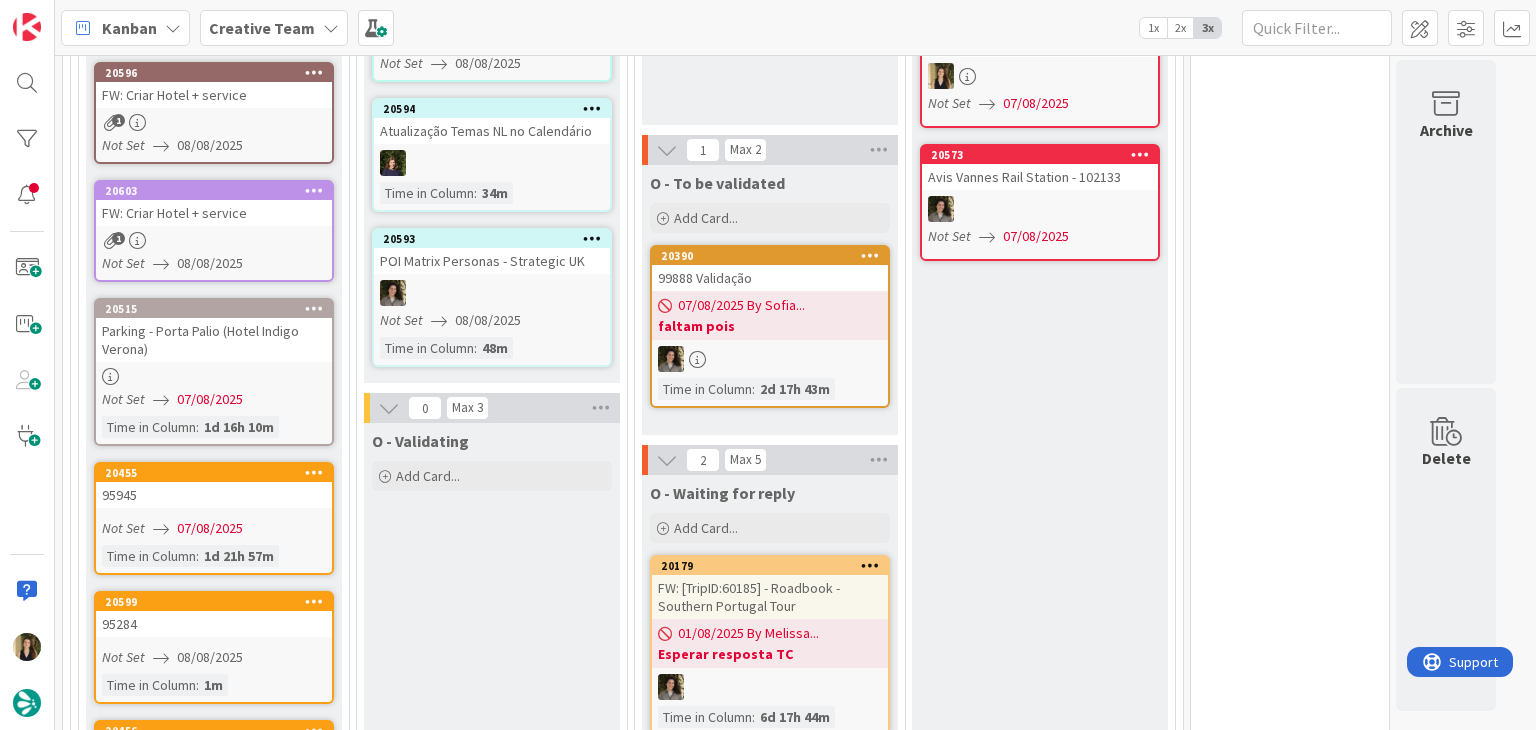 click on "07/08/2025 By Sofia... faltam pois" at bounding box center (770, 315) 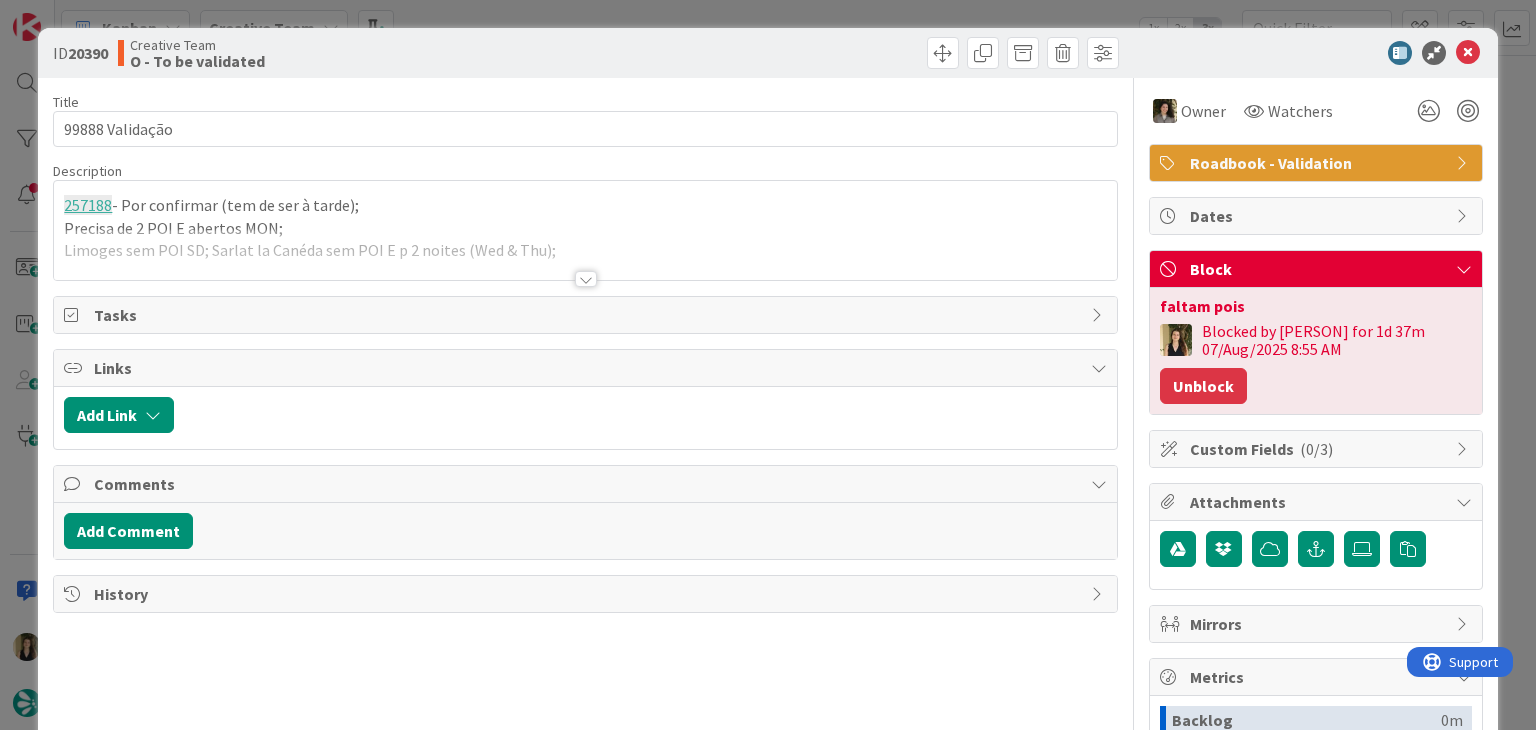 scroll, scrollTop: 0, scrollLeft: 0, axis: both 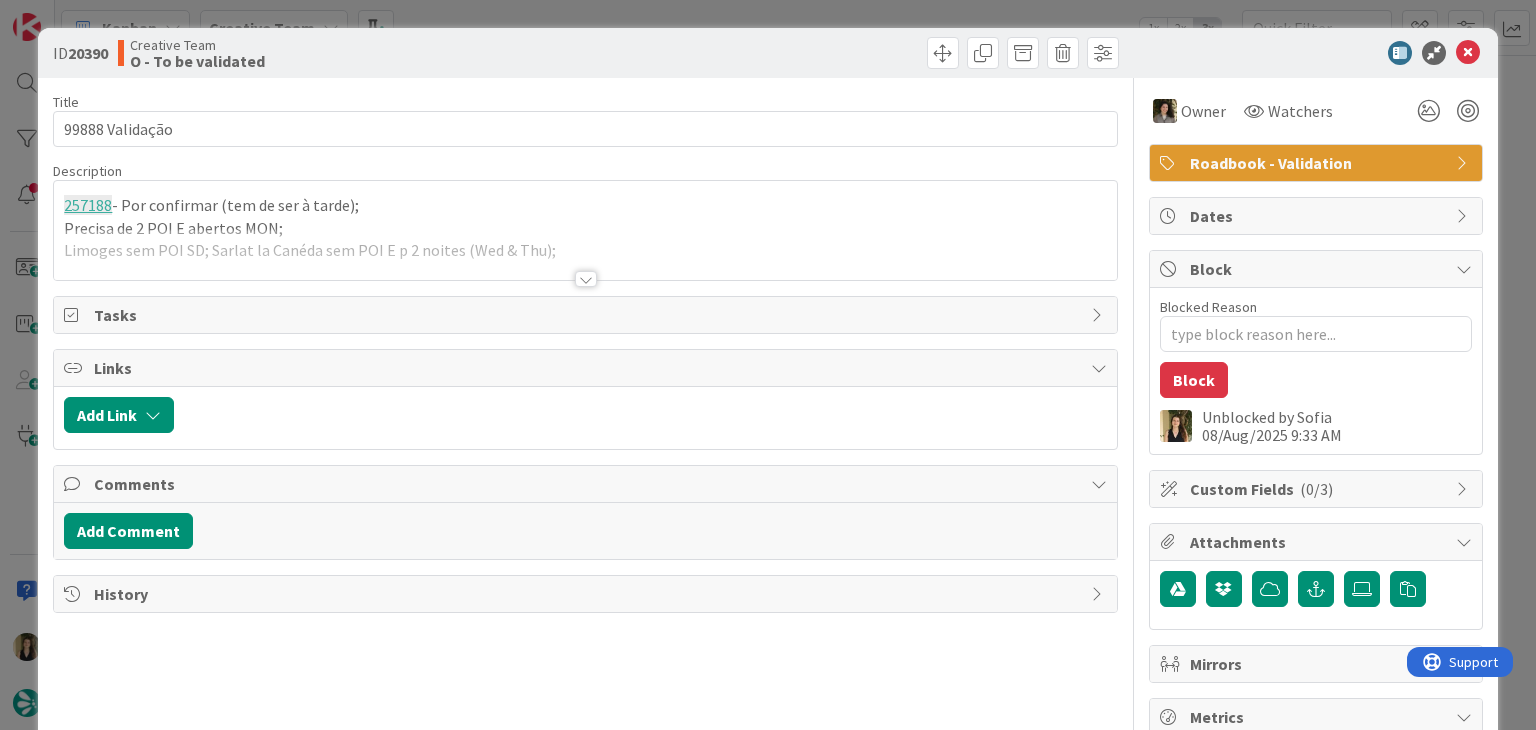 click at bounding box center (586, 279) 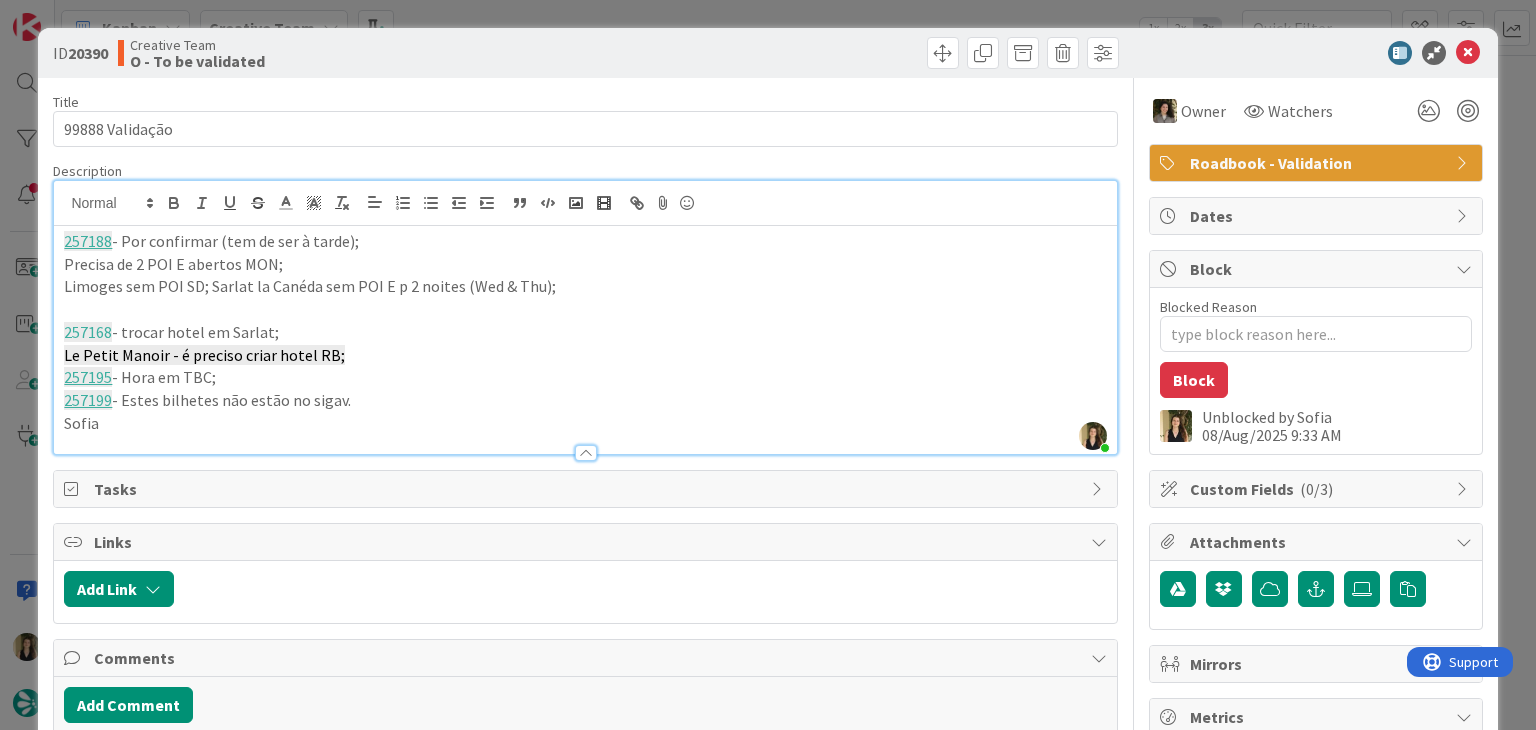 click on "ID  20390 Creative Team O - To be validated Title 15 / 128 99888 Validação Description Sofia Palma just joined 257188  - Por confirmar (tem de ser à tarde); Precisa de 2 POI E abertos MON; Limoges sem POI SD; Sarlat la Canéda sem POI E p 2 noites (Wed & Thu); 257168  - trocar hotel em Sarlat; Le Petit Manoir - é preciso criar hotel RB; 257195  - Hora em TBC; 257199  - Estes bilhetes não estão no sigav. Sofia Owner Watchers Roadbook - Validation Tasks Links Add Link Comments Add Comment History Owner Watchers Roadbook - Validation Dates Block Blocked Reason 0 / 256 Block Unblocked by Sofia 08/Aug/2025 9:33 AM Custom Fields ( 0/3 ) Attachments Mirrors Metrics Backlog 0m To Do 0m Buffer 2d 17h 58m In Progress 0m Total Time 2d 17h 58m Lead Time 2d 17h 58m Cycle Time 2d 17h 58m Blocked Time 1d 37m Show Details" at bounding box center (768, 365) 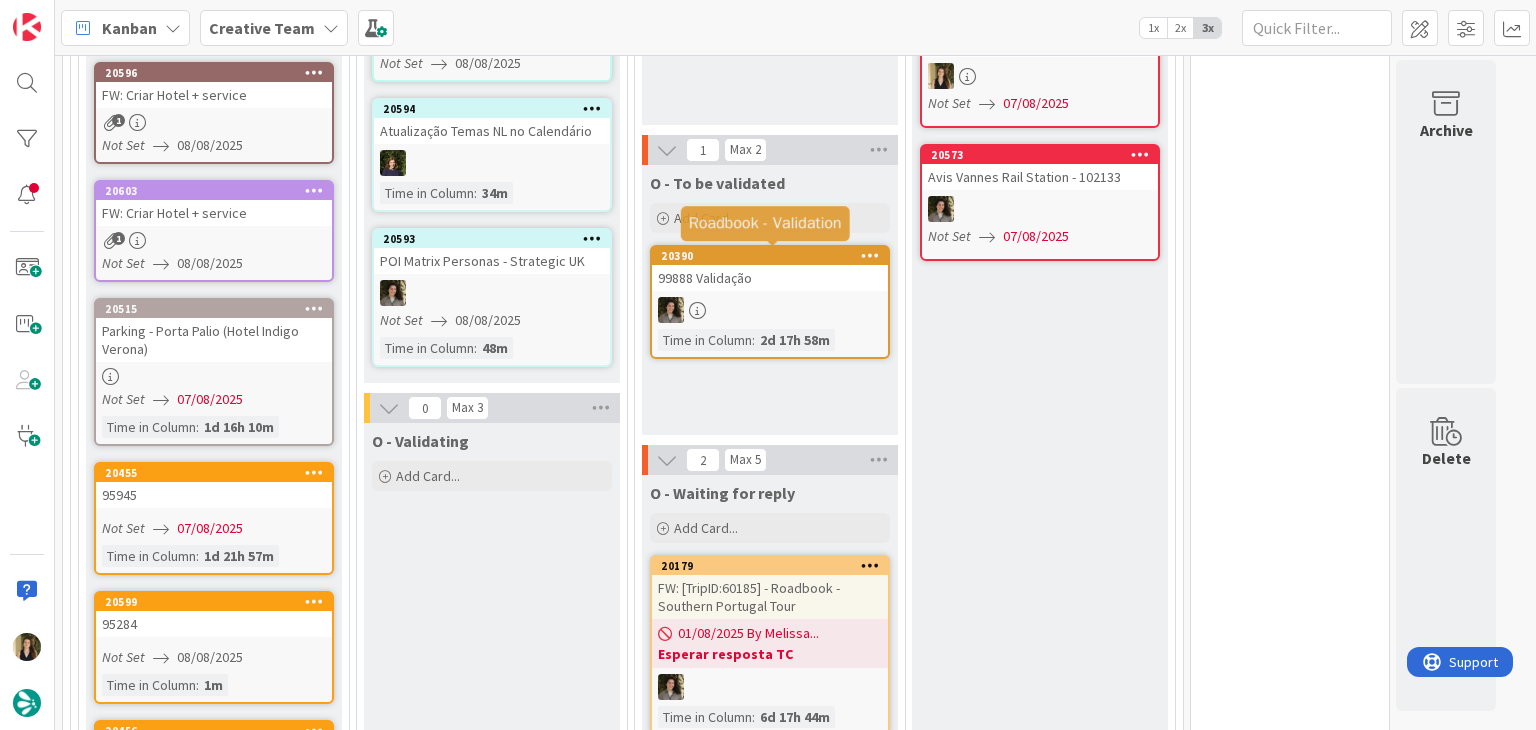 click on "2d 17h 58m" at bounding box center [795, 340] 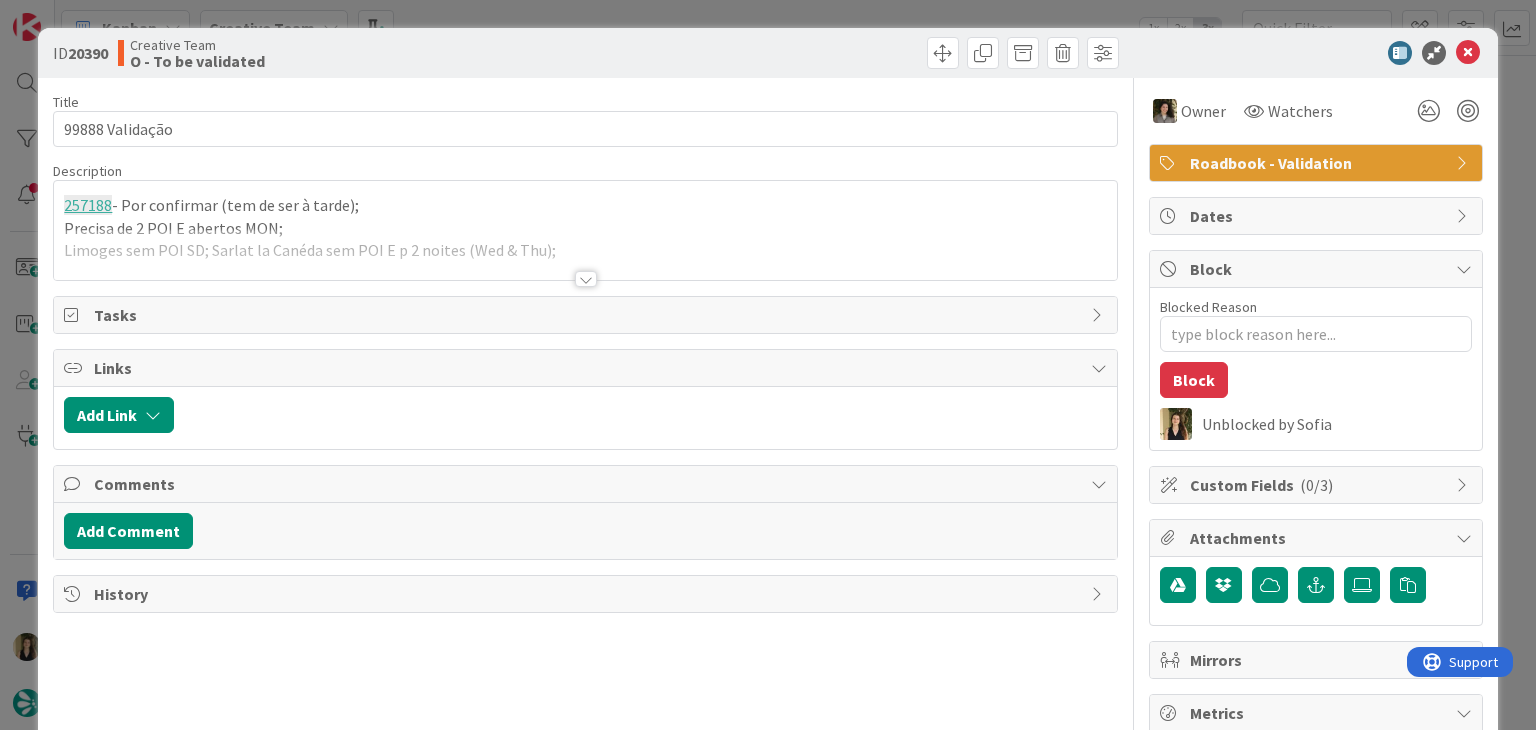 scroll, scrollTop: 0, scrollLeft: 0, axis: both 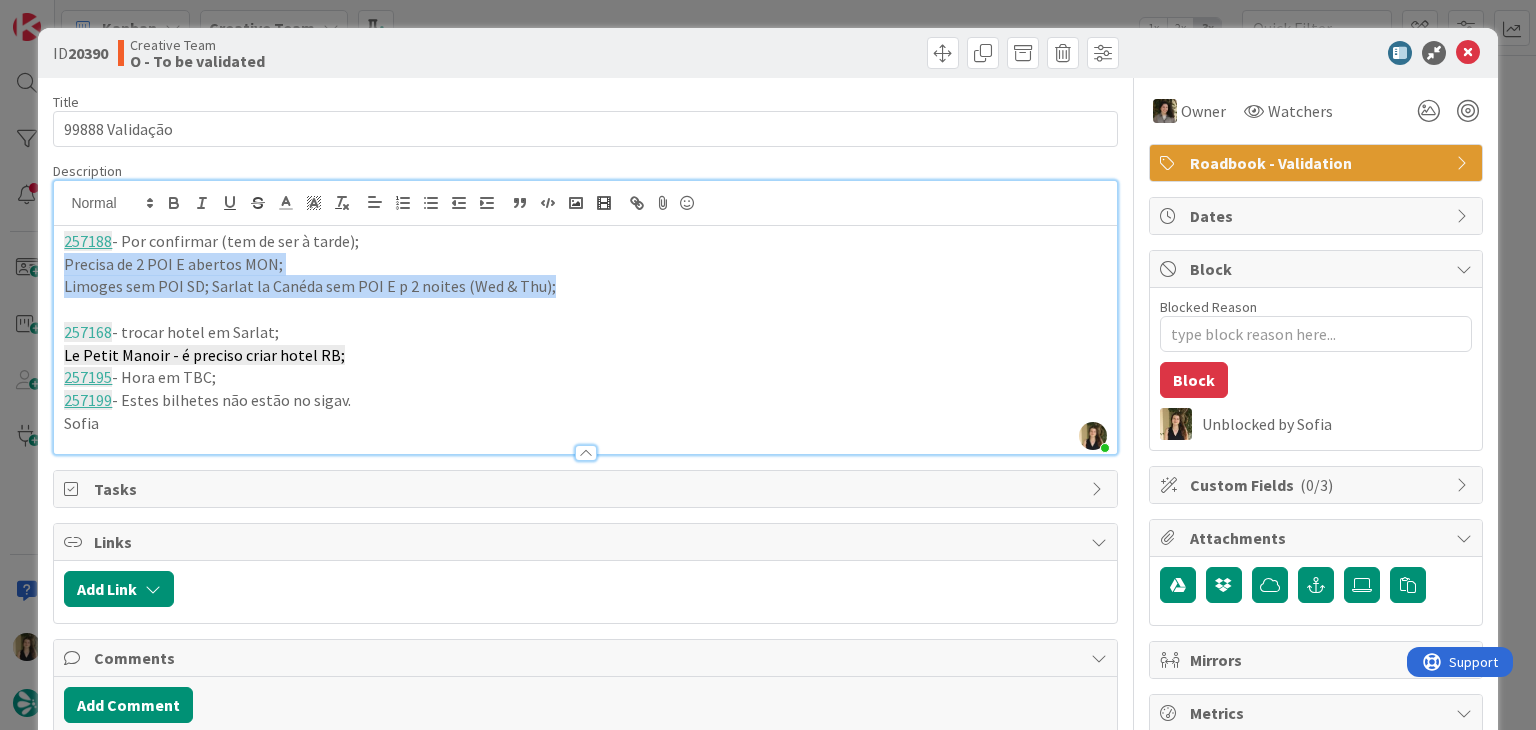 drag, startPoint x: 587, startPoint y: 281, endPoint x: 48, endPoint y: 267, distance: 539.18176 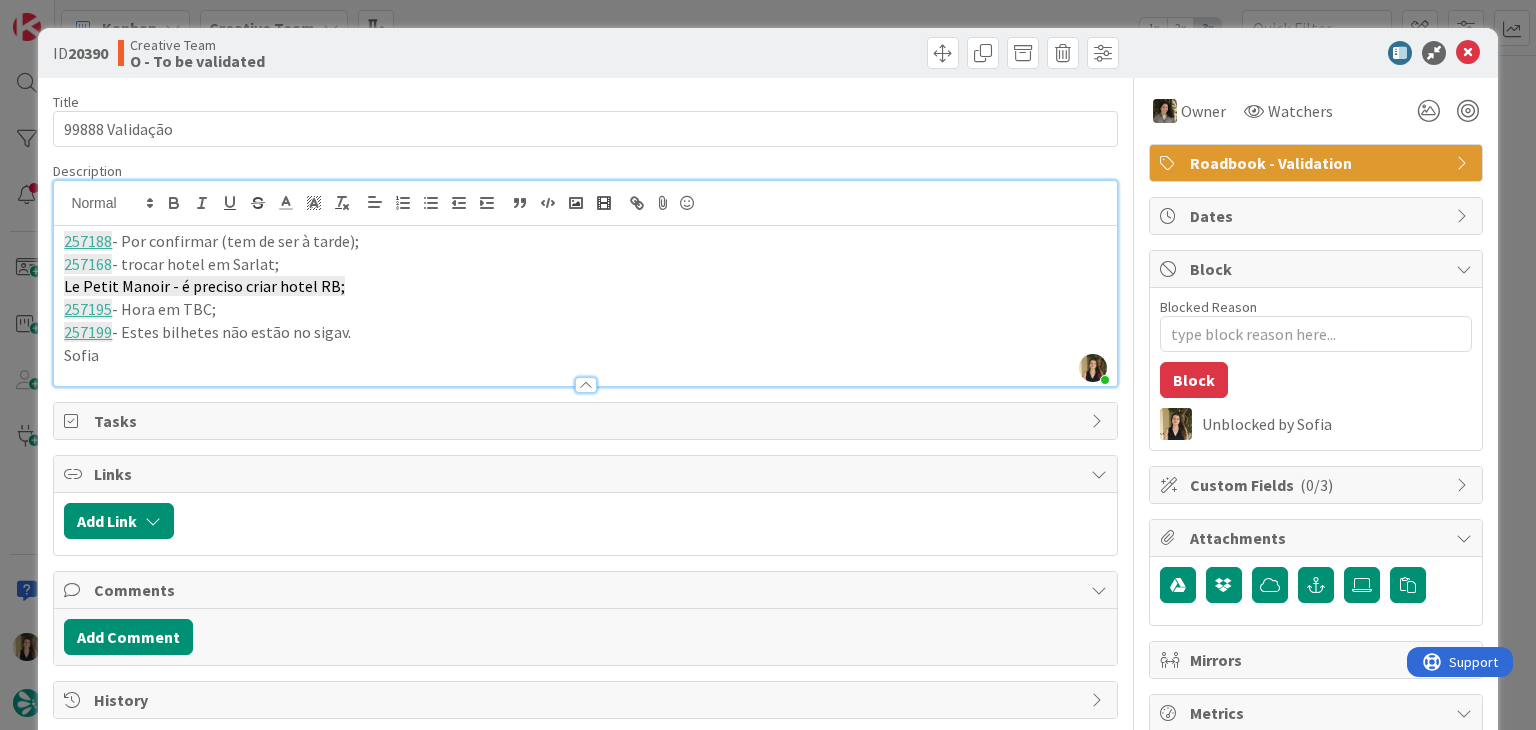 drag, startPoint x: 397, startPoint y: 499, endPoint x: 380, endPoint y: 476, distance: 28.600698 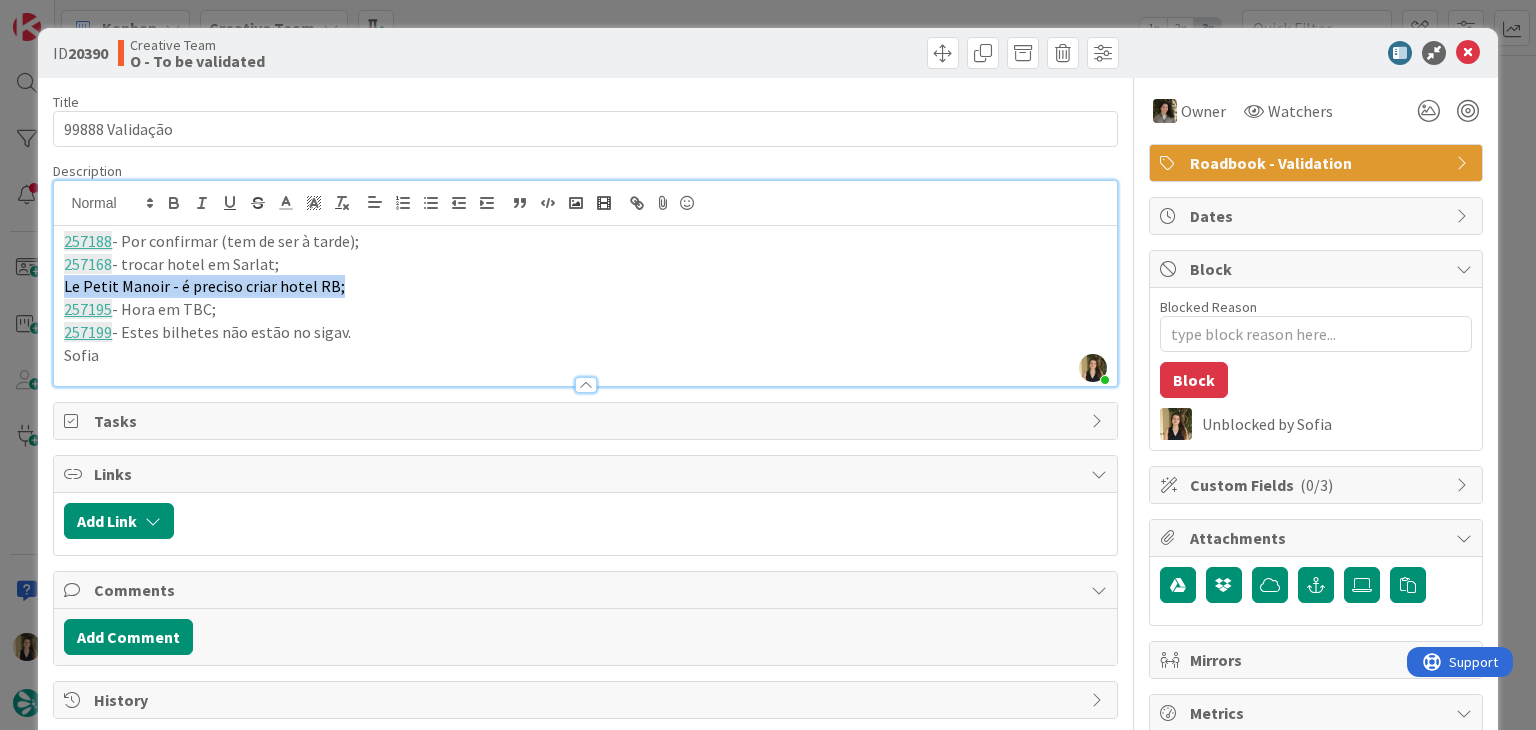 drag, startPoint x: 352, startPoint y: 282, endPoint x: 39, endPoint y: 281, distance: 313.0016 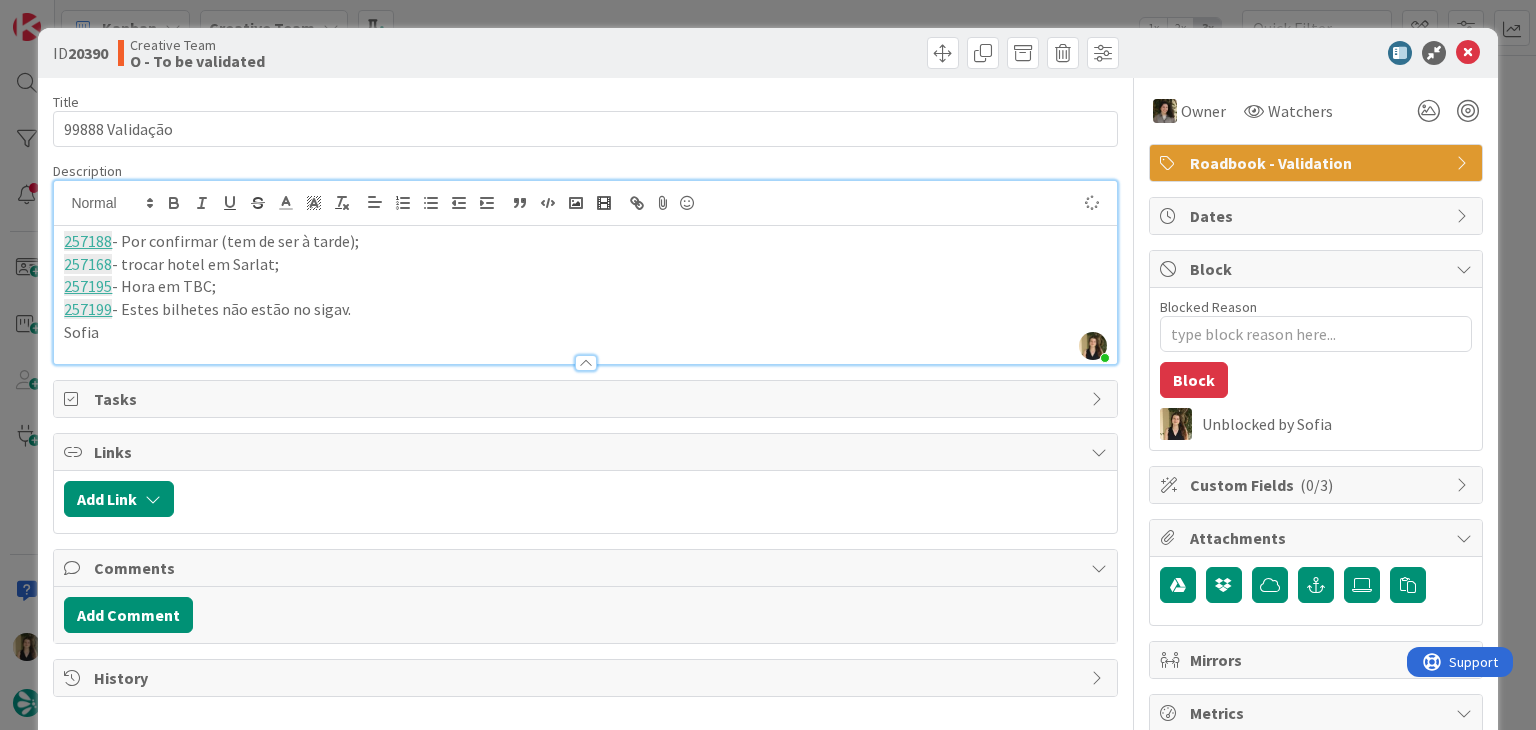 click on "ID  20390 Creative Team O - To be validated" at bounding box center [767, 53] 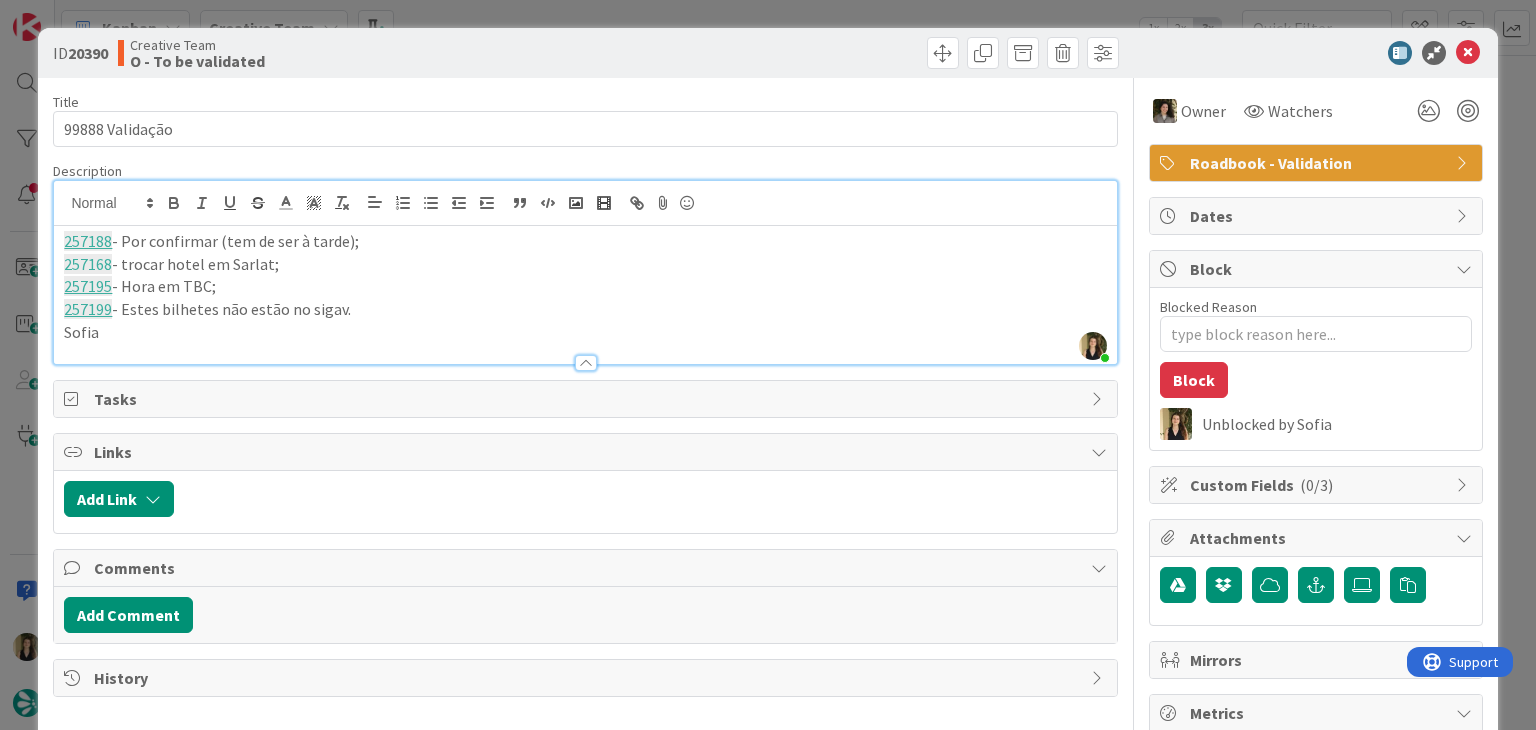 click on "ID  20390 Creative Team O - To be validated Title 15 / 128 99888 Validação Description Sofia Palma just joined 257188  - Por confirmar (tem de ser à tarde); 257168  - trocar hotel em Sarlat; 257195  - Hora em TBC; 257199  - Estes bilhetes não estão no sigav. Sofia Owner Watchers Roadbook - Validation Tasks Links Add Link Comments Add Comment History Owner Watchers Roadbook - Validation Dates Block Blocked Reason 0 / 256 Block Unblocked by Sofia Custom Fields ( 0/3 ) Attachments Mirrors Metrics Backlog 0m To Do 0m Buffer 2d 17h 58m In Progress 0m Total Time 2d 17h 58m Lead Time 2d 17h 58m Cycle Time 2d 17h 58m Blocked Time 1d 37m Show Details" at bounding box center [768, 365] 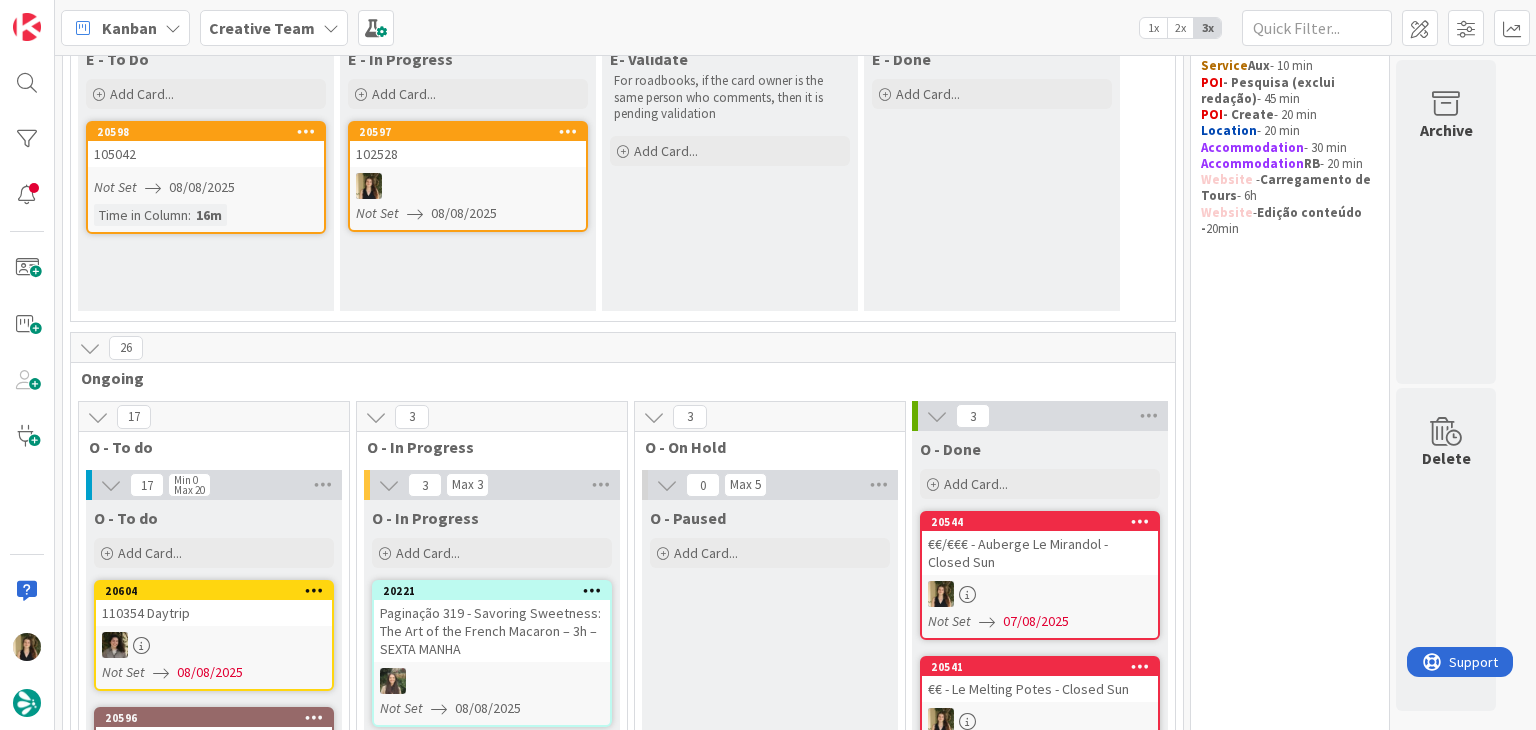 scroll, scrollTop: 0, scrollLeft: 0, axis: both 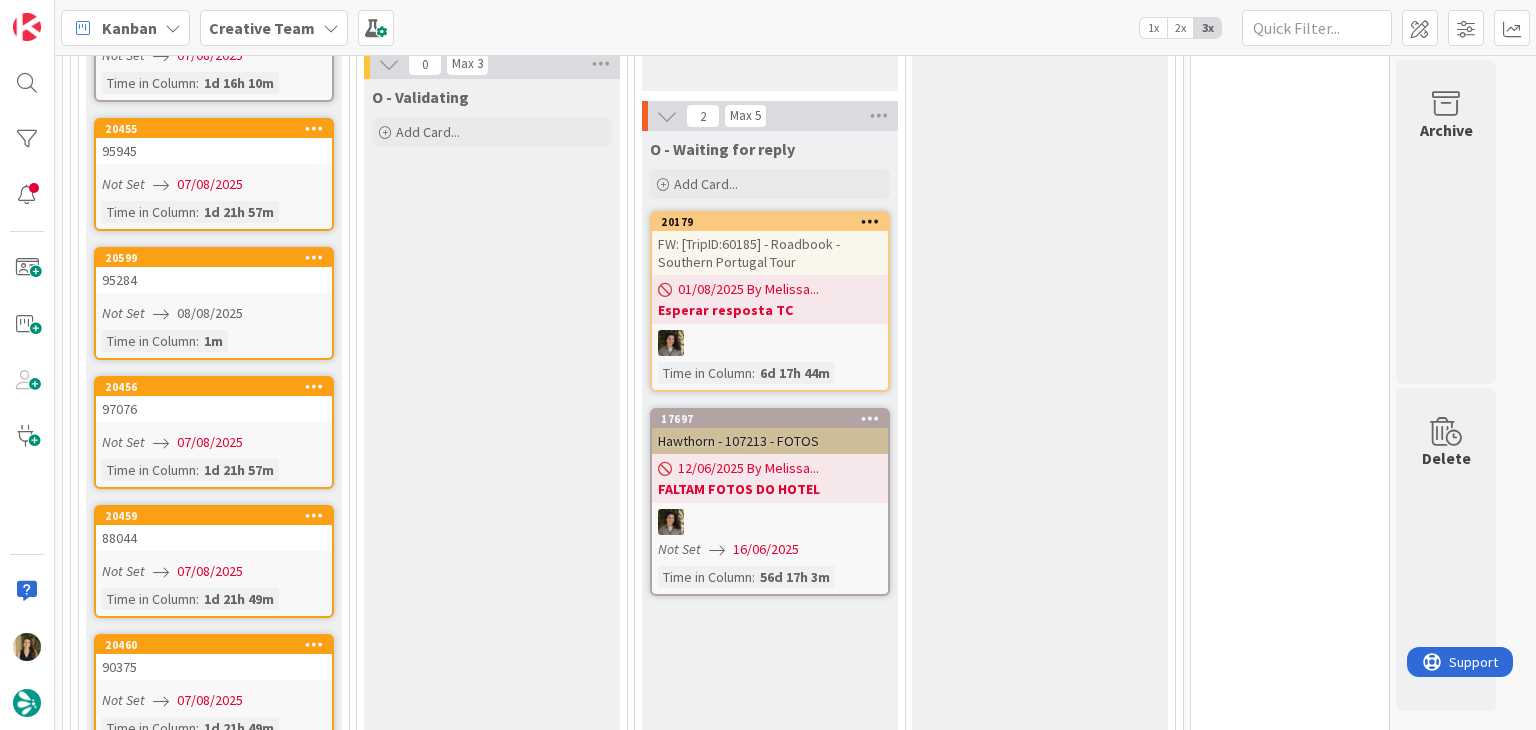 click on "O - Validating Add Card..." at bounding box center (492, 950) 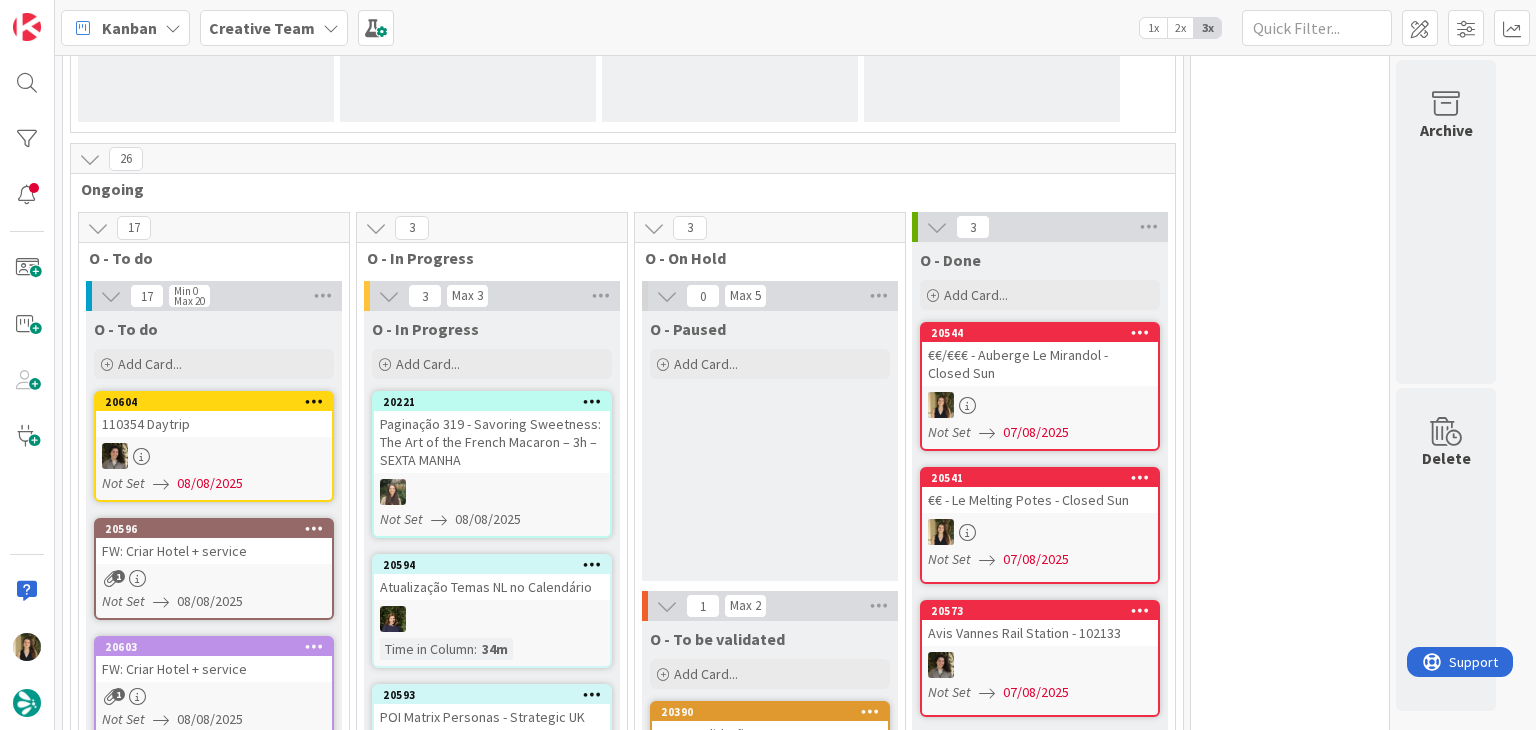 scroll, scrollTop: 0, scrollLeft: 0, axis: both 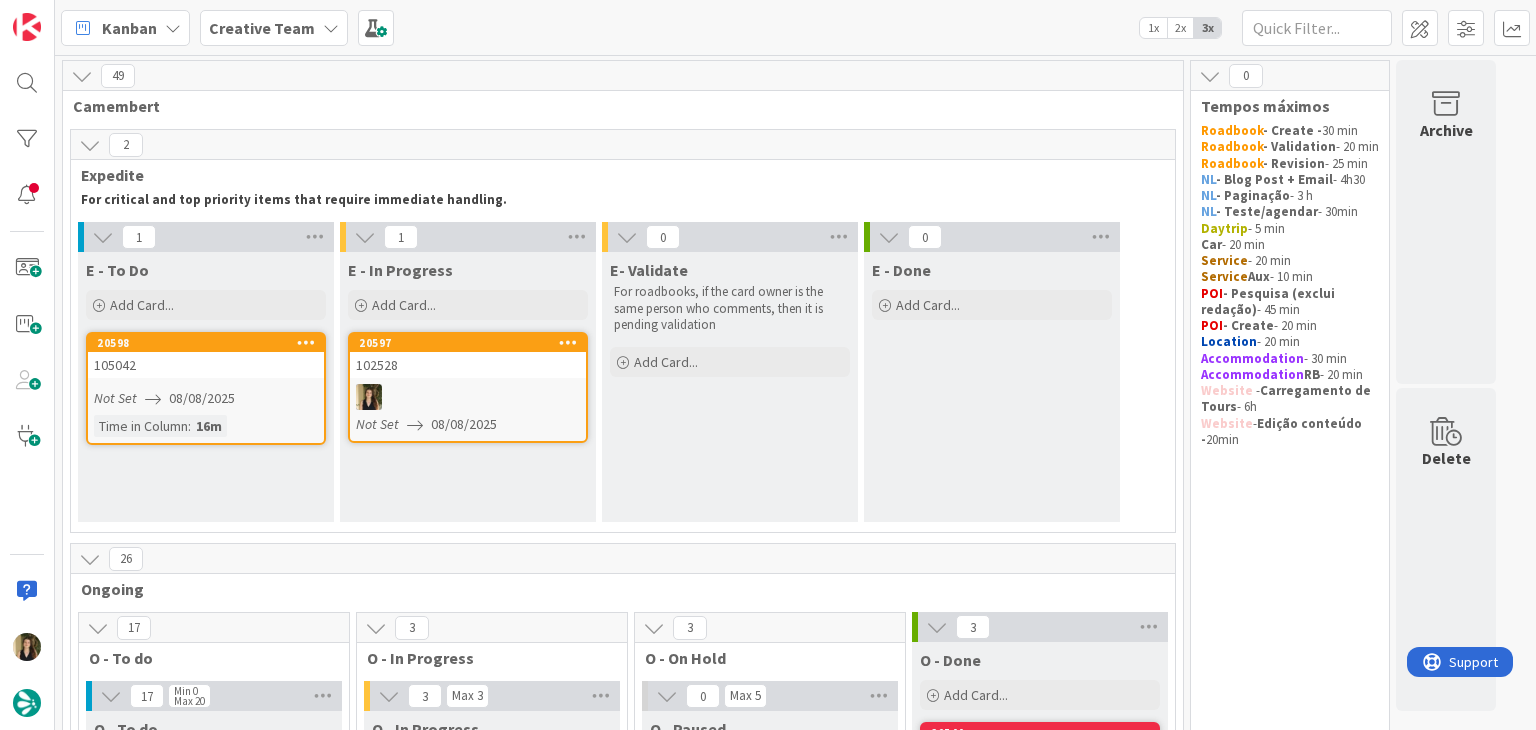 click at bounding box center (468, 397) 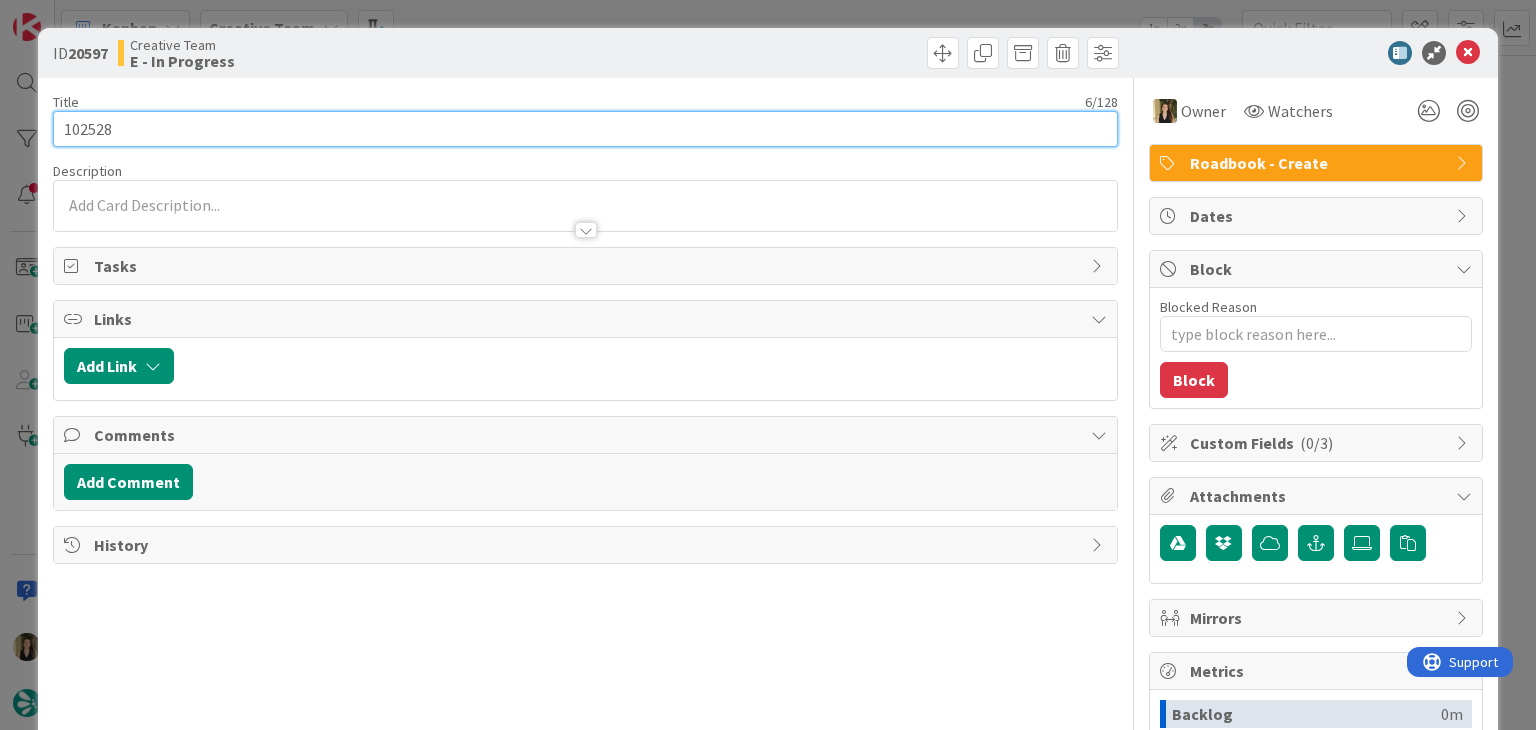 click on "102528" at bounding box center [585, 129] 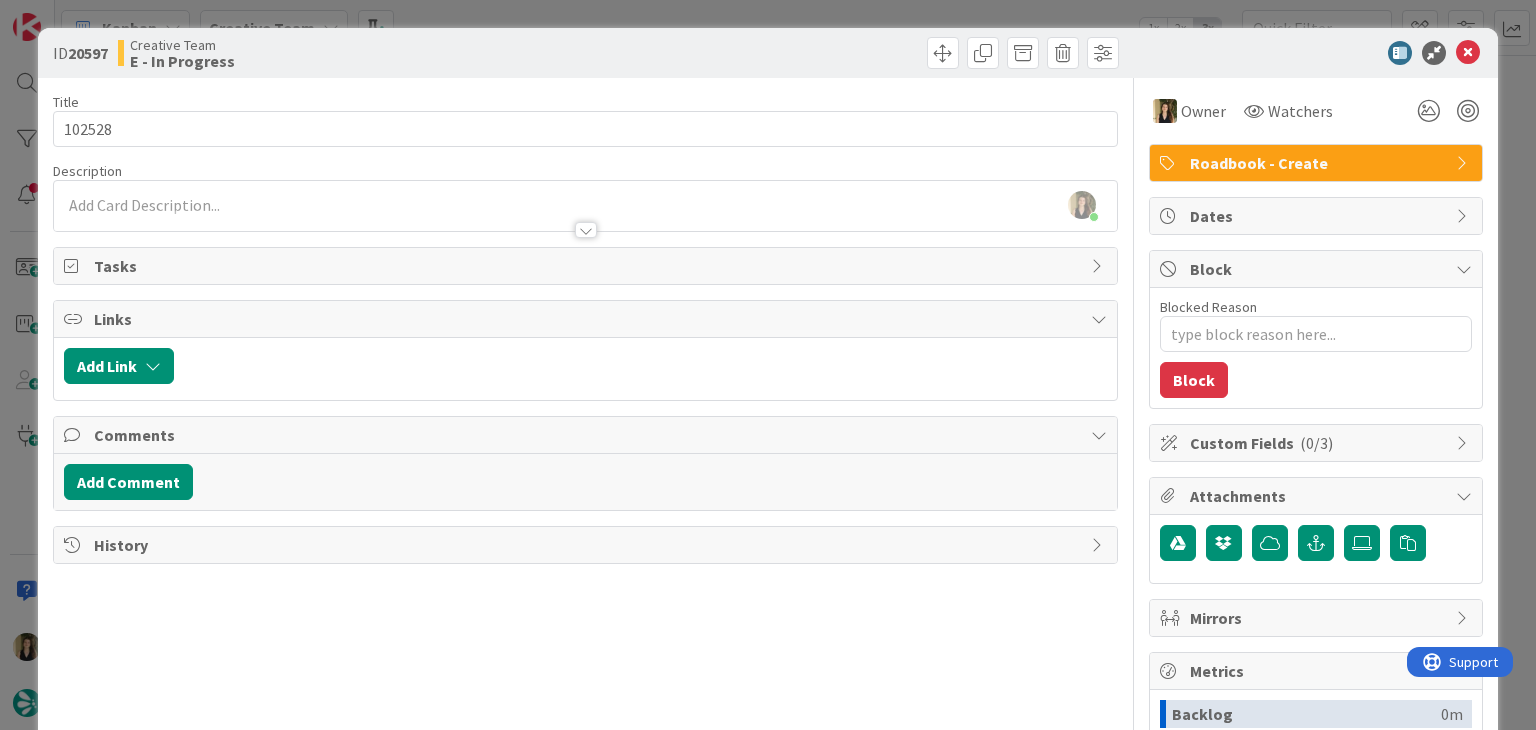 click on "ID  20597 Creative Team E - In Progress Title 6 / 128 102528 Description Sofia Palma just joined Owner Watchers Roadbook - Create Tasks Links Add Link Comments Add Comment History Owner Watchers Roadbook - Create Dates Block Blocked Reason 0 / 256 Block Custom Fields ( 0/3 ) Attachments Mirrors Metrics Backlog 0m To Do 17m Buffer 0m In Progress 1m Total Time 18m Lead Time 18m Cycle Time 1m Blocked Time 0m Show Details" at bounding box center (768, 365) 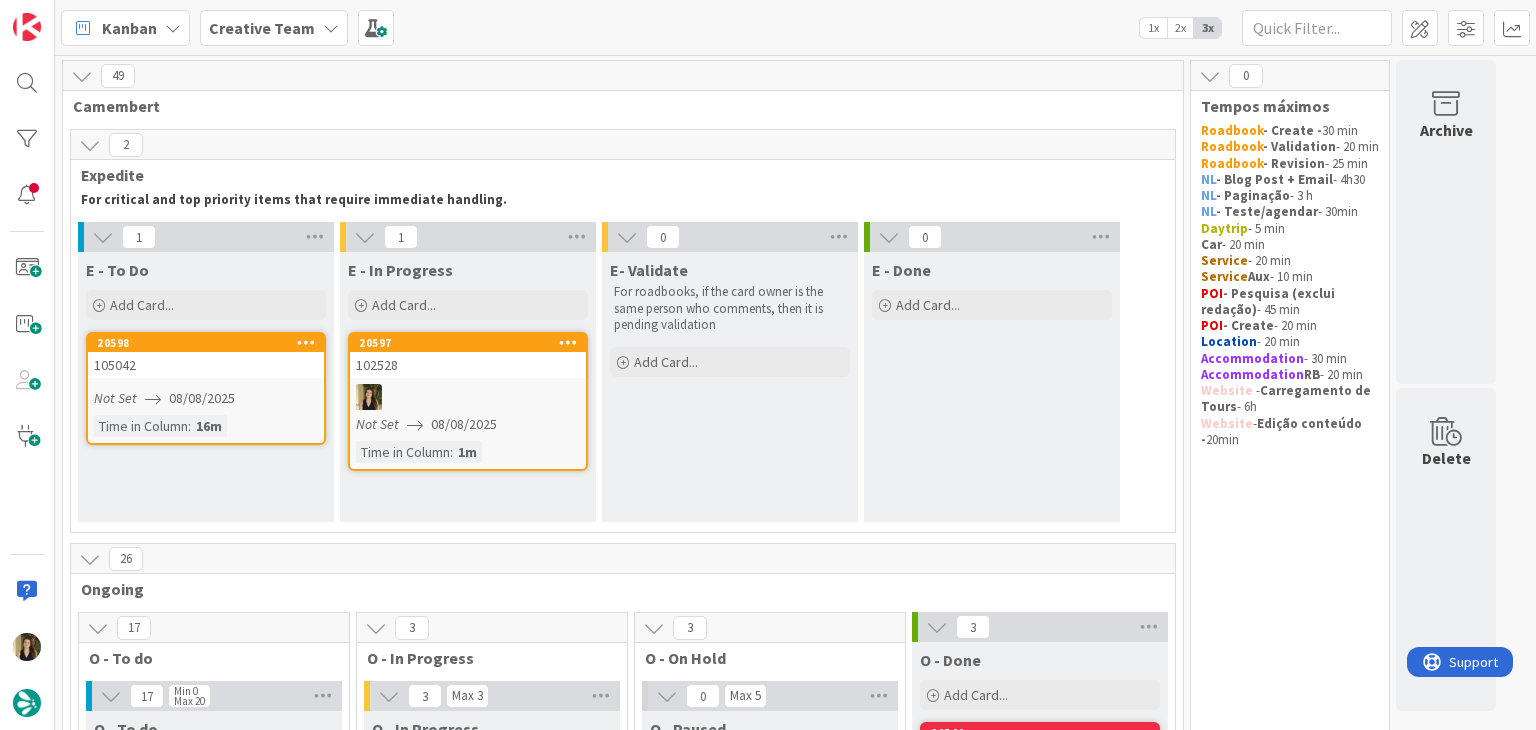 scroll, scrollTop: 0, scrollLeft: 0, axis: both 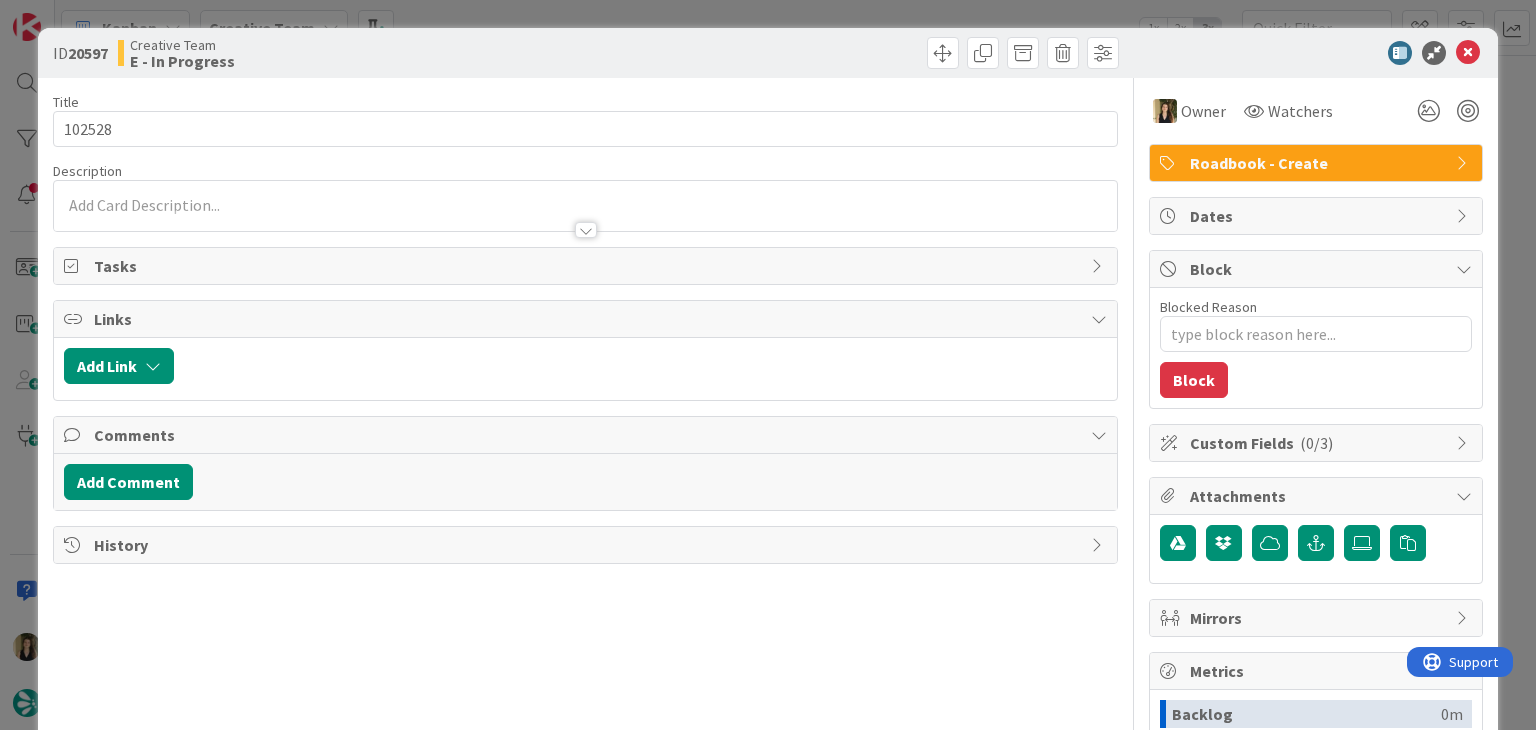type on "x" 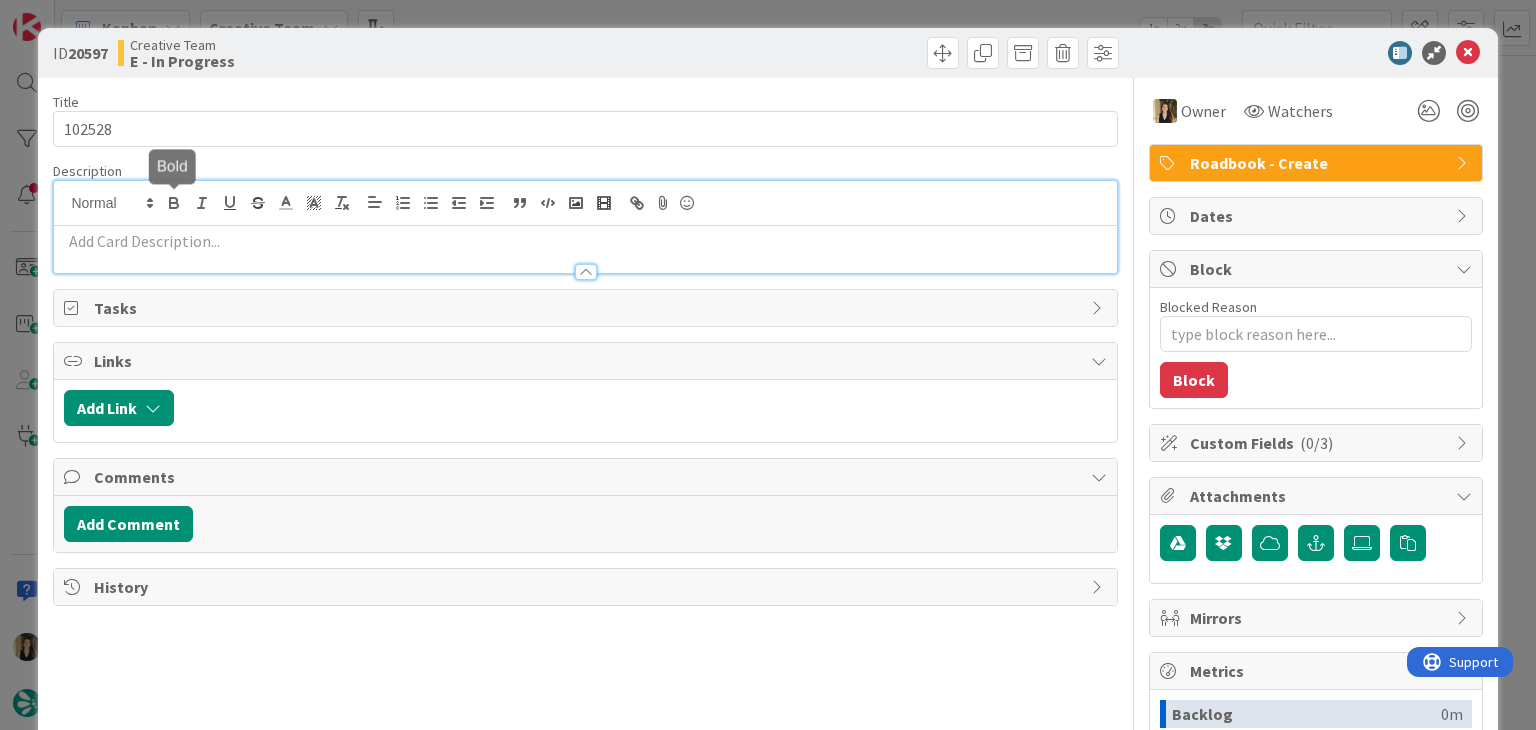 scroll, scrollTop: 0, scrollLeft: 0, axis: both 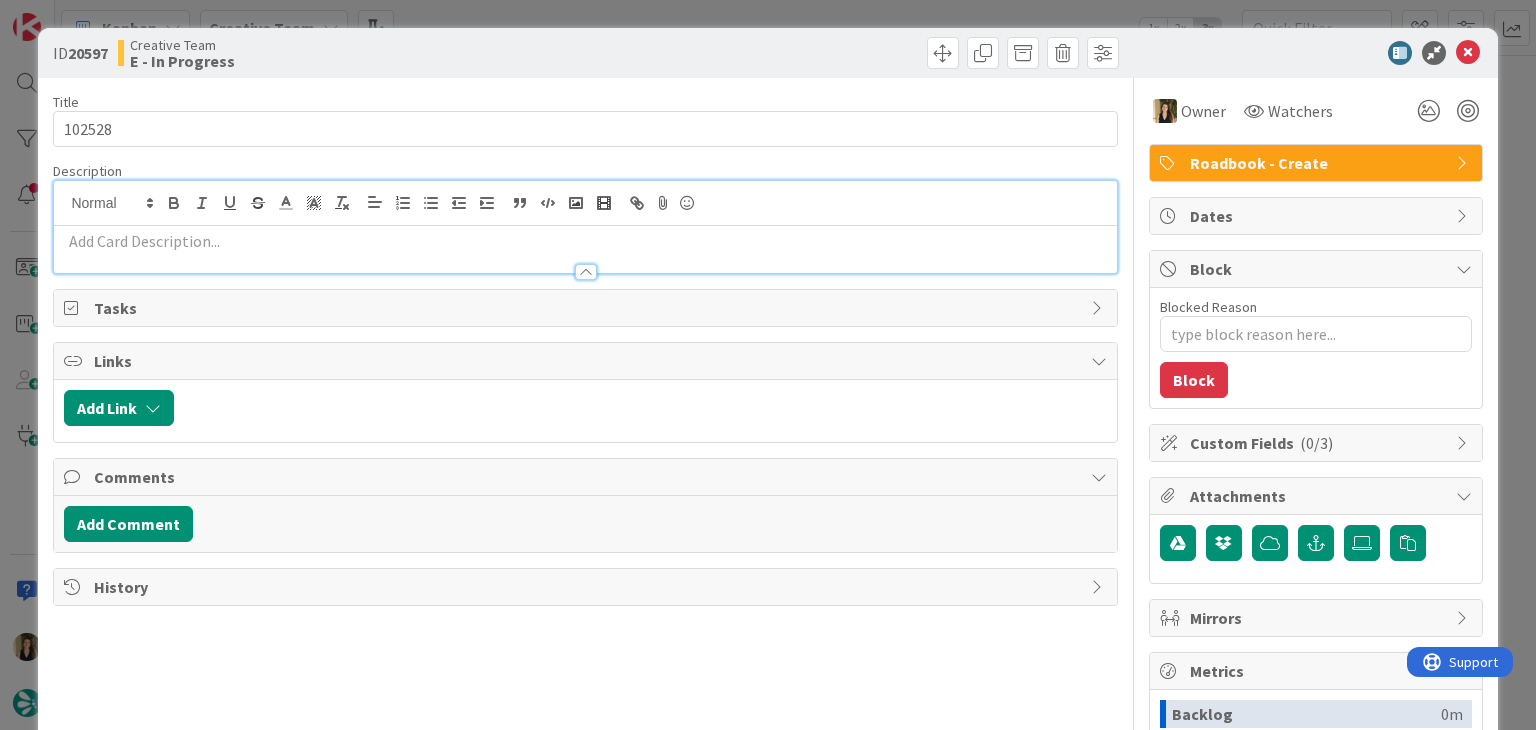click at bounding box center (585, 241) 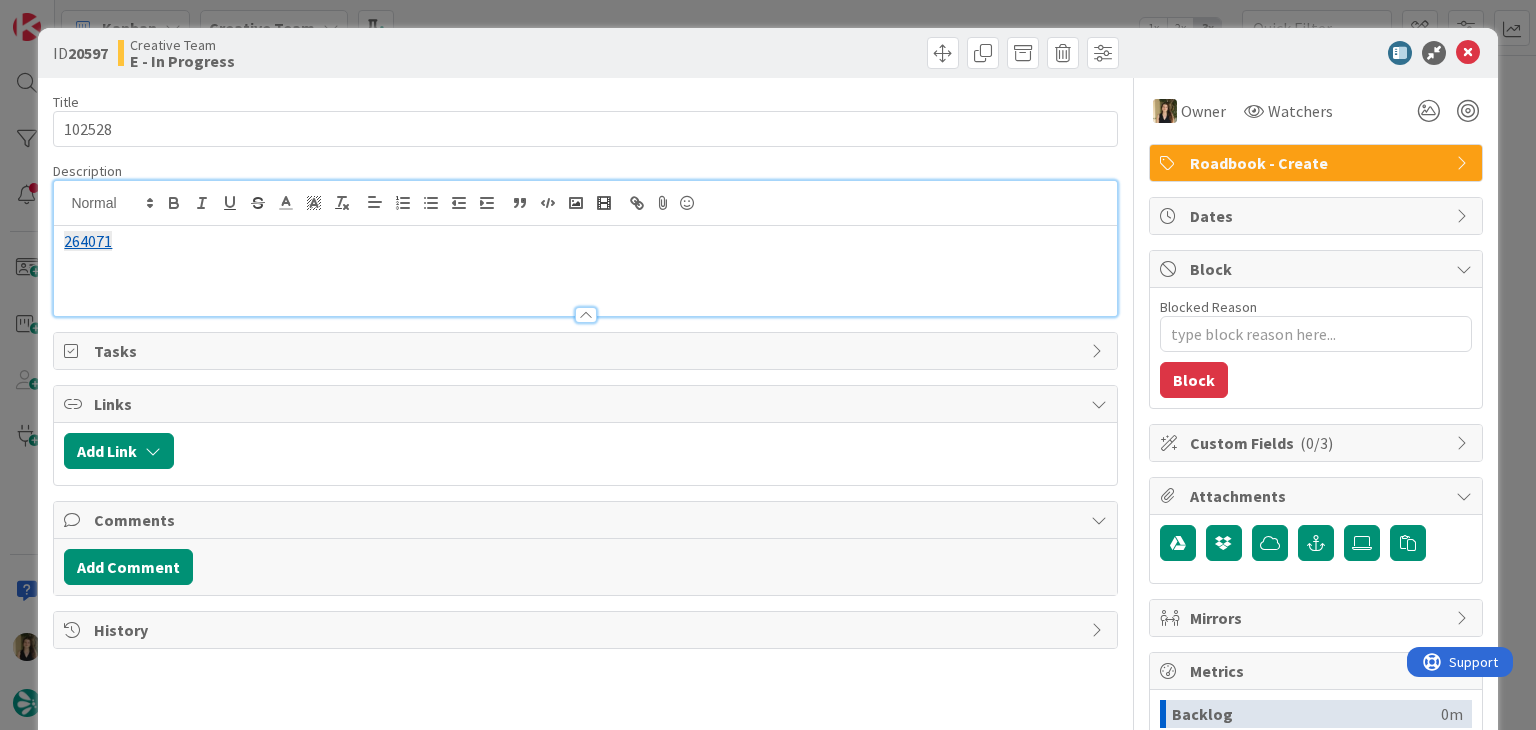 type 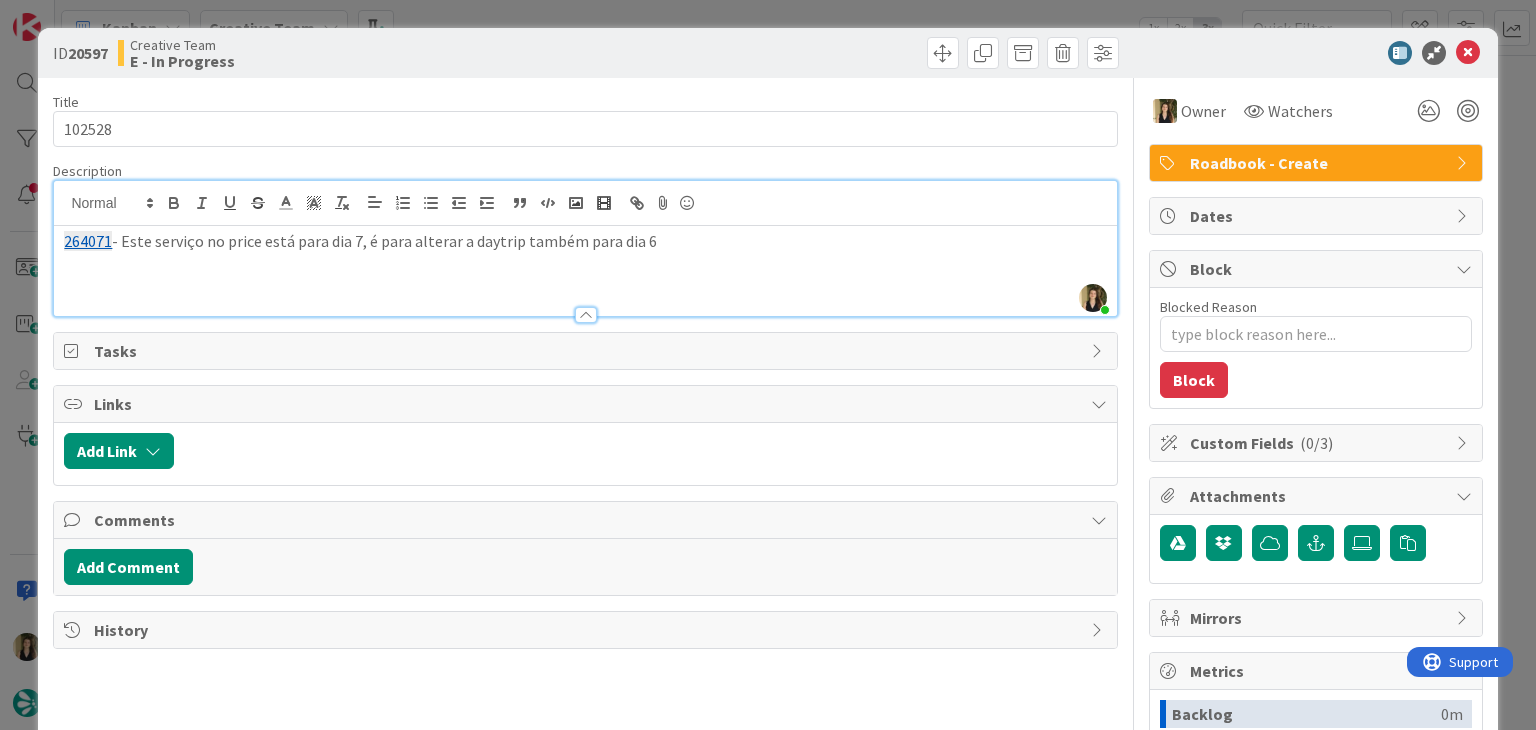 drag, startPoint x: 692, startPoint y: 243, endPoint x: 457, endPoint y: 252, distance: 235.17227 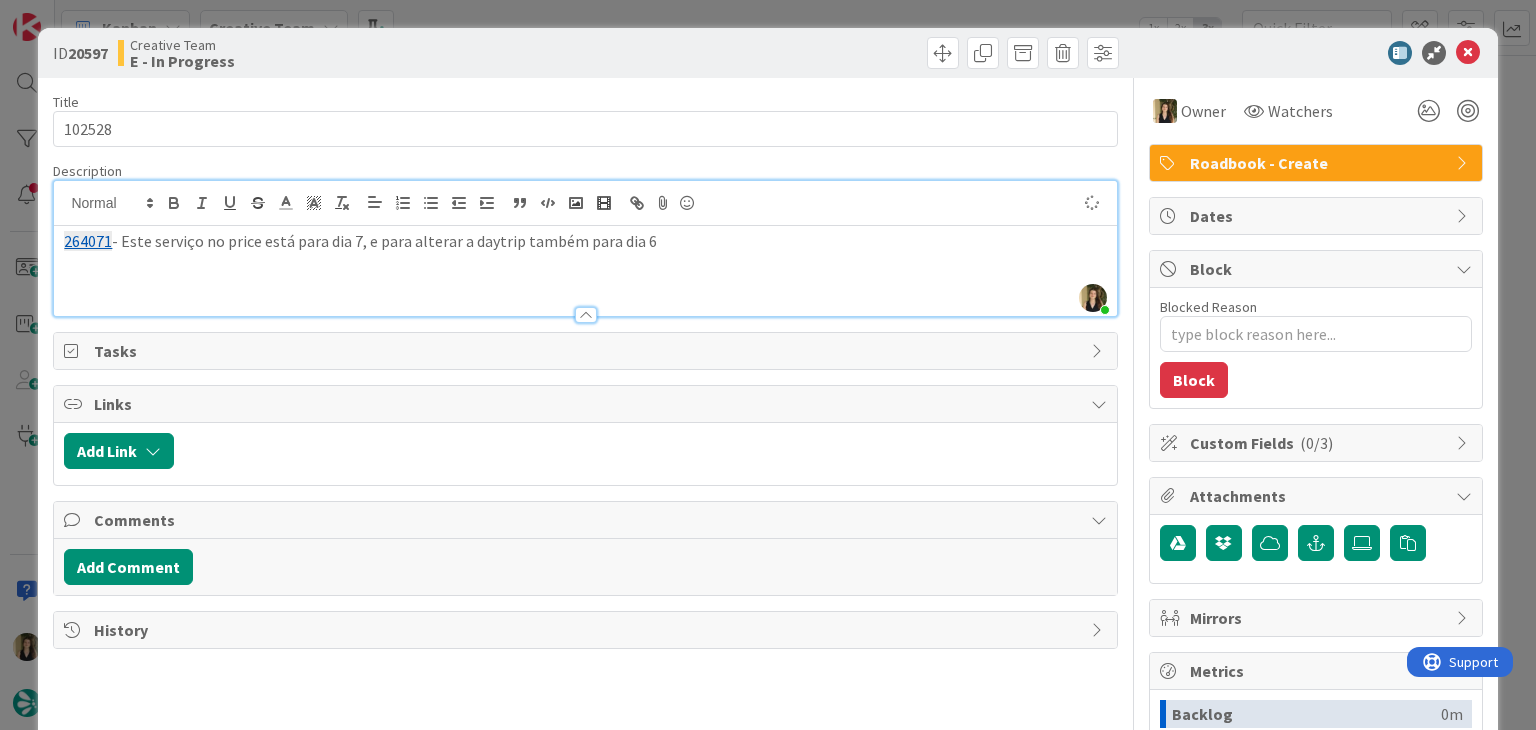 click on "264071  - Este serviço no price está para dia 7, e para alterar a daytrip também para dia 6" at bounding box center (585, 241) 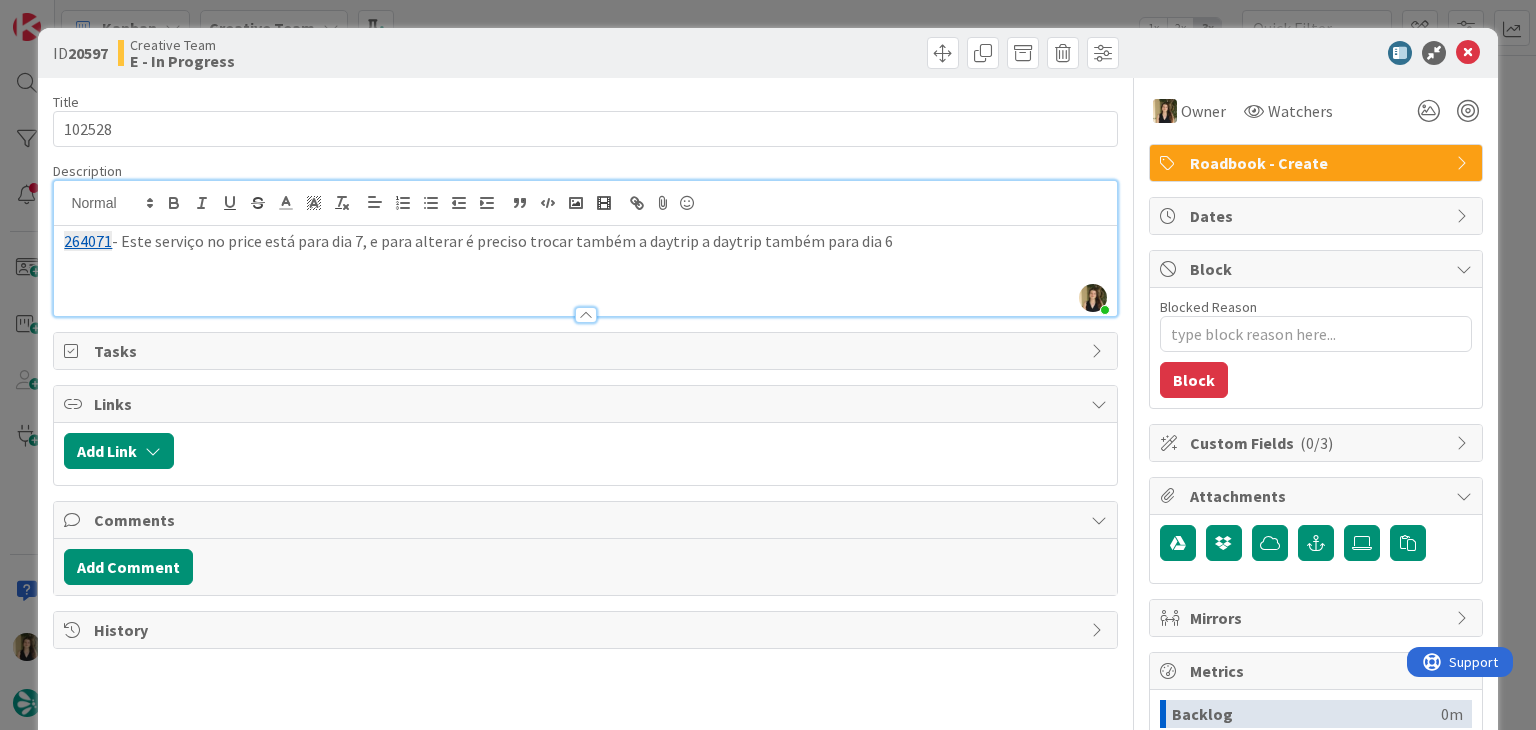 drag, startPoint x: 920, startPoint y: 233, endPoint x: 684, endPoint y: 244, distance: 236.25621 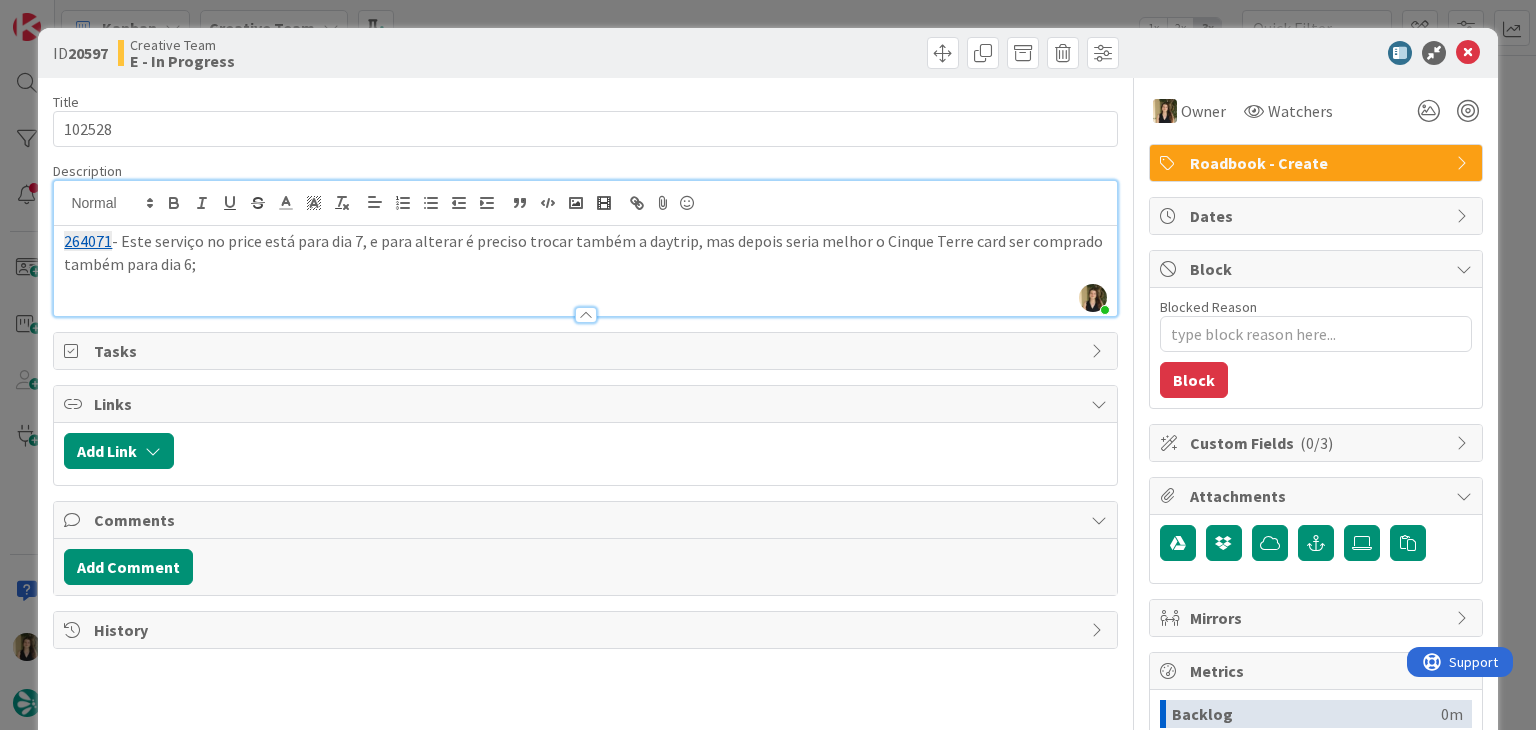 drag, startPoint x: 189, startPoint y: 261, endPoint x: 299, endPoint y: 232, distance: 113.758514 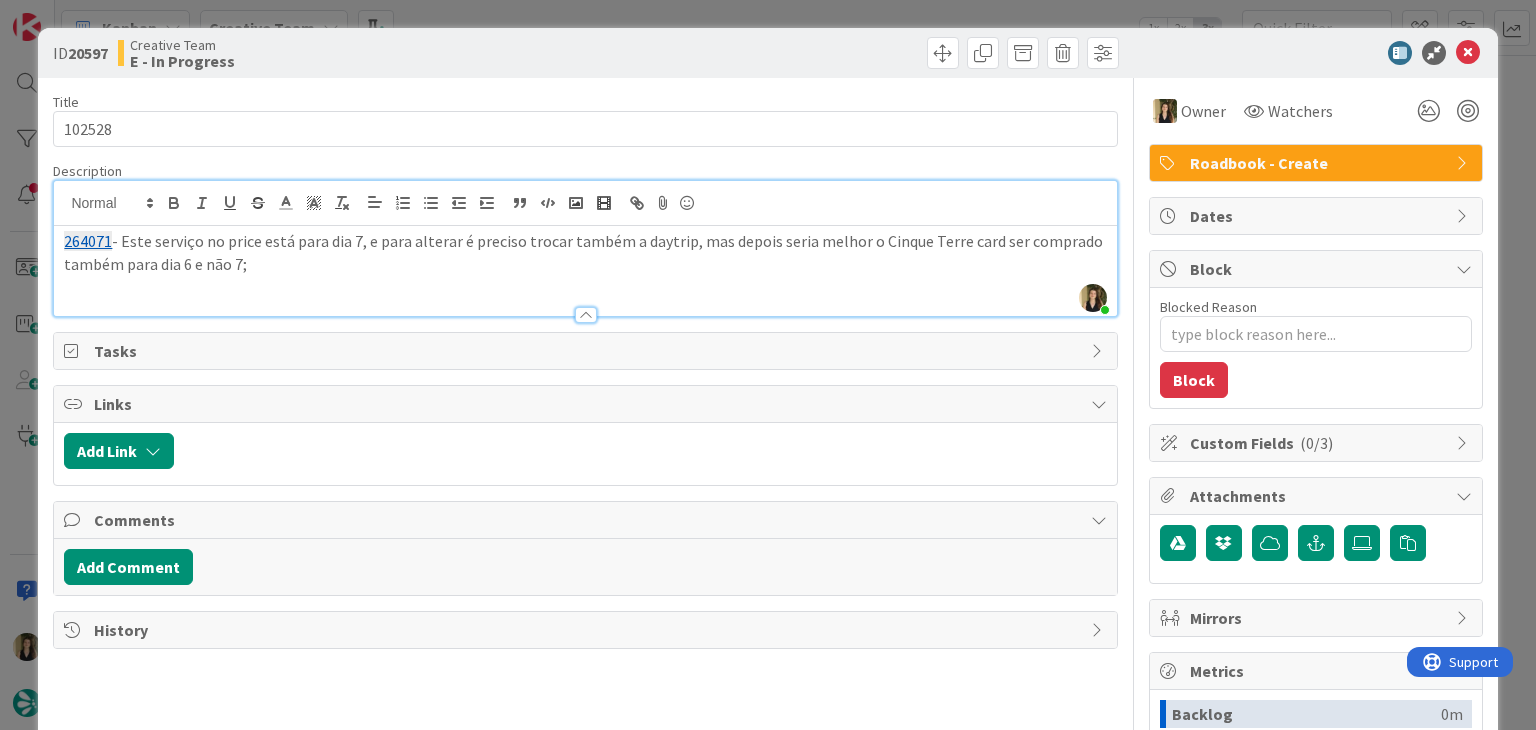 click on "264071  - Este serviço no price está para dia 7, e para alterar é preciso trocar também a daytrip, mas depois seria melhor o Cinque Terre card ser comprado também para dia 6 e não 7;" at bounding box center (585, 271) 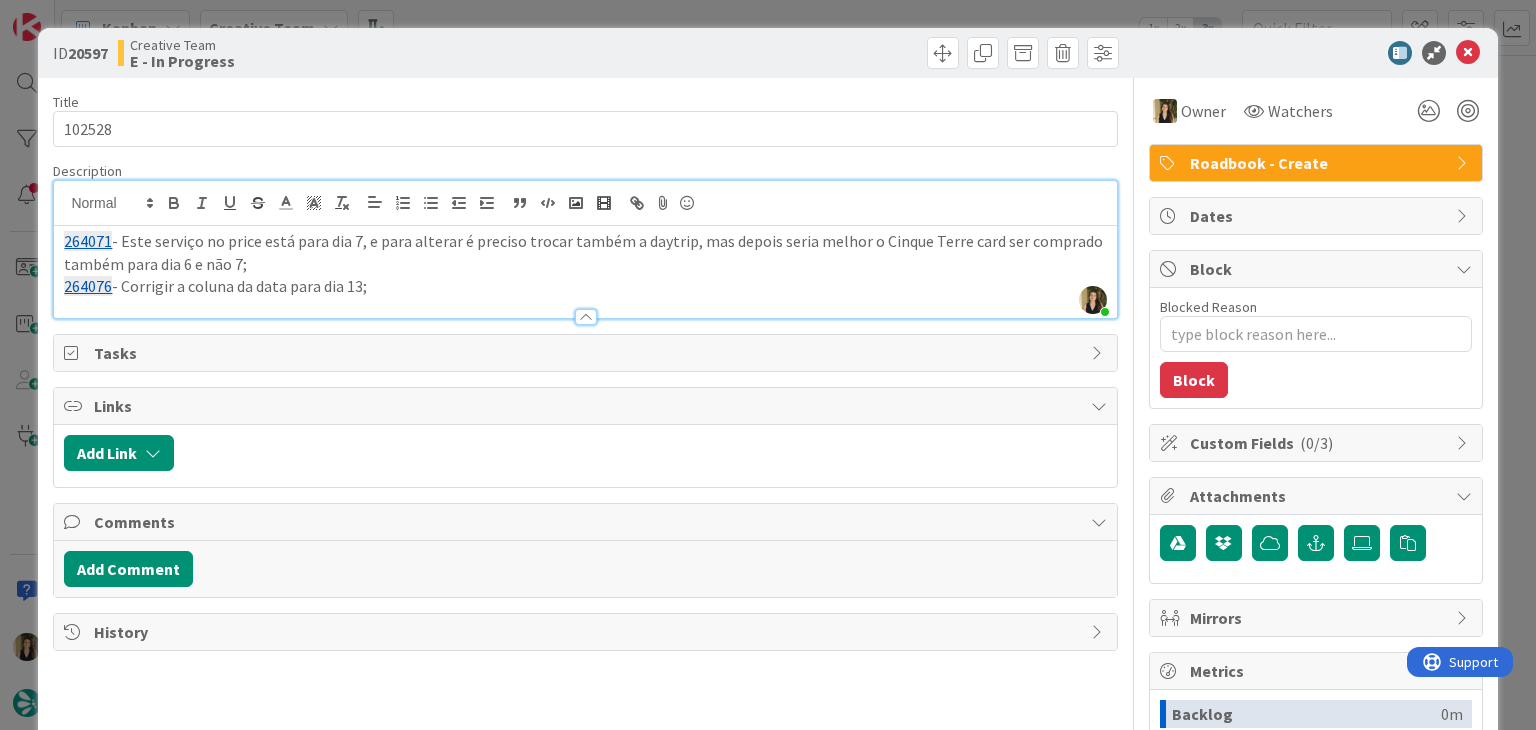 drag, startPoint x: 414, startPoint y: 289, endPoint x: 91, endPoint y: 112, distance: 368.3178 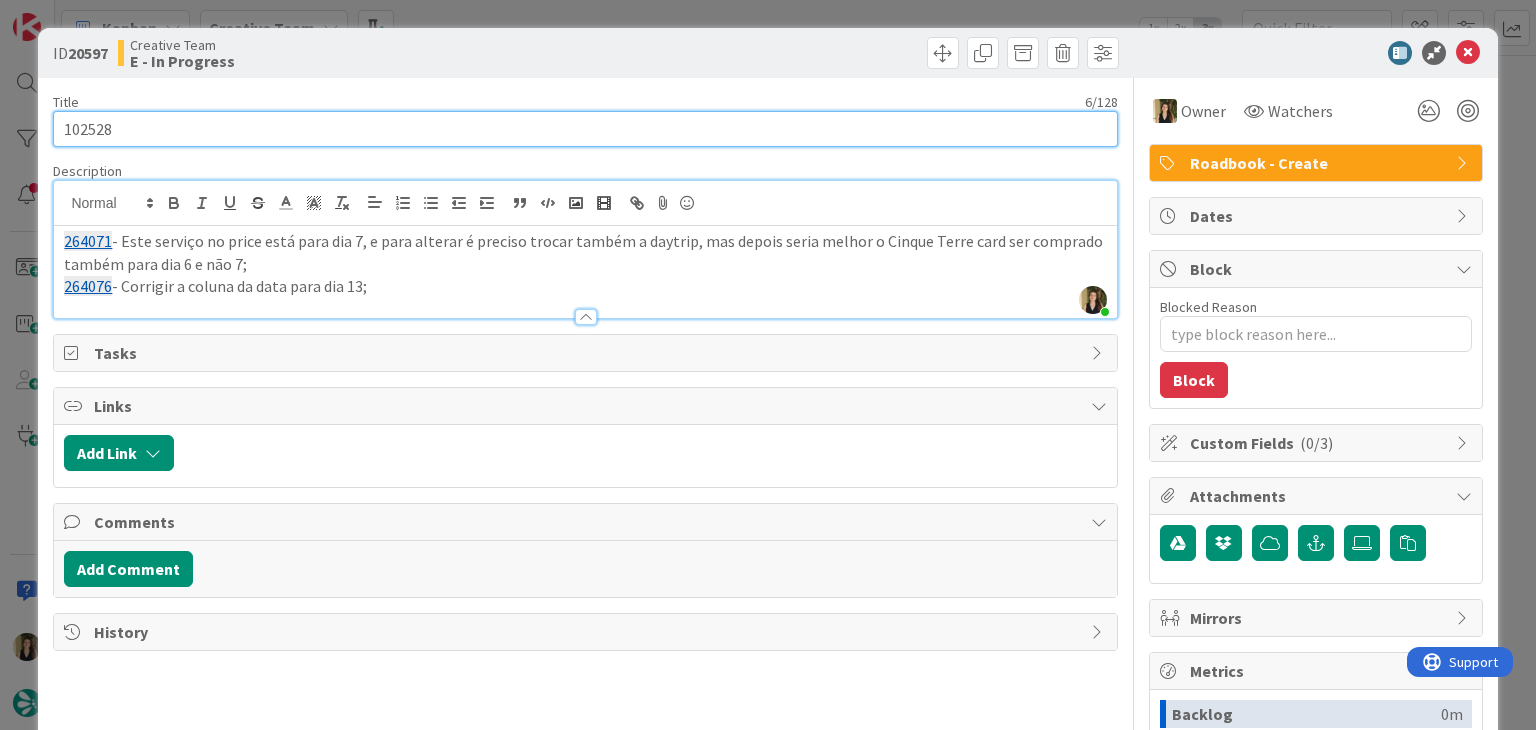 click on "102528" at bounding box center (585, 129) 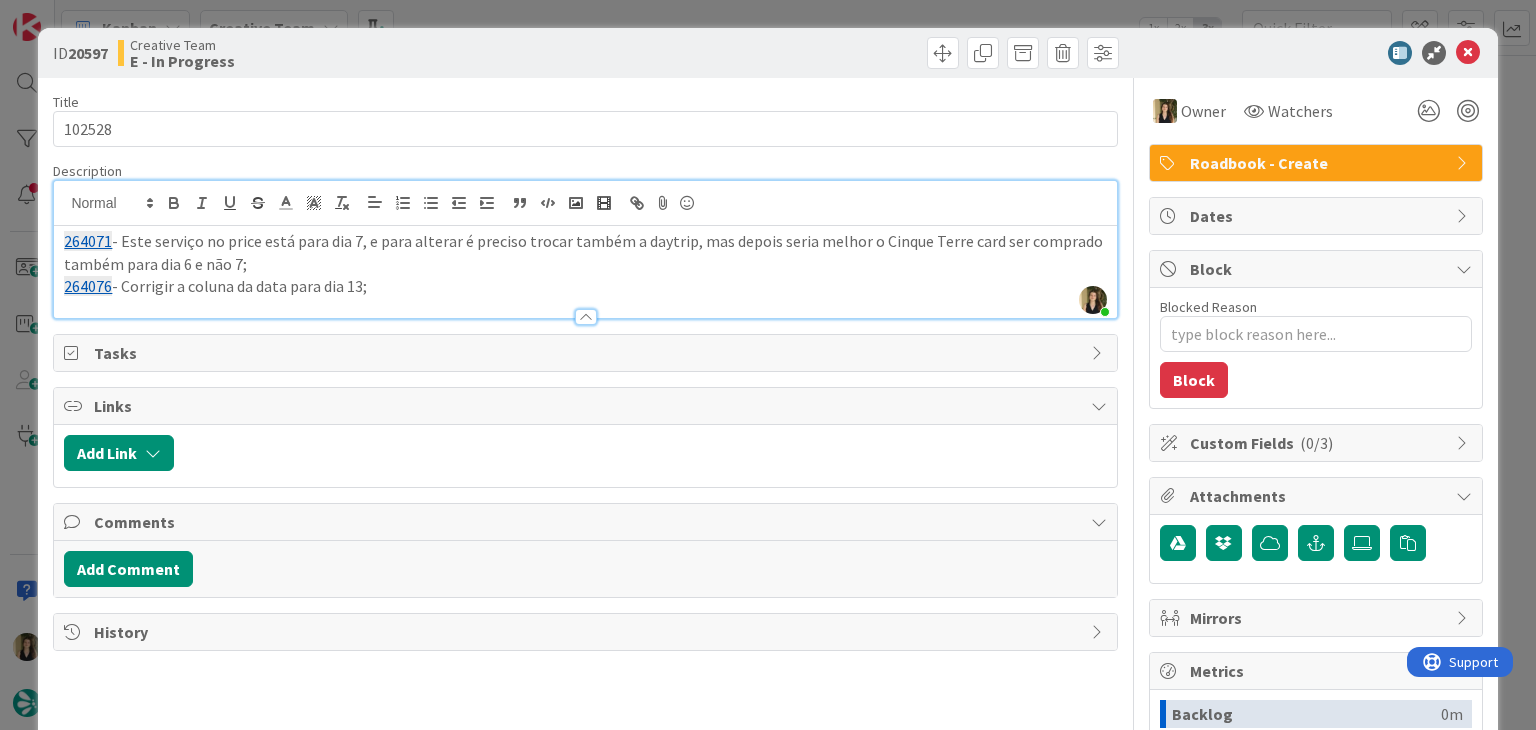 click on "Creative Team E - In Progress" at bounding box center (349, 53) 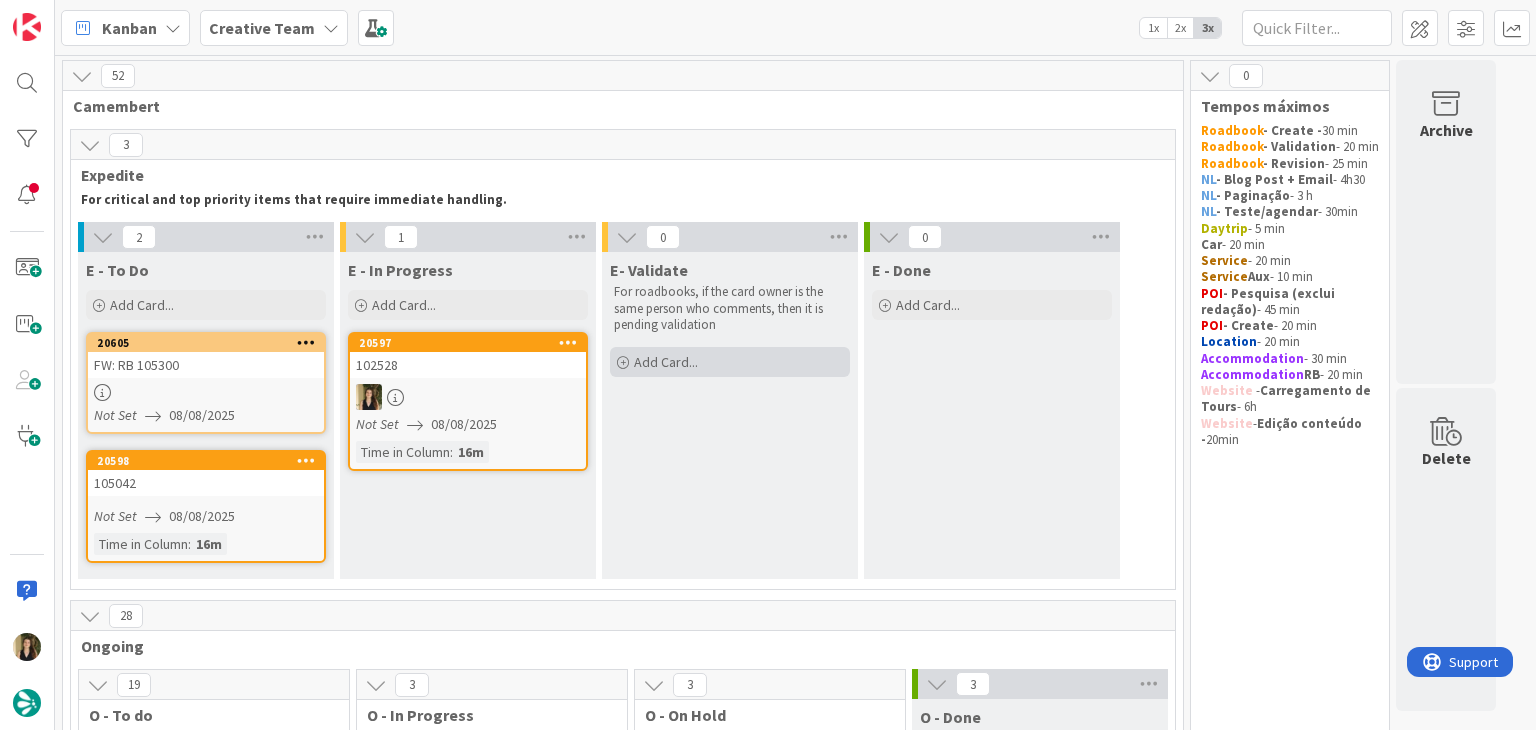 click on "Add Card..." at bounding box center (730, 362) 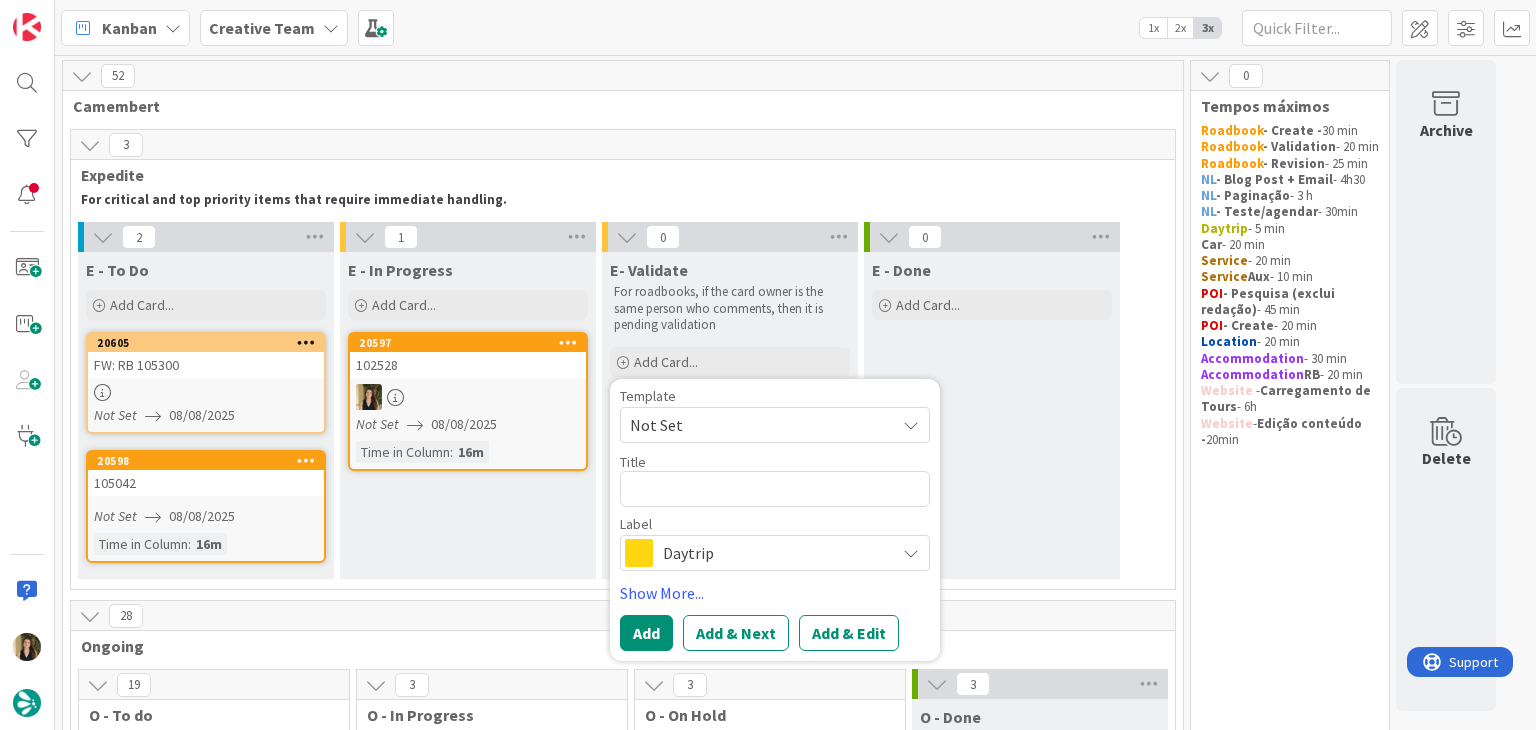 type on "x" 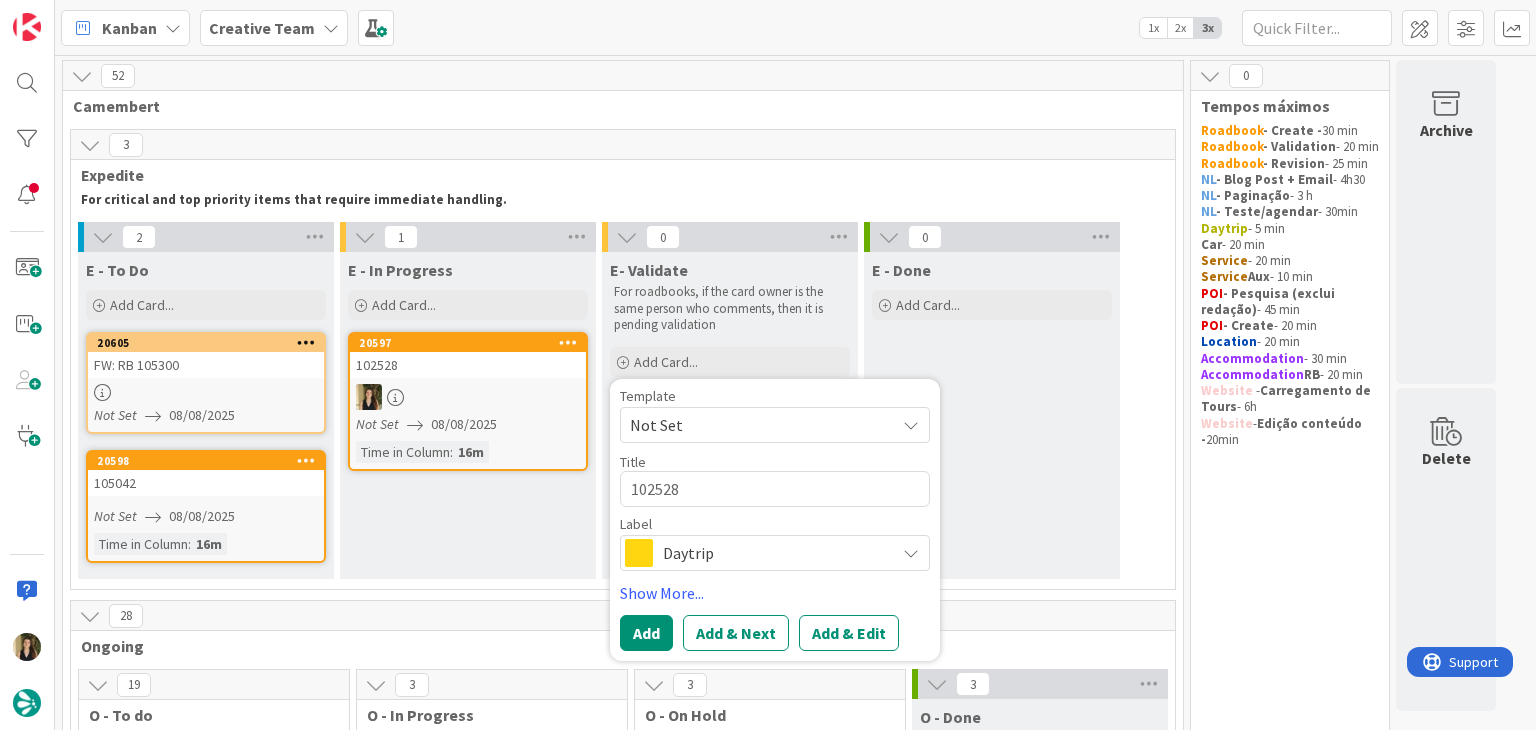 scroll, scrollTop: 0, scrollLeft: 0, axis: both 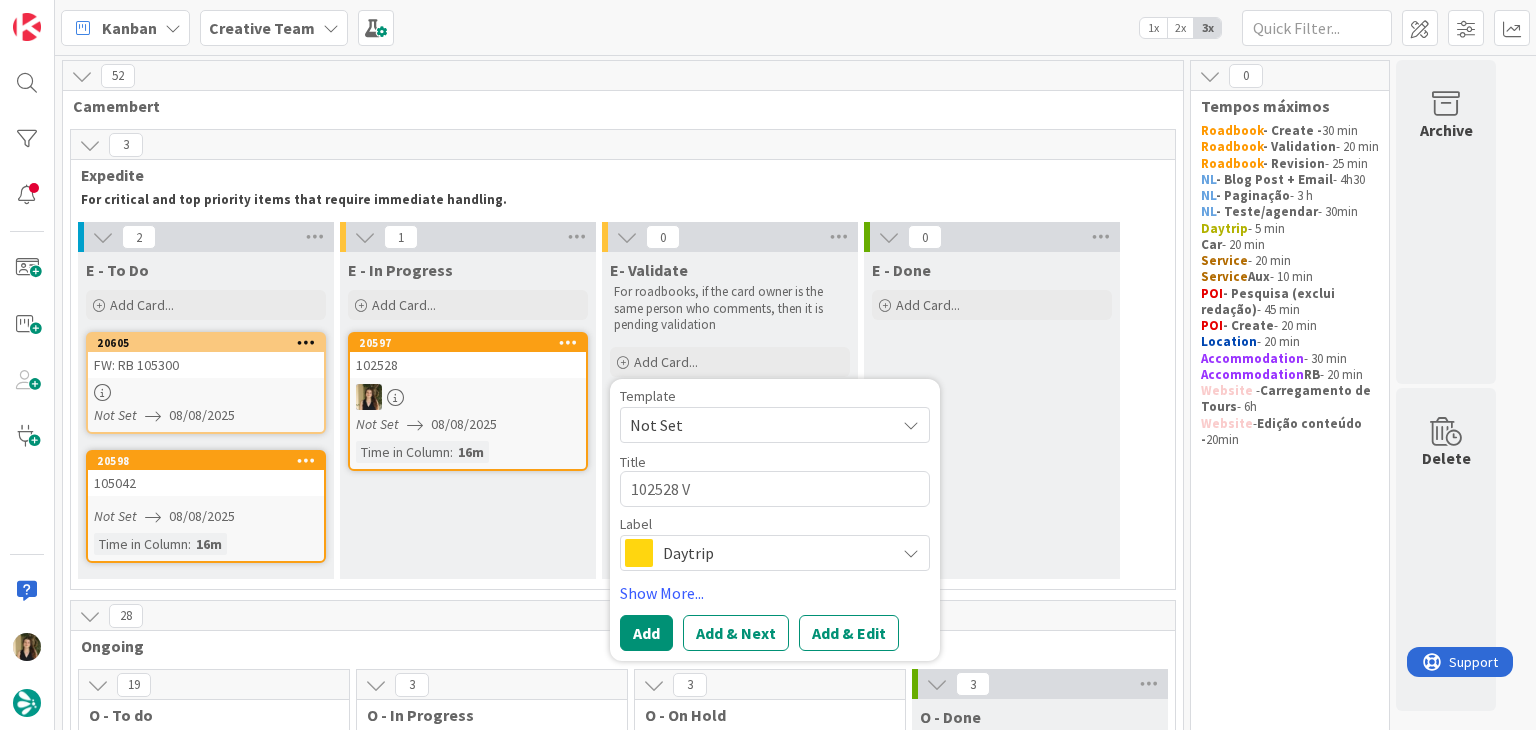 type on "x" 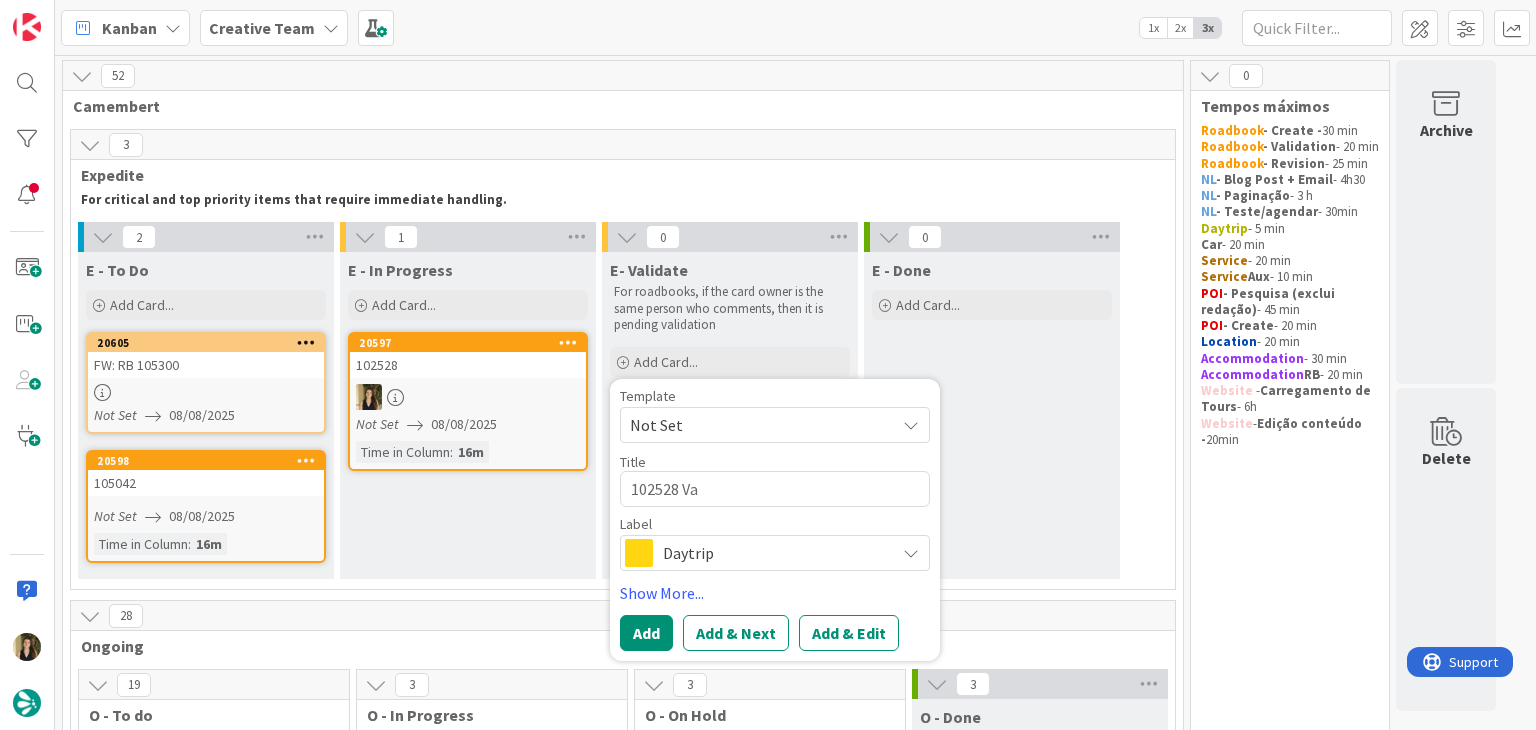 type on "x" 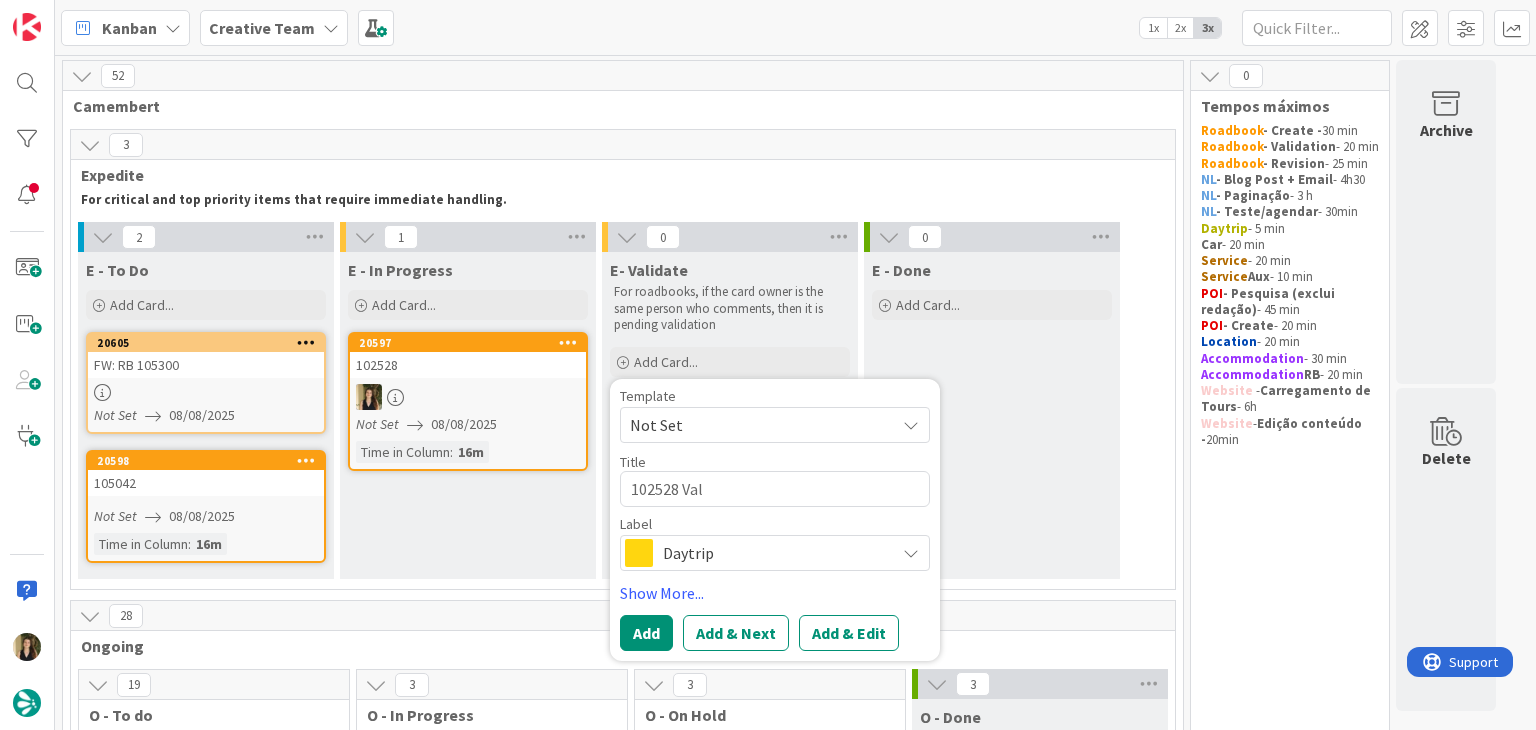 type on "x" 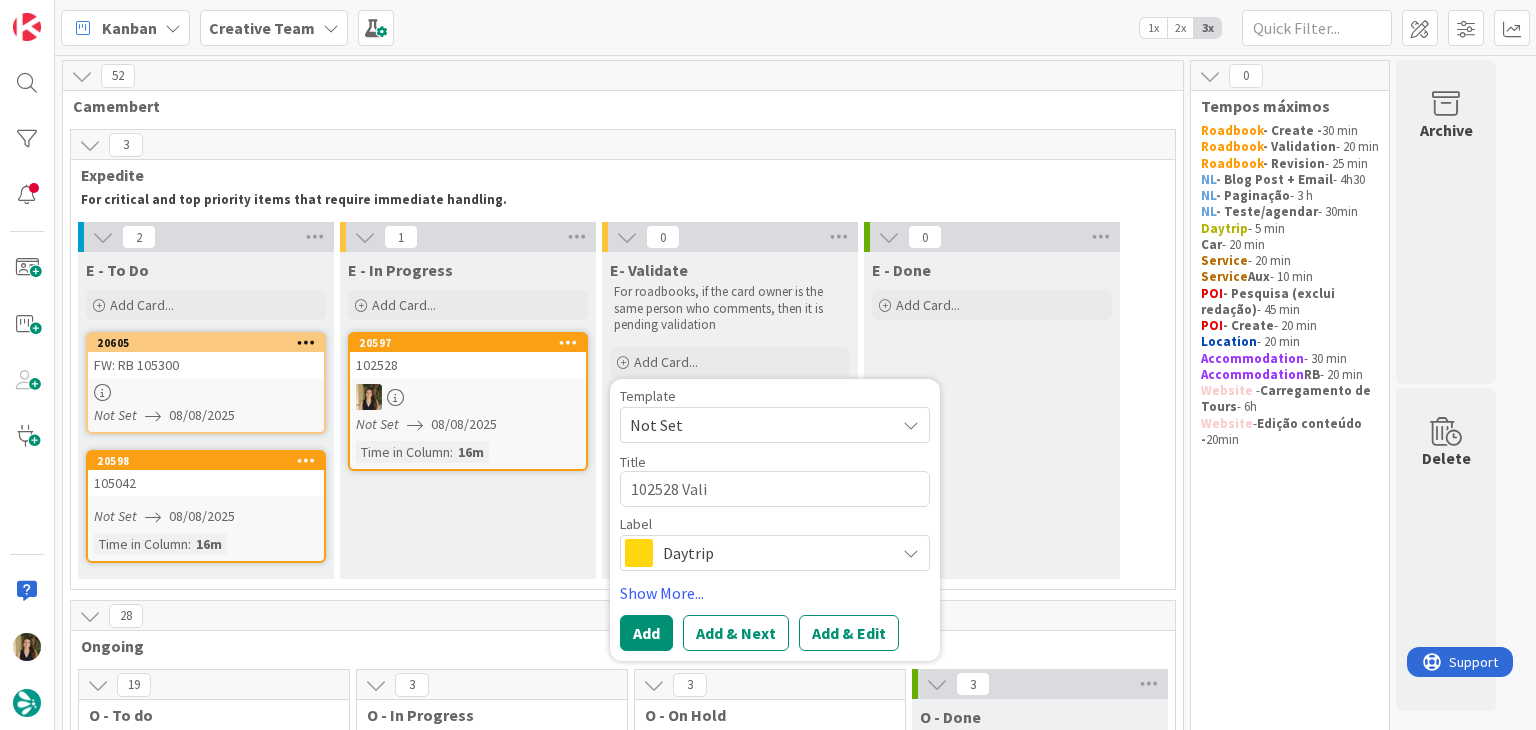 type on "x" 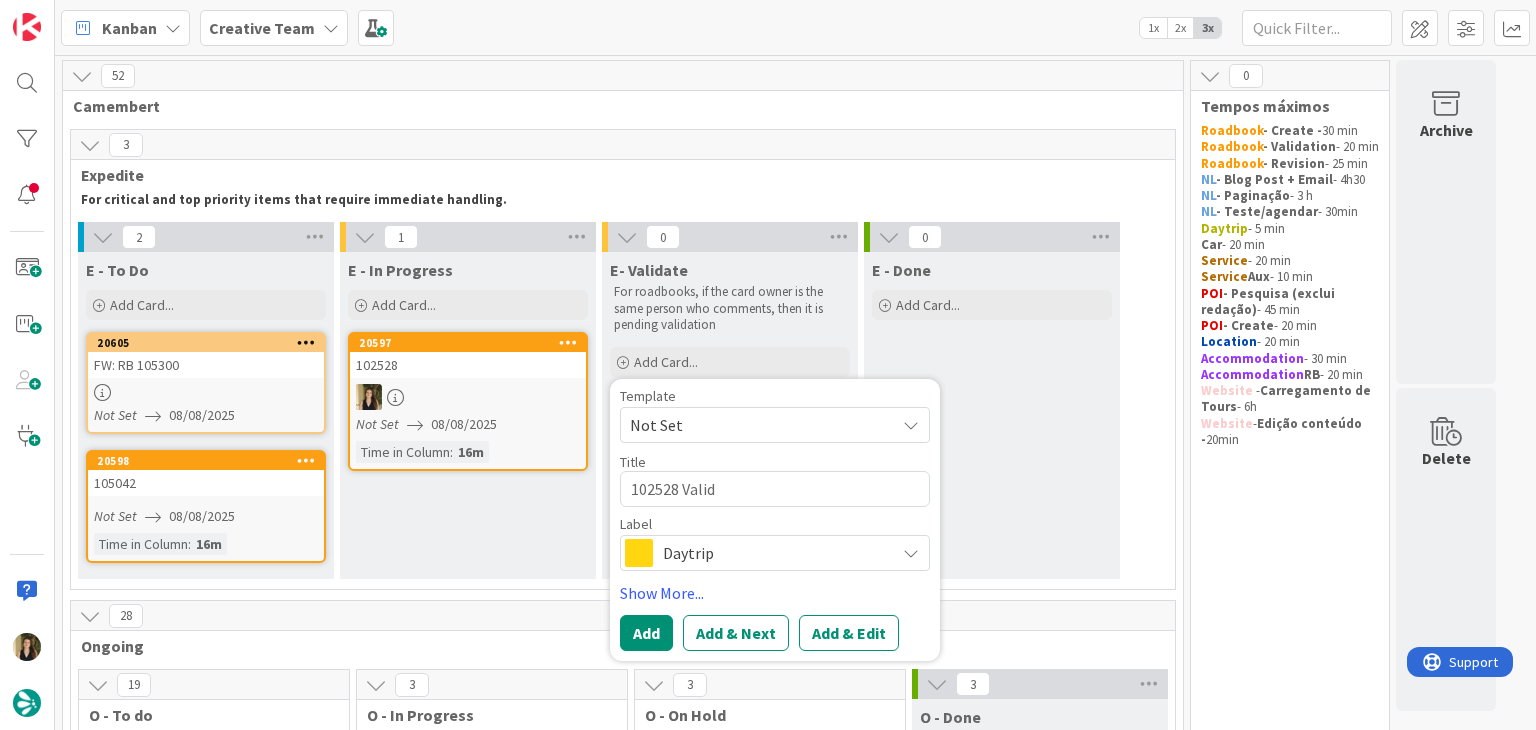 type on "x" 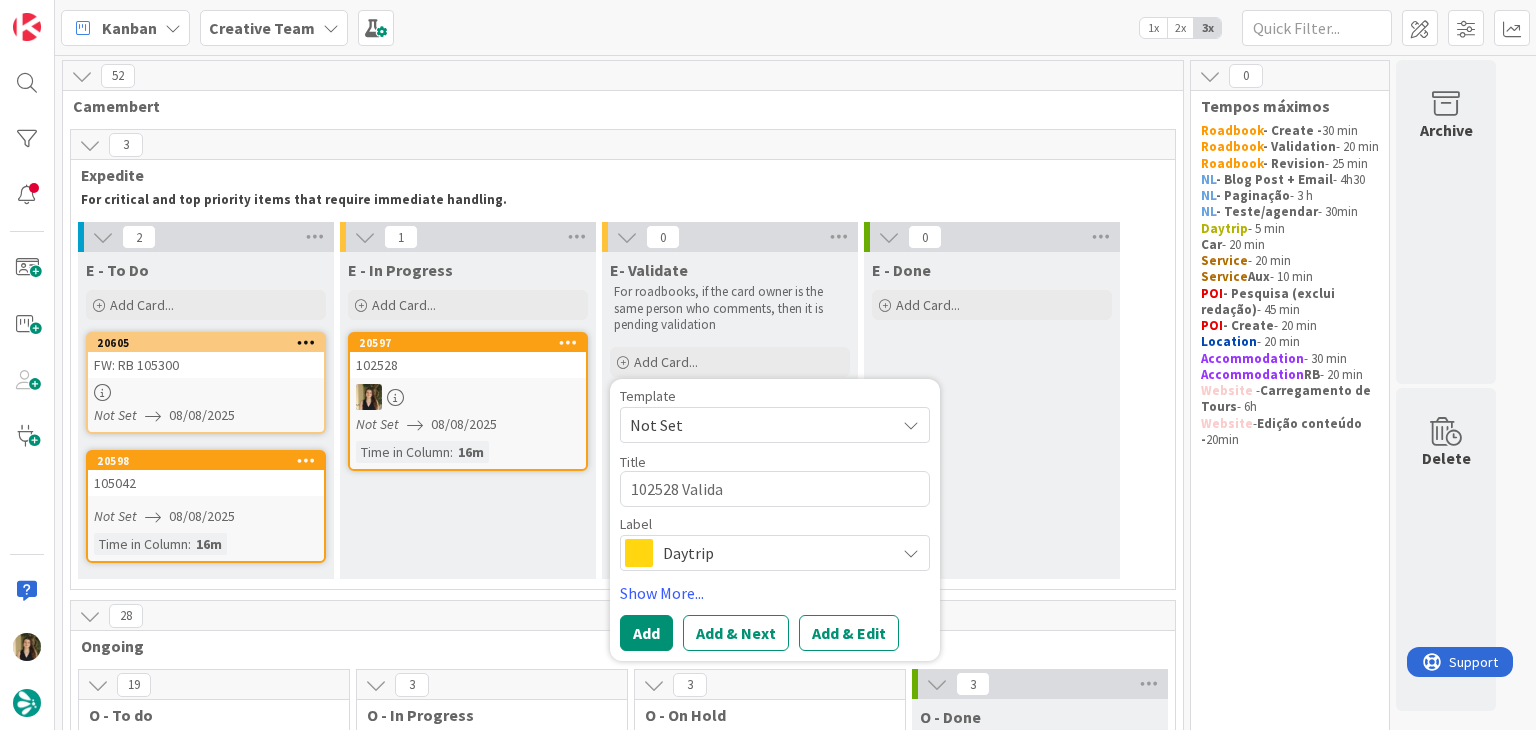 type on "x" 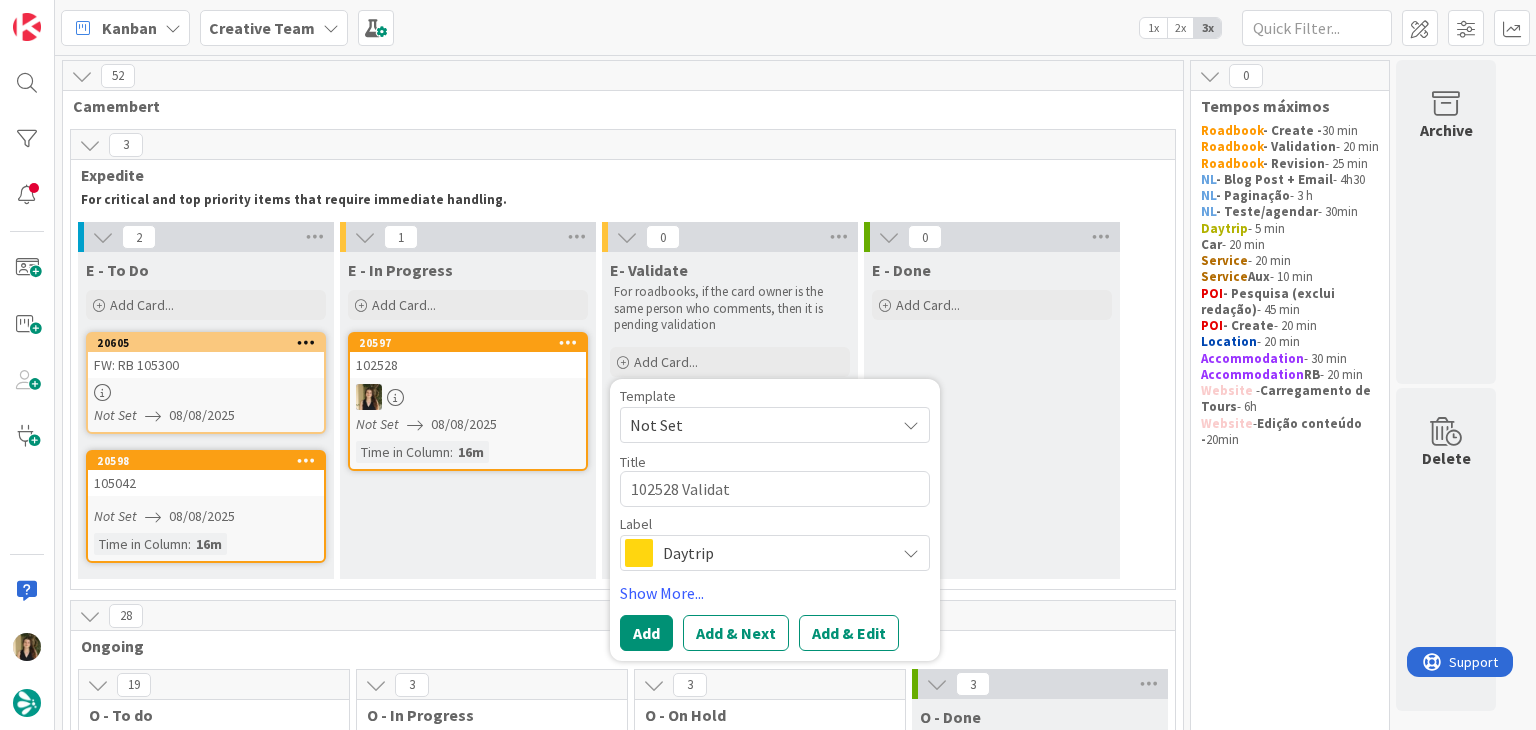 type on "x" 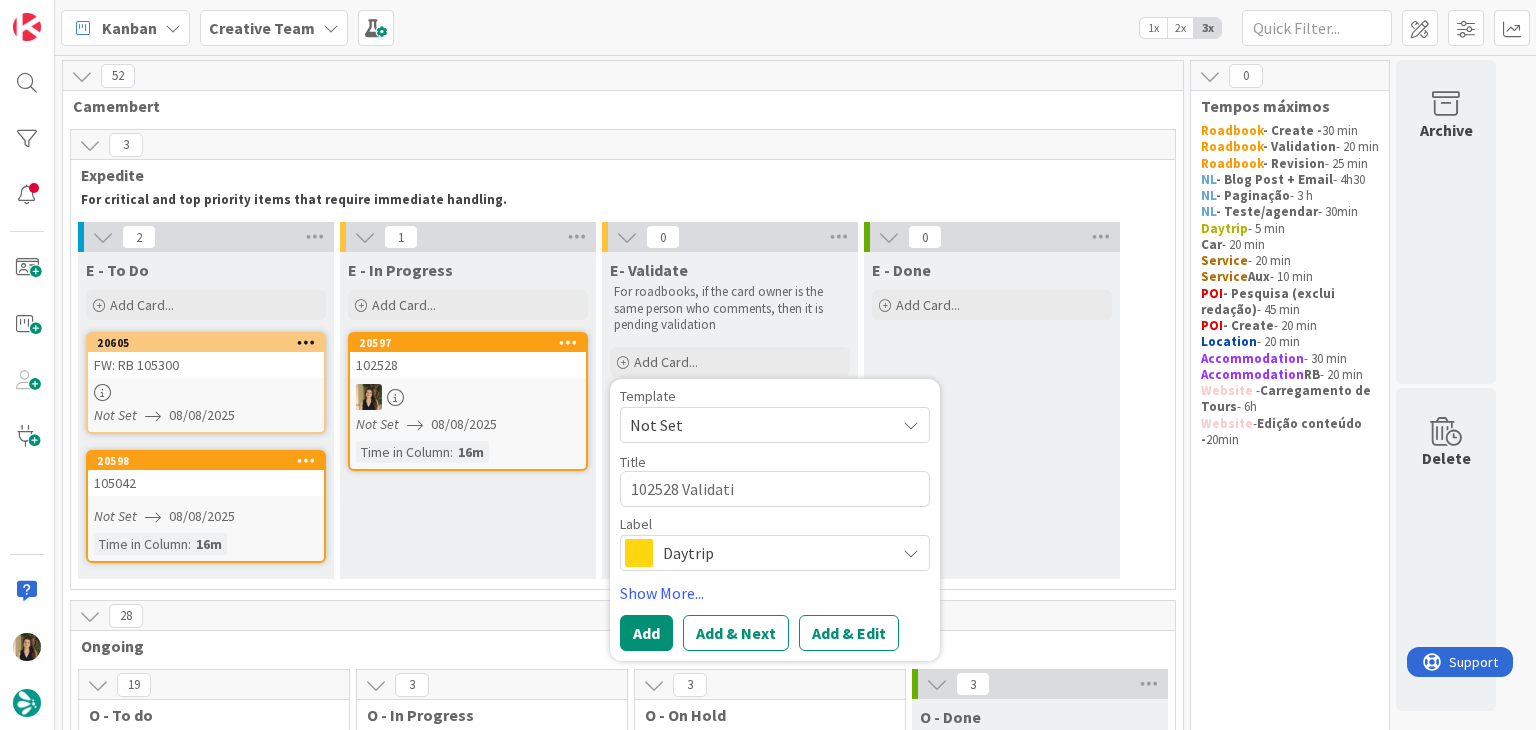 type on "x" 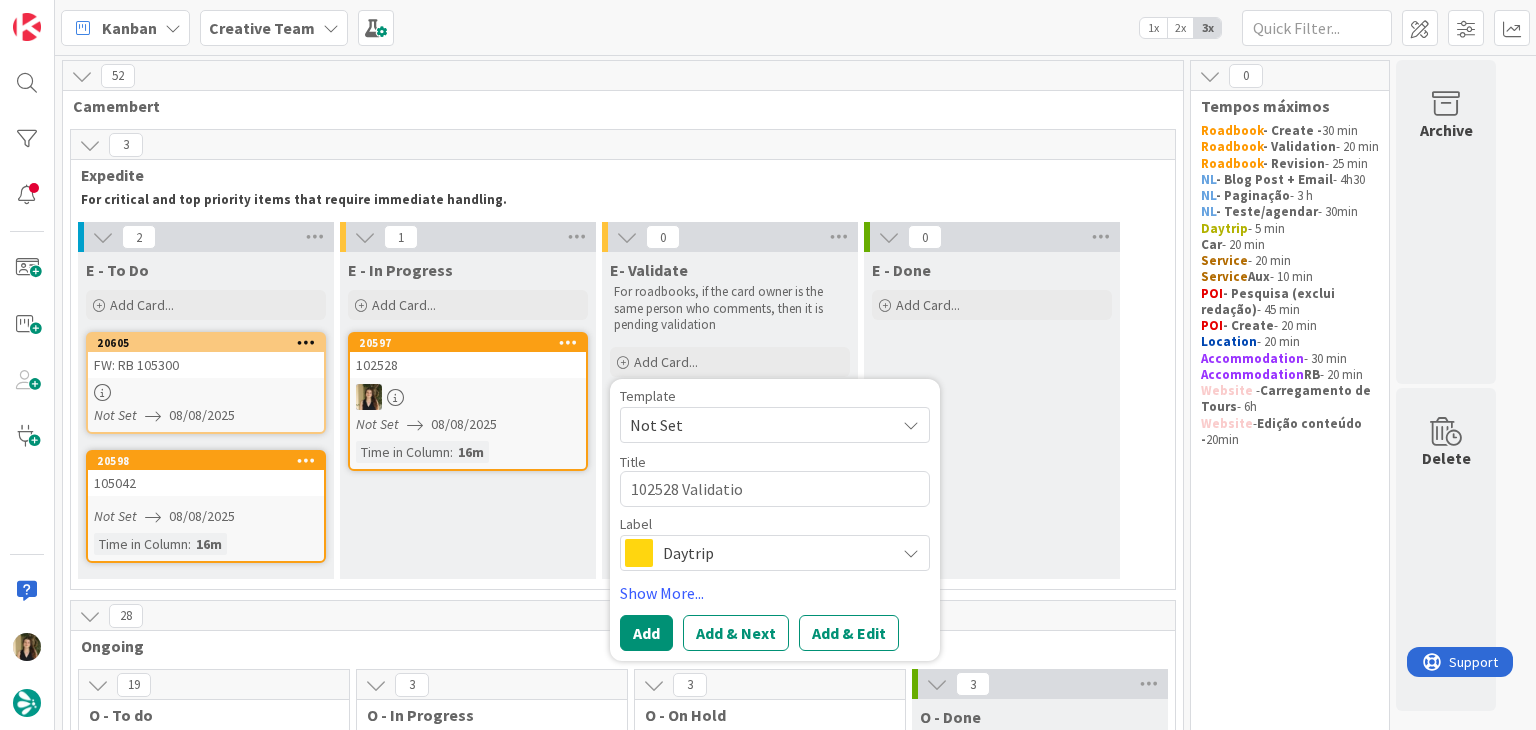 type on "x" 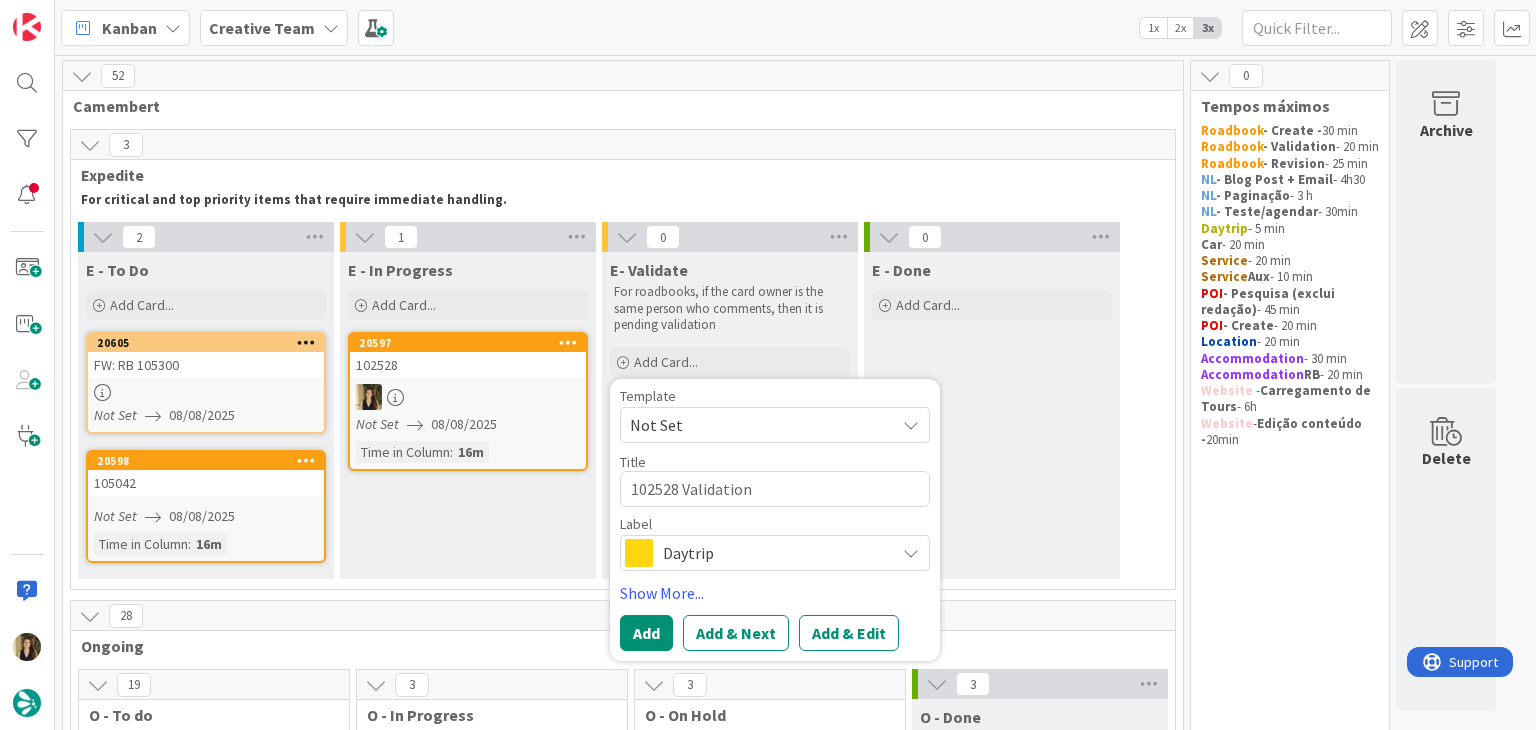 type on "102528 Validation" 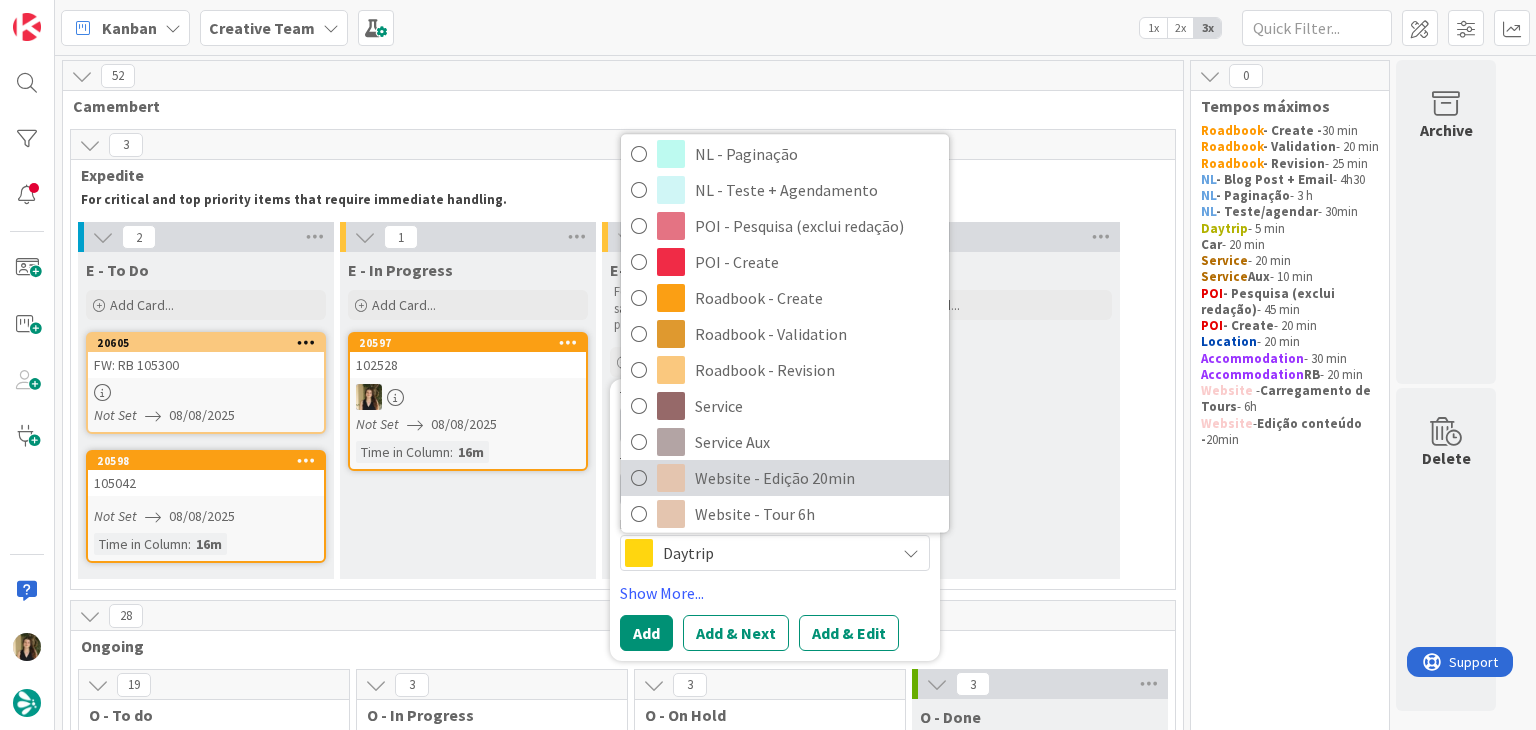 scroll, scrollTop: 300, scrollLeft: 0, axis: vertical 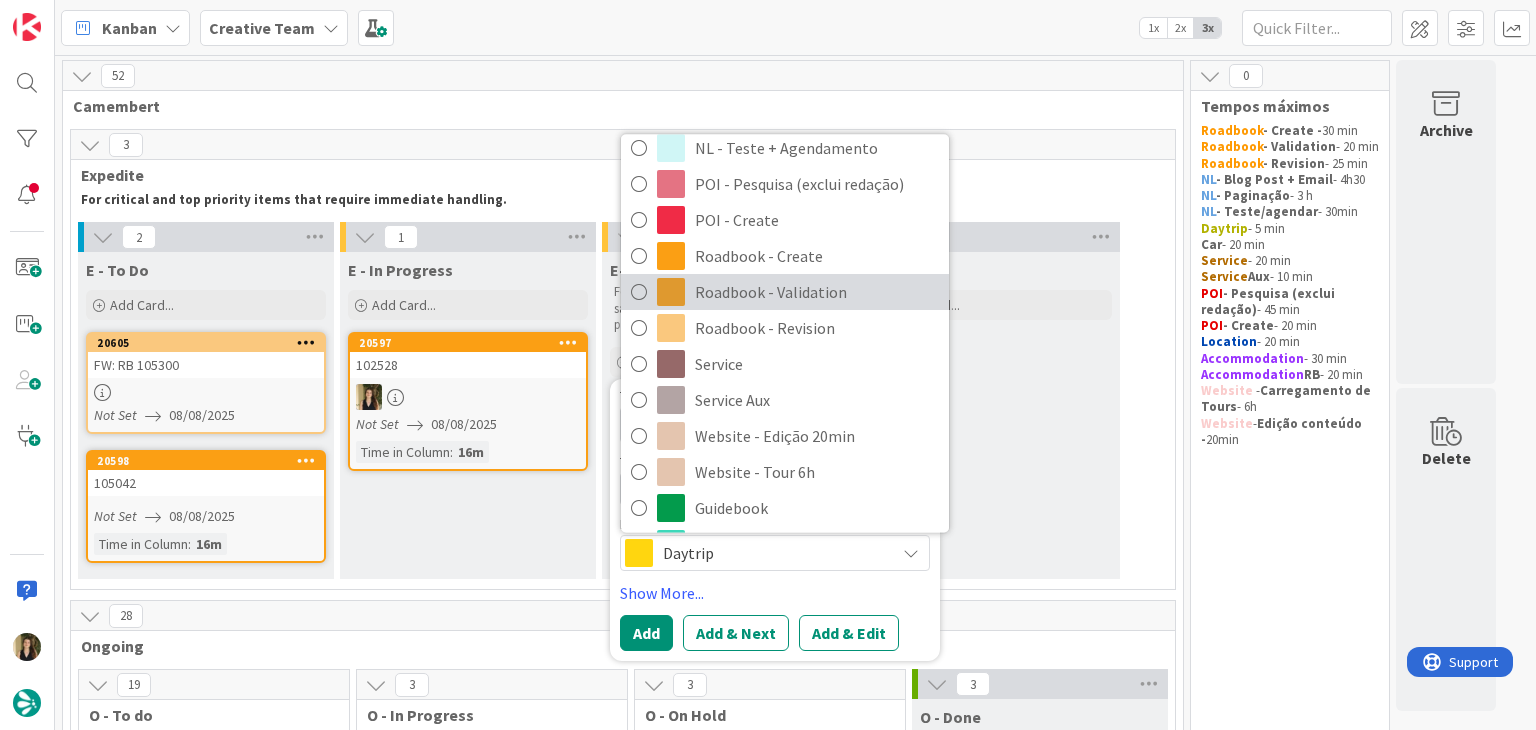 click on "Roadbook - Validation" at bounding box center (817, 292) 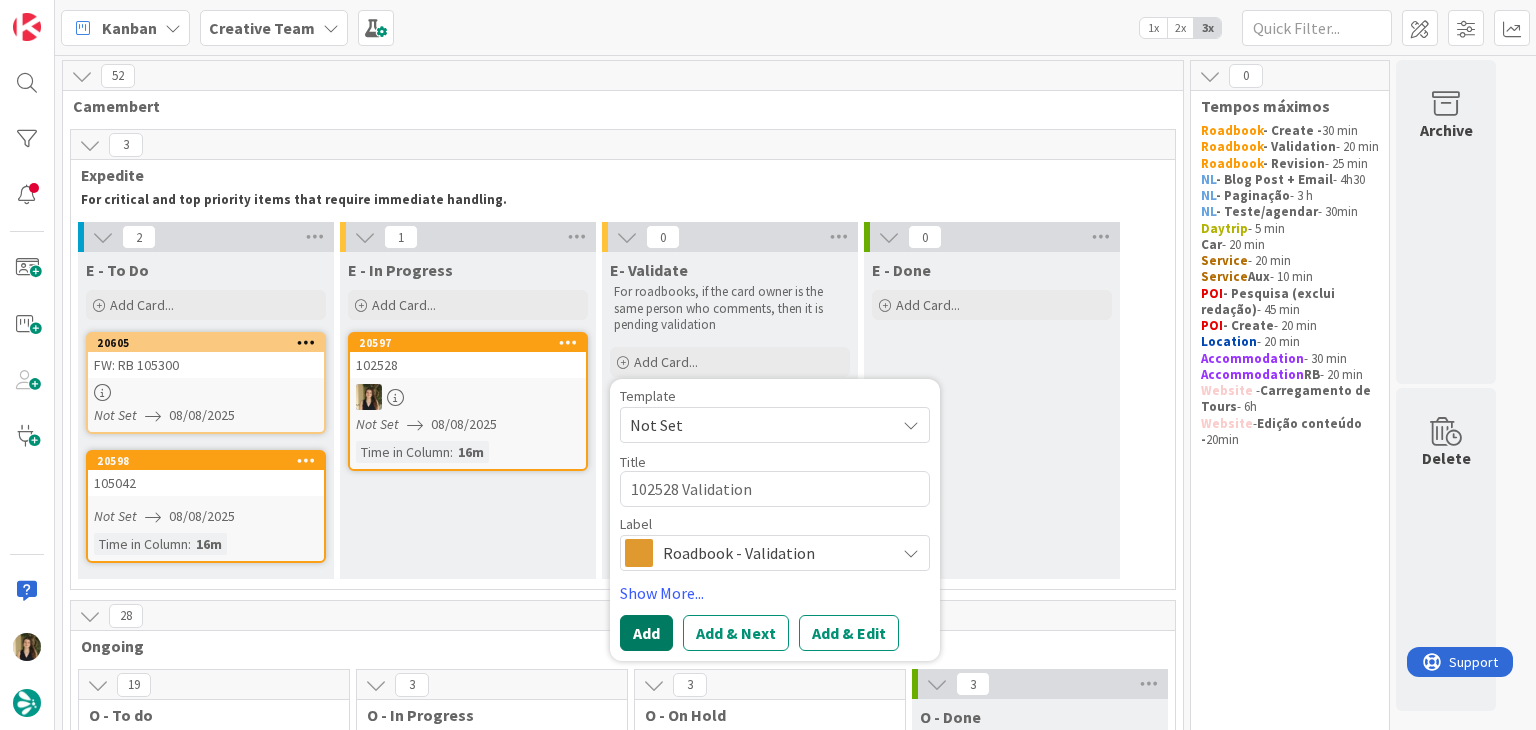 click on "Add" at bounding box center (646, 633) 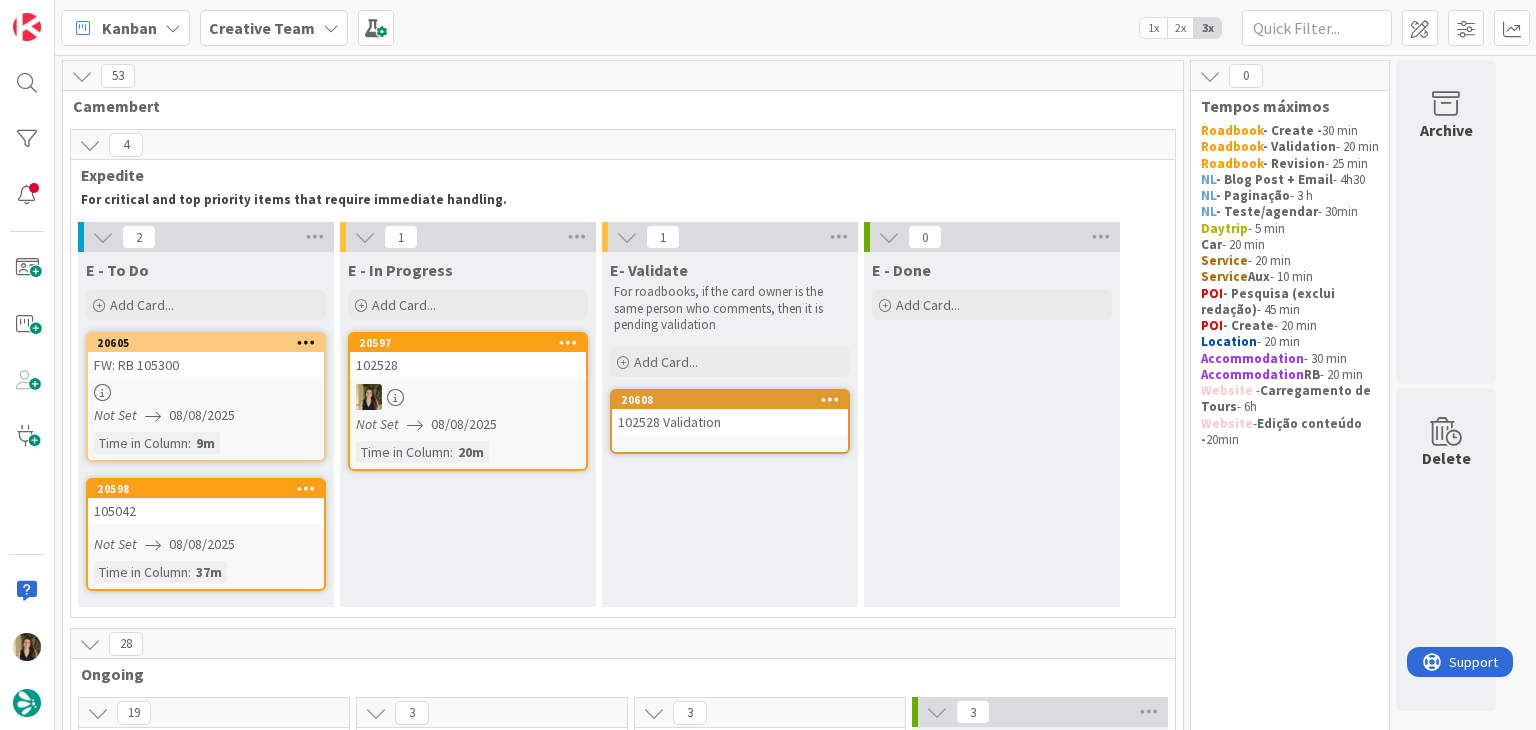 click on "Not Set 08/08/2025" at bounding box center (471, 424) 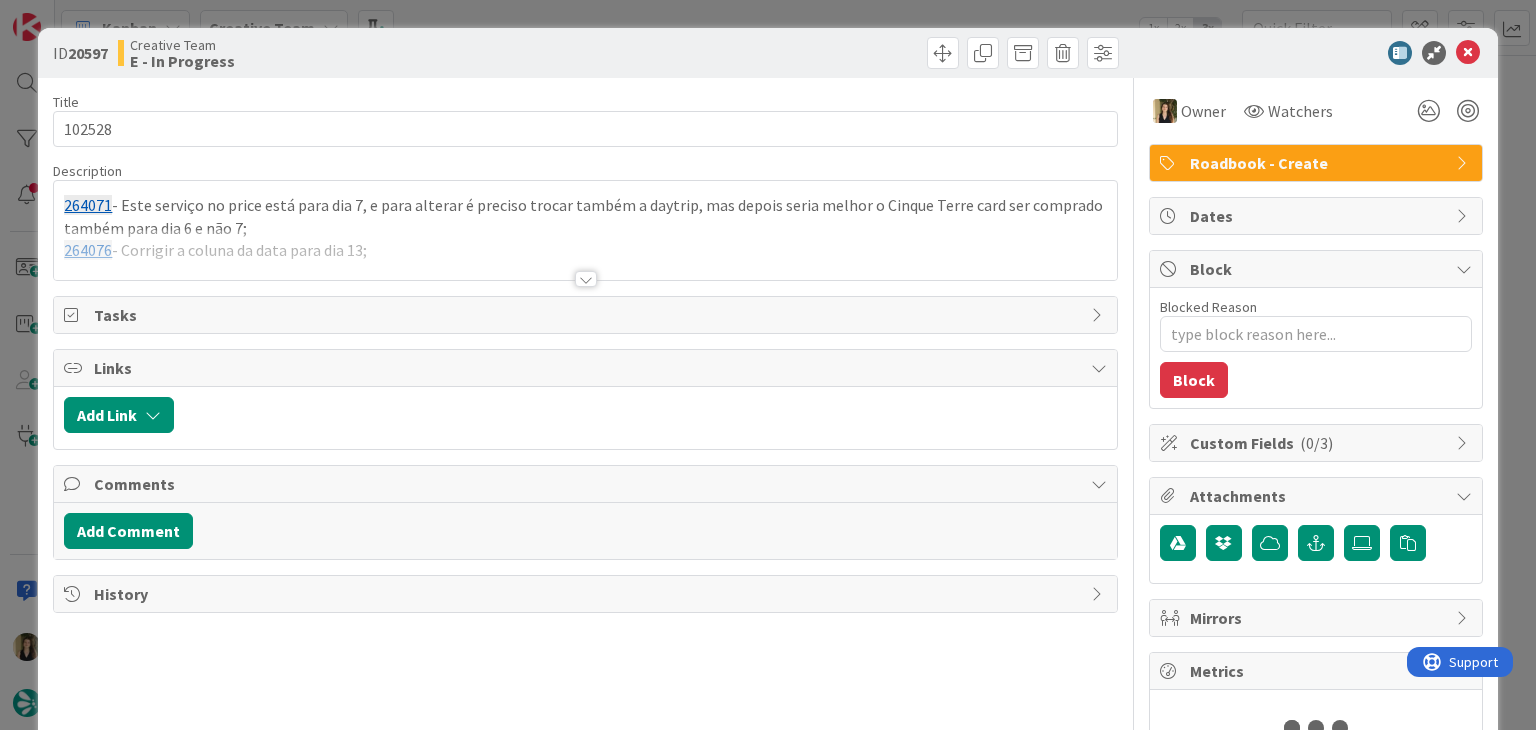 scroll, scrollTop: 0, scrollLeft: 0, axis: both 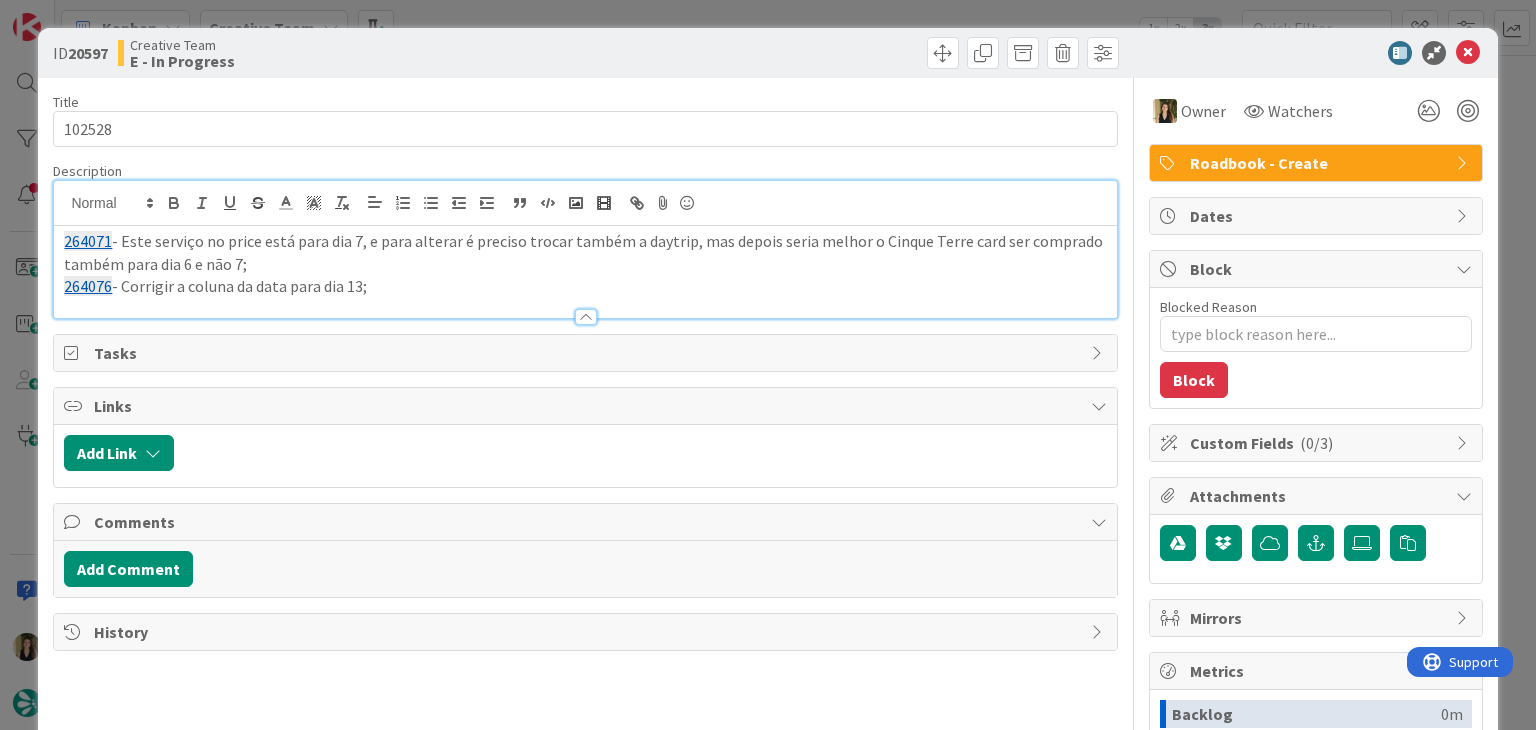 drag, startPoint x: 392, startPoint y: 289, endPoint x: 52, endPoint y: 237, distance: 343.9535 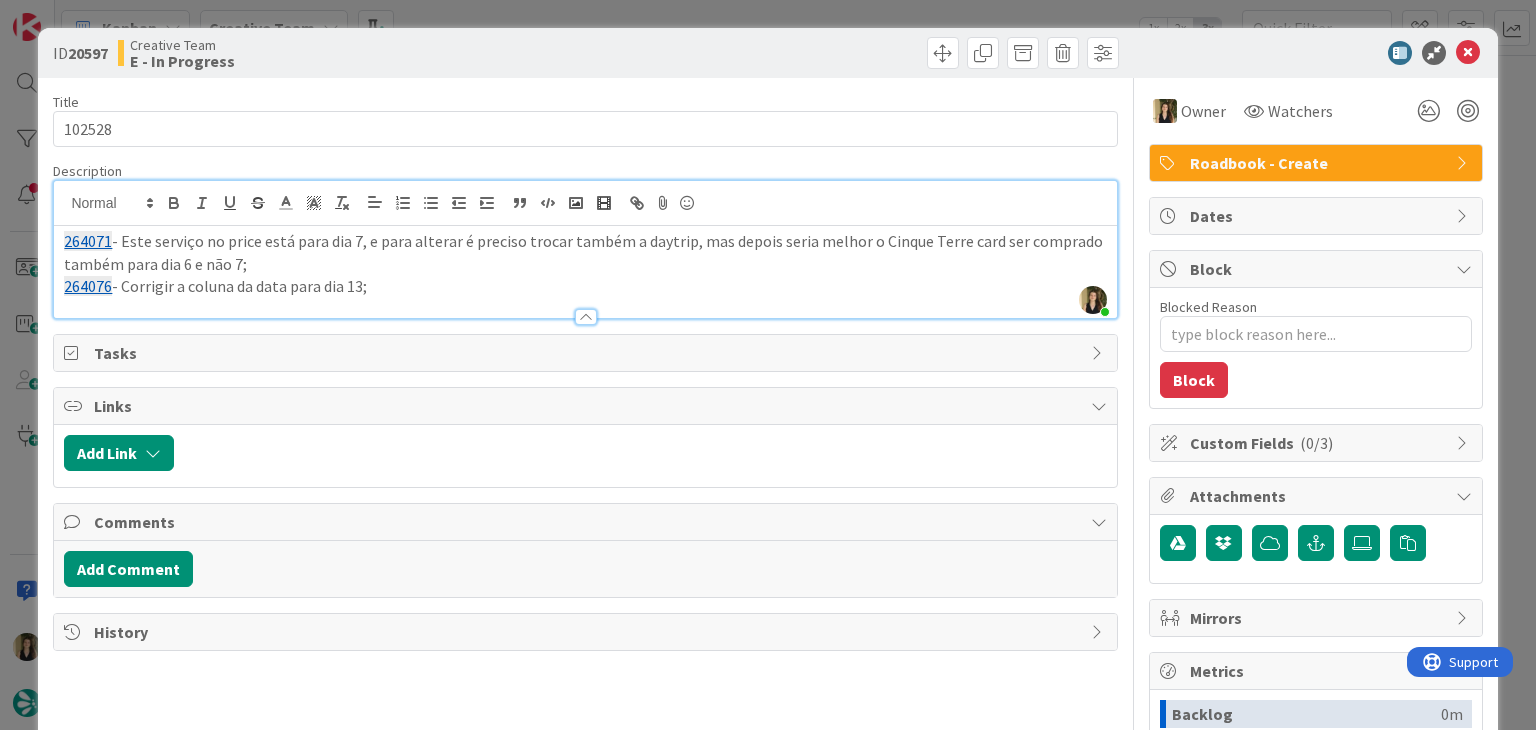 click on "ID  20597 Creative Team E - In Progress Title 6 / 128 102528 Description Sofia Palma just joined 264071  - Este serviço no price está para dia 7, e para alterar é preciso trocar também a daytrip, mas depois seria melhor o Cinque Terre card ser comprado também para dia 6 e não 7; 264076  - Corrigir a coluna da data para dia 13; Owner Watchers Roadbook - Create Tasks Links Add Link Comments Add Comment History Owner Watchers Roadbook - Create Dates Block Blocked Reason 0 / 256 Block Custom Fields ( 0/3 ) Attachments Mirrors Metrics Backlog 0m To Do 17m Buffer 0m In Progress 20m Total Time 37m Lead Time 37m Cycle Time 20m Blocked Time 0m Show Details" at bounding box center [768, 365] 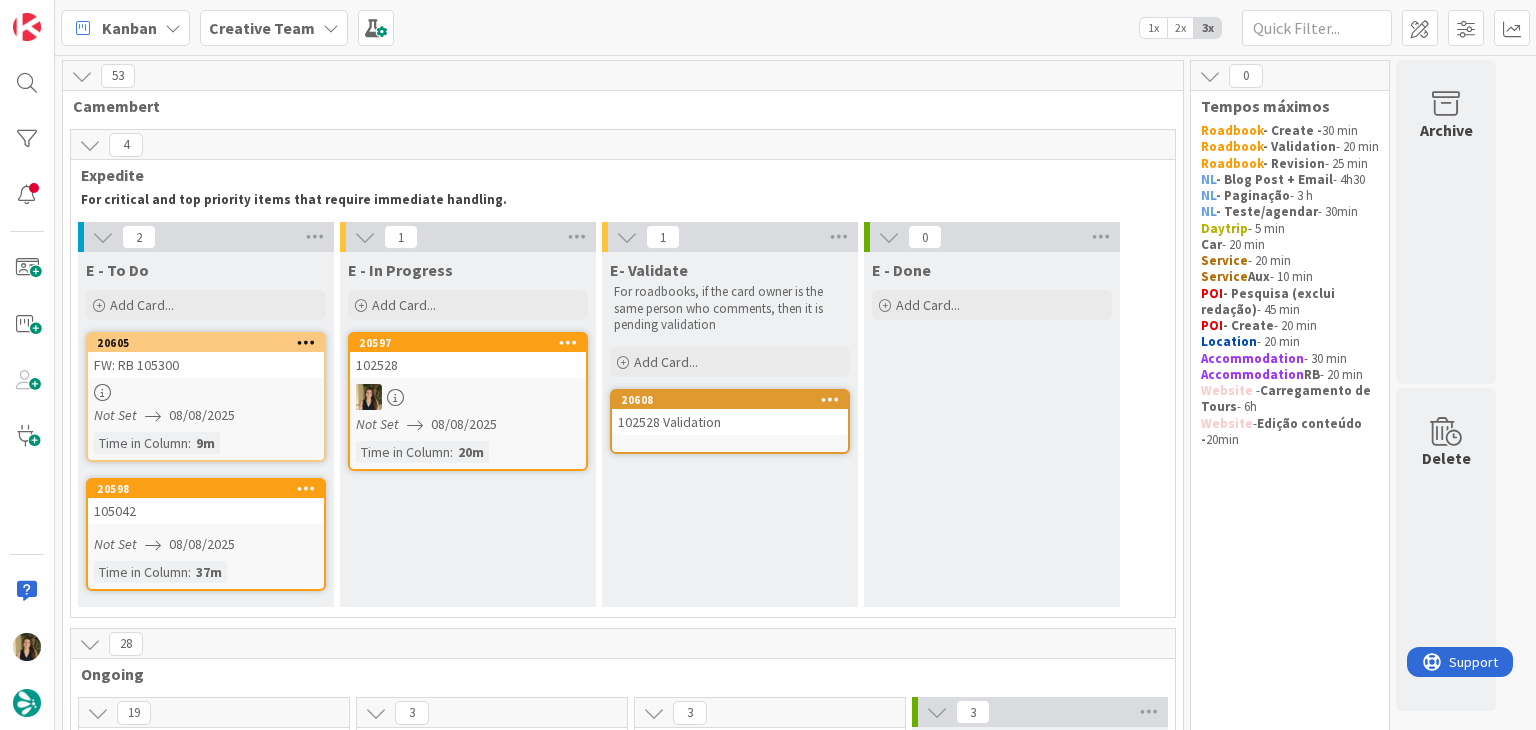 click on "20608" at bounding box center [730, 400] 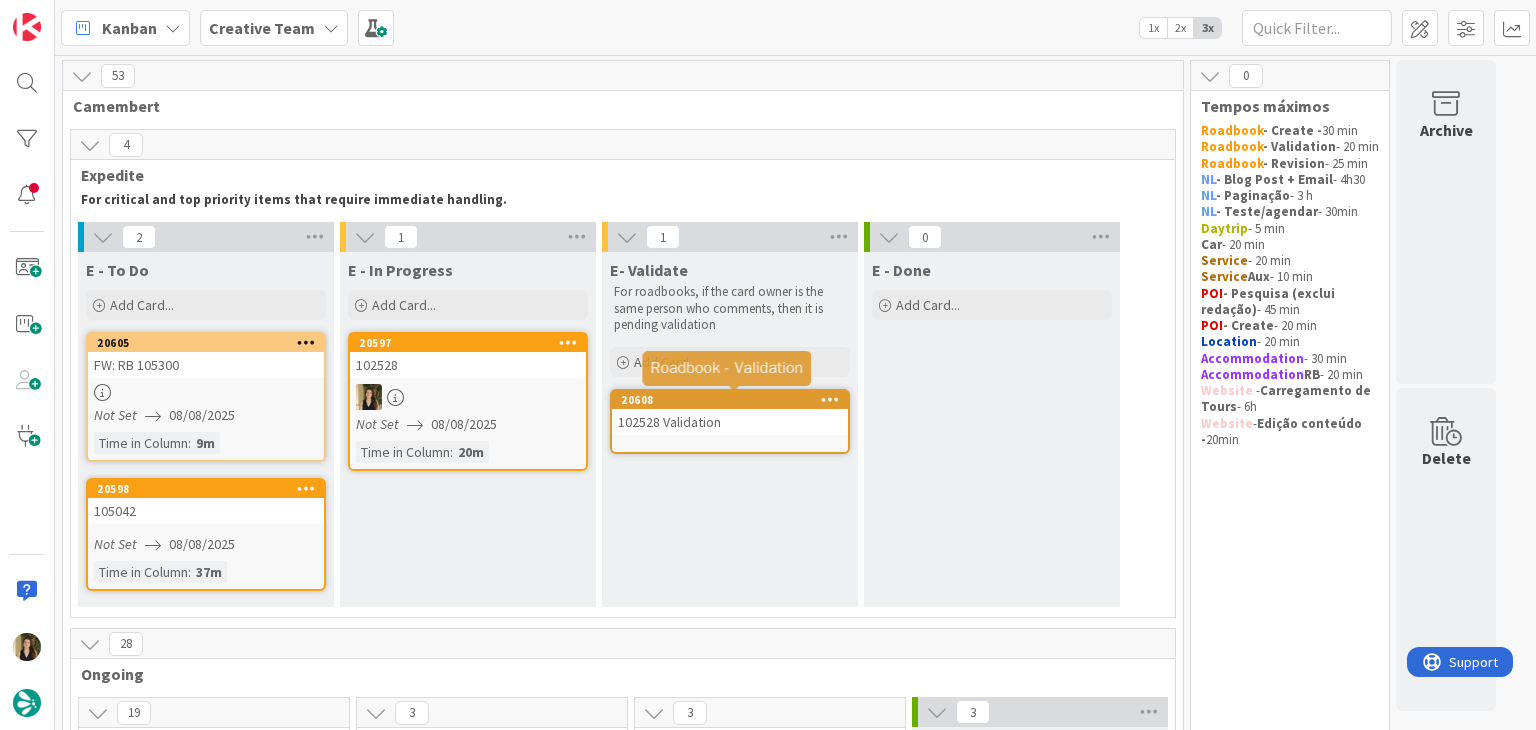 scroll, scrollTop: 0, scrollLeft: 0, axis: both 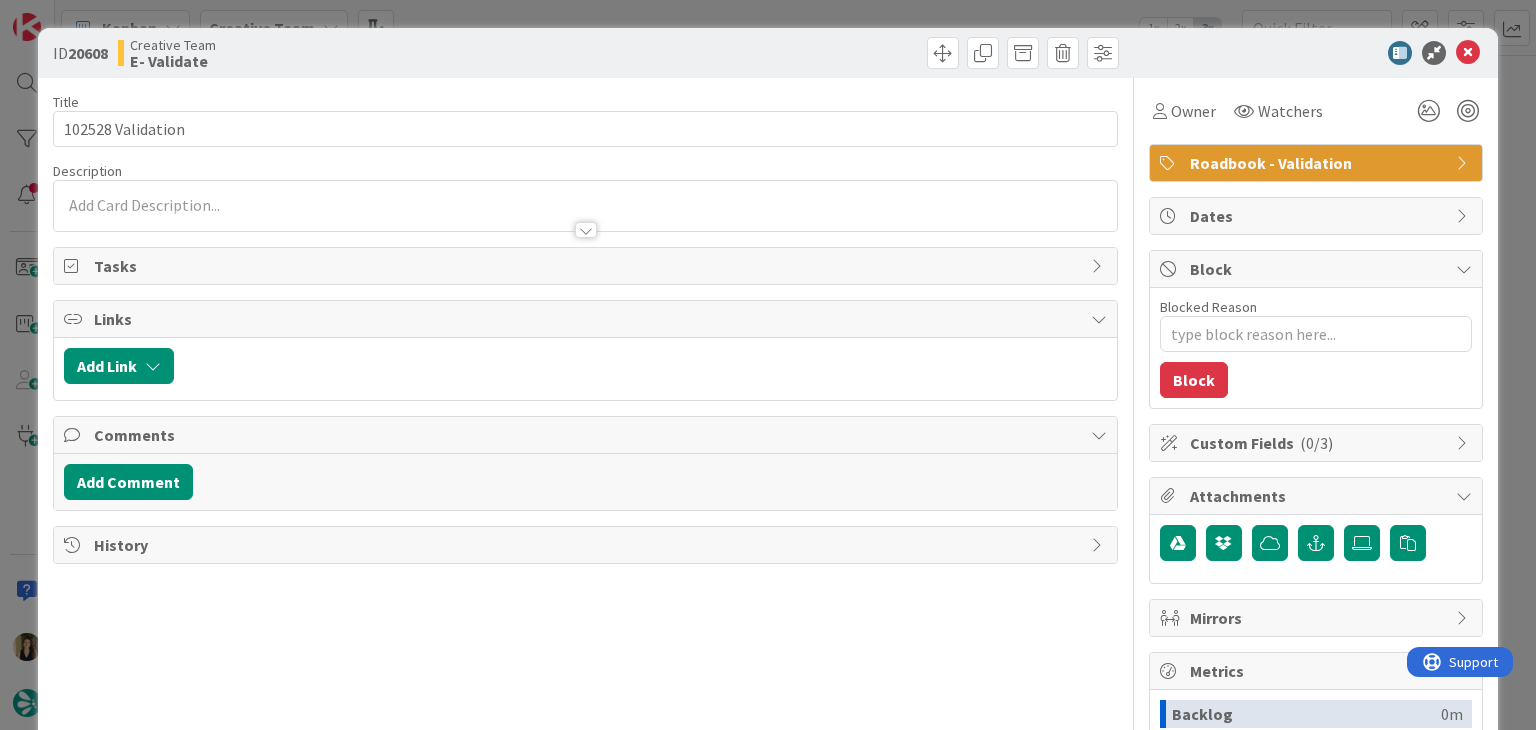 type on "x" 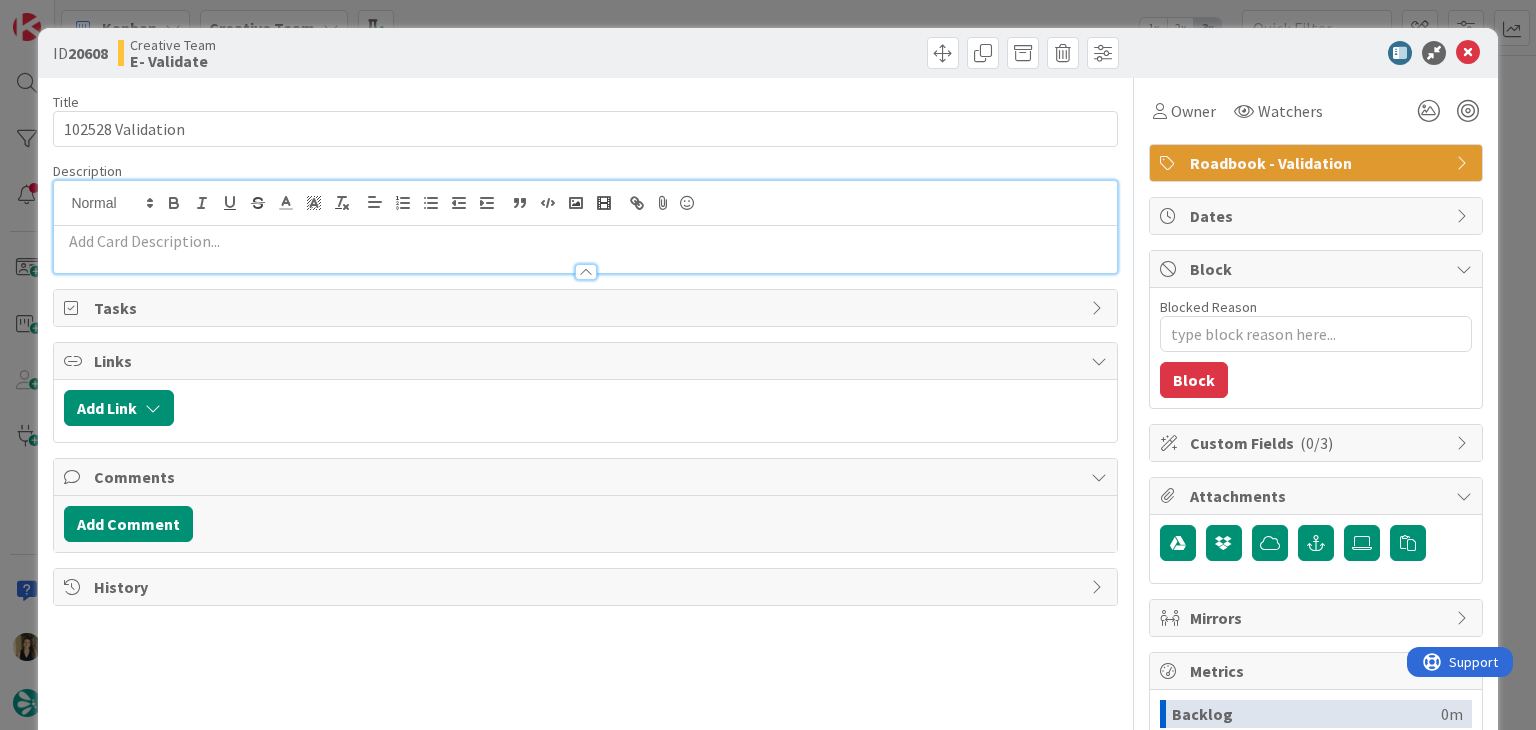 click at bounding box center [585, 241] 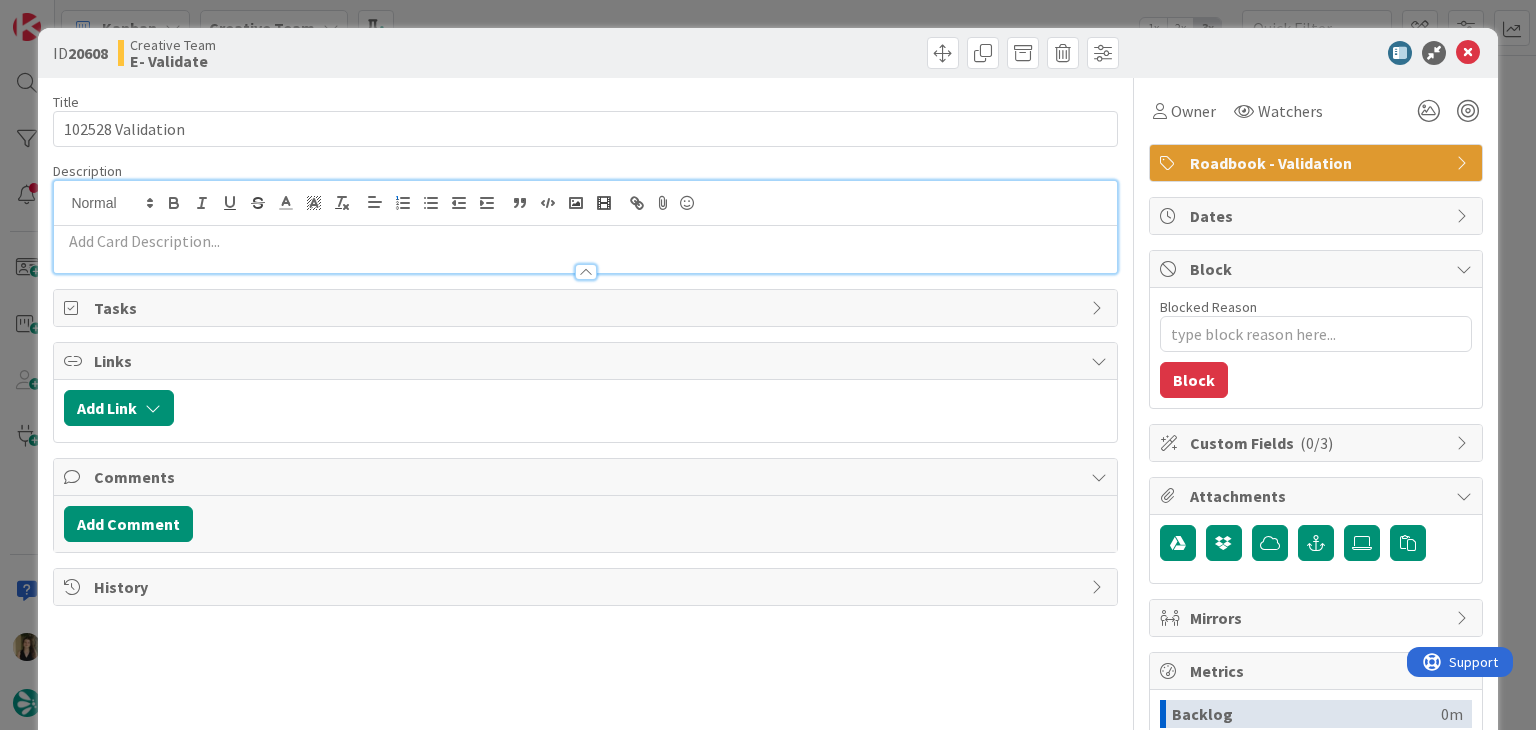 paste 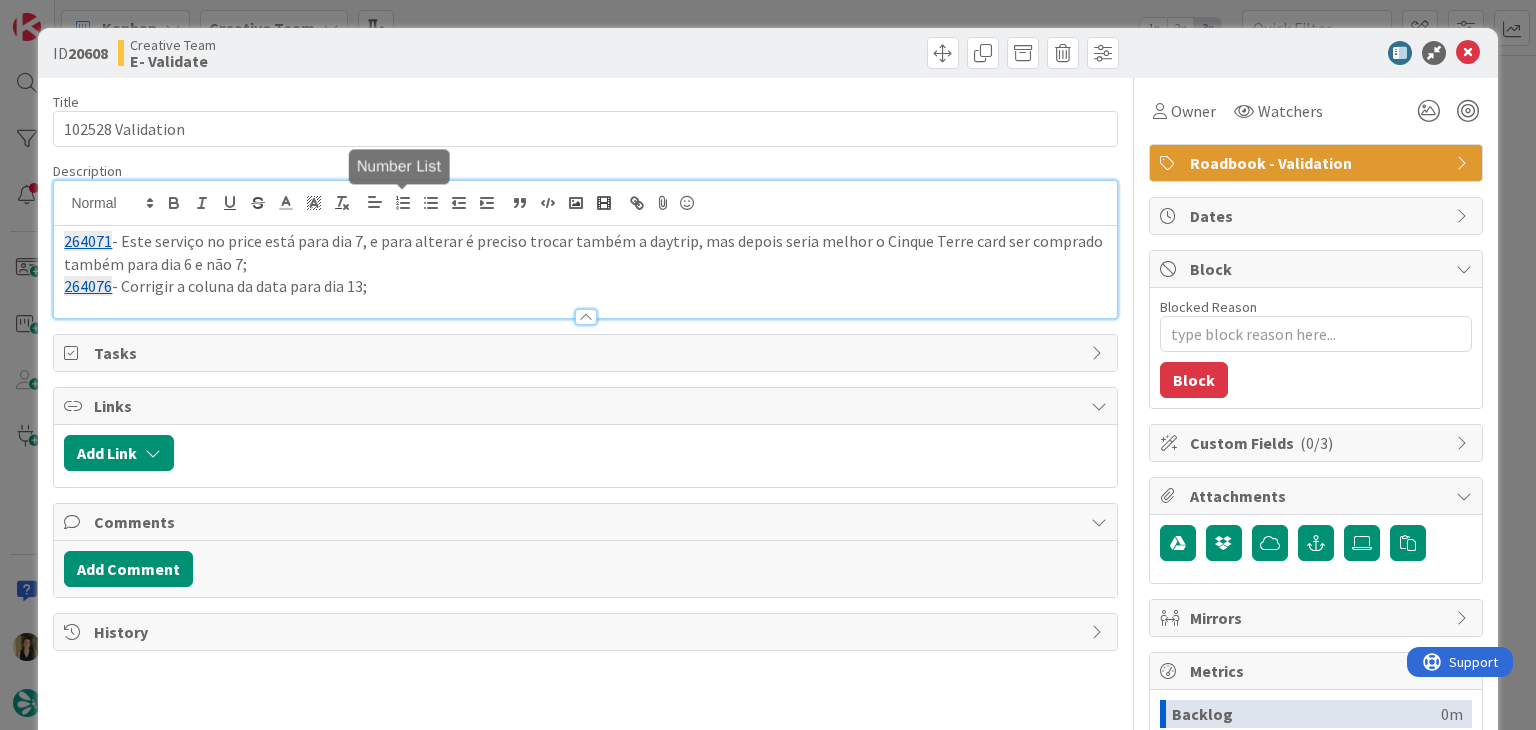 type 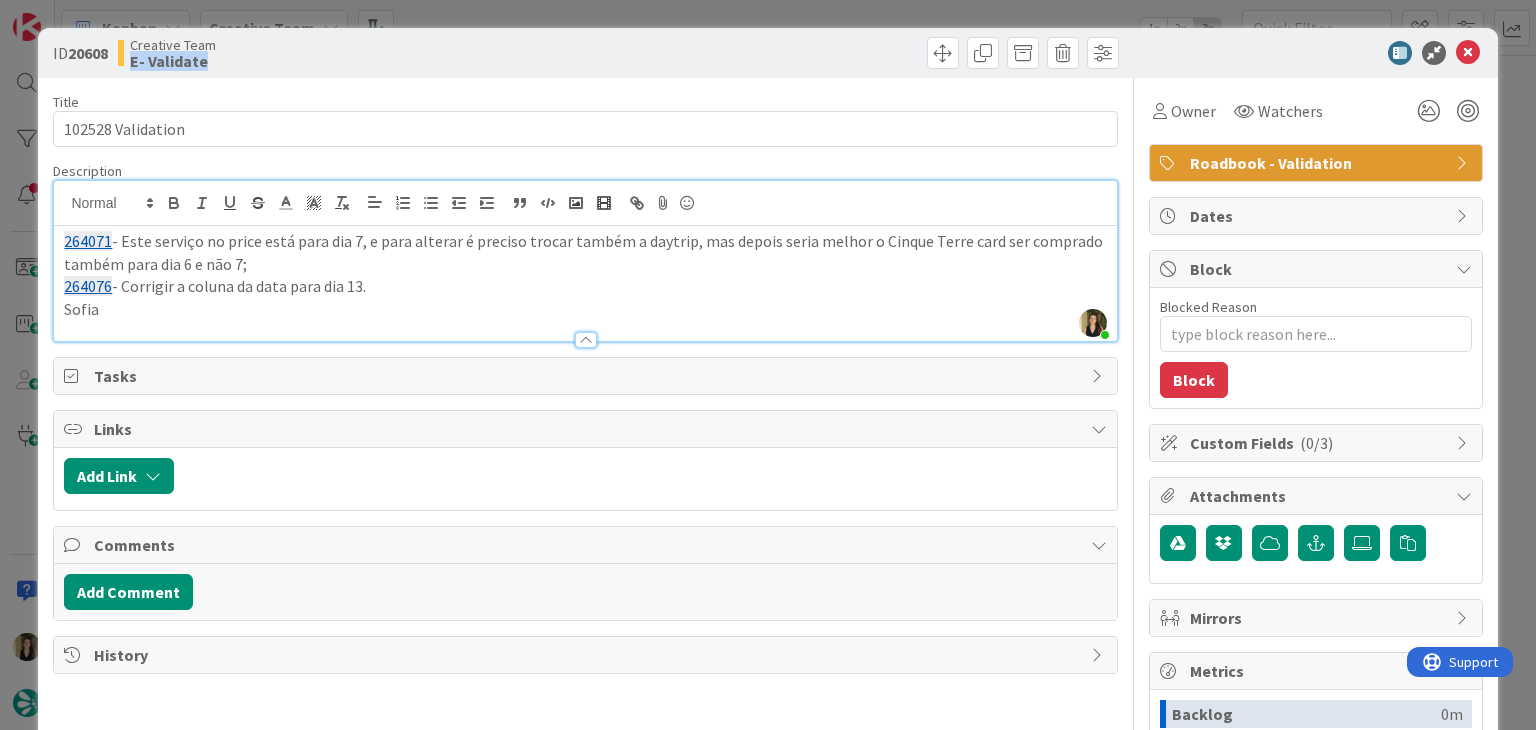 drag, startPoint x: 557, startPoint y: 53, endPoint x: 565, endPoint y: 25, distance: 29.12044 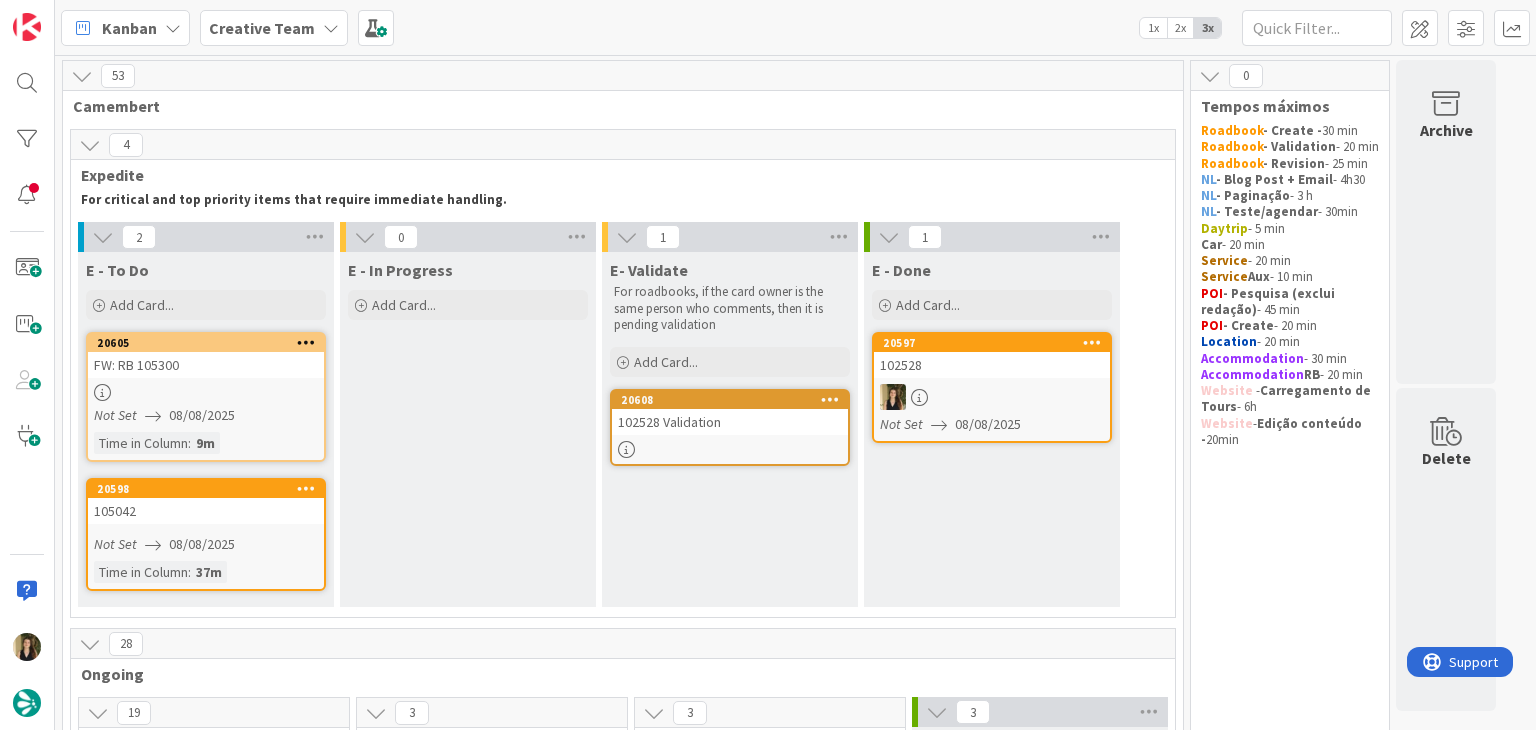 scroll, scrollTop: 0, scrollLeft: 0, axis: both 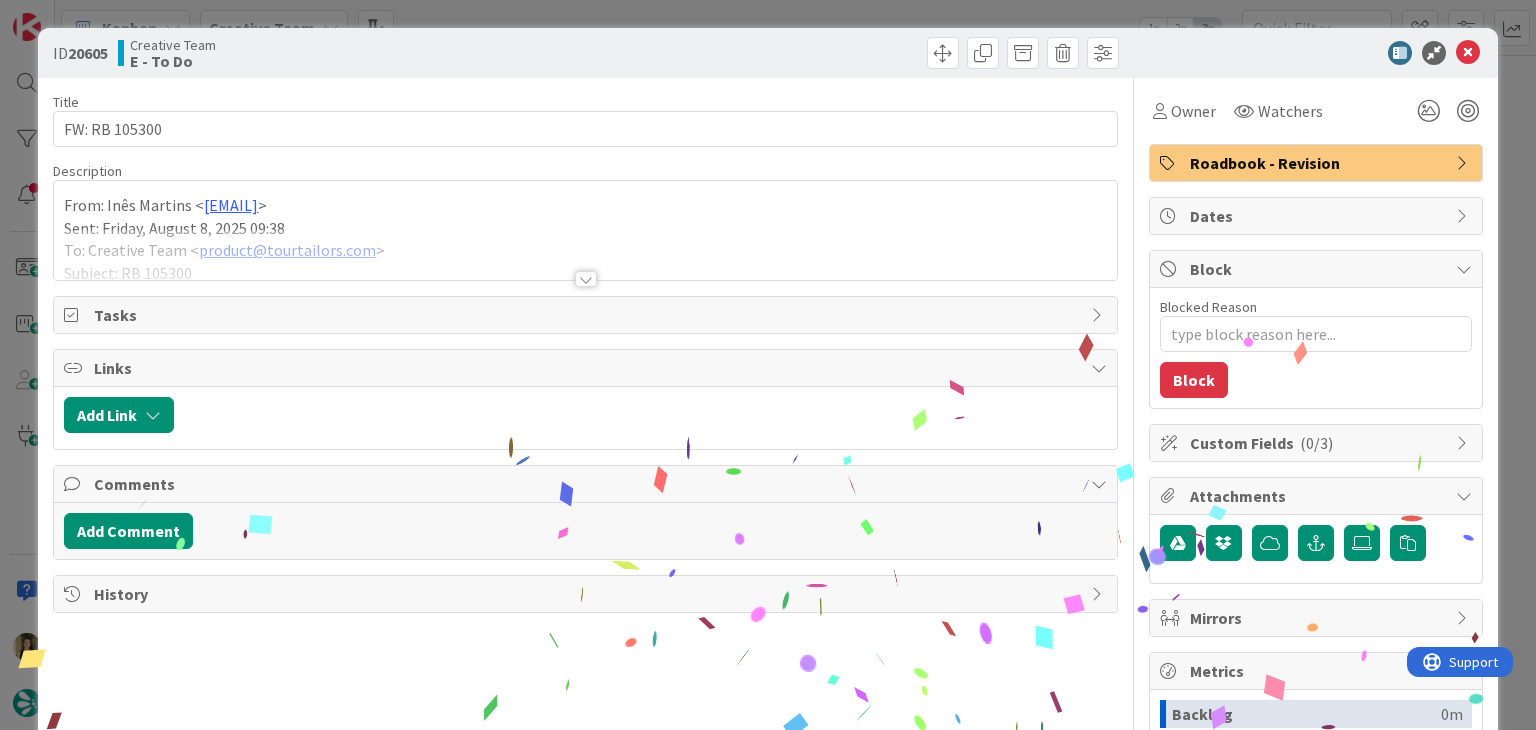 click at bounding box center (586, 279) 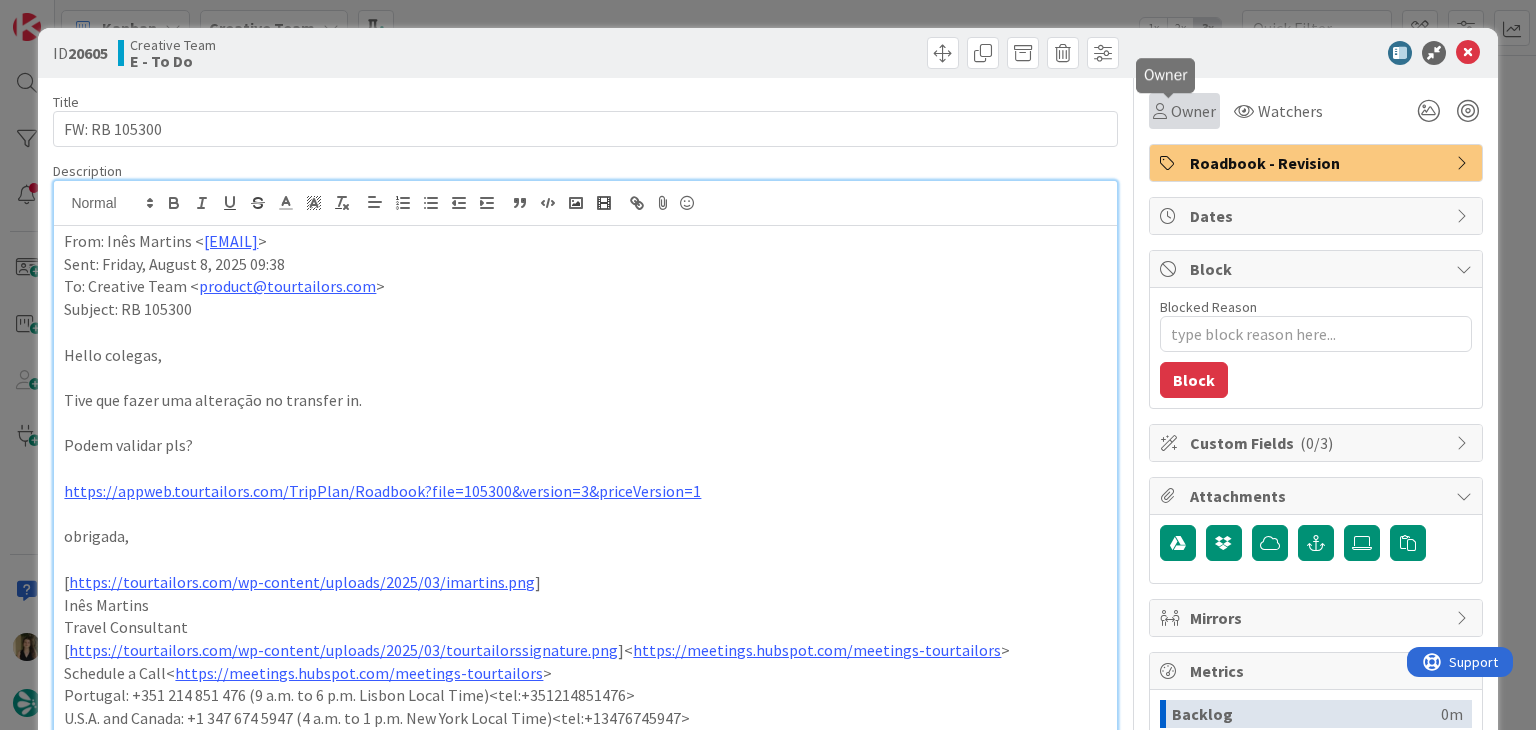 click on "Owner" at bounding box center [1193, 111] 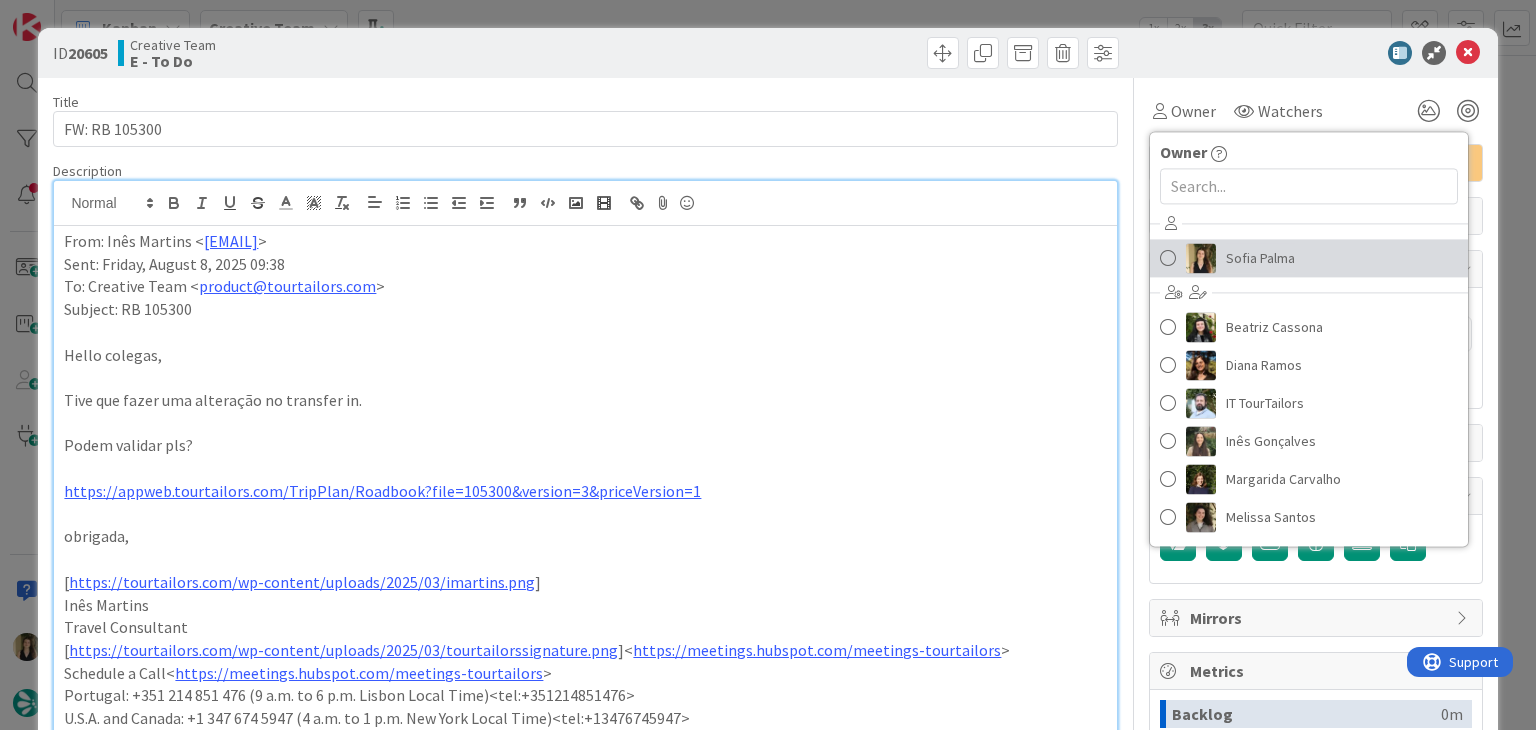drag, startPoint x: 1255, startPoint y: 260, endPoint x: 1201, endPoint y: 204, distance: 77.7946 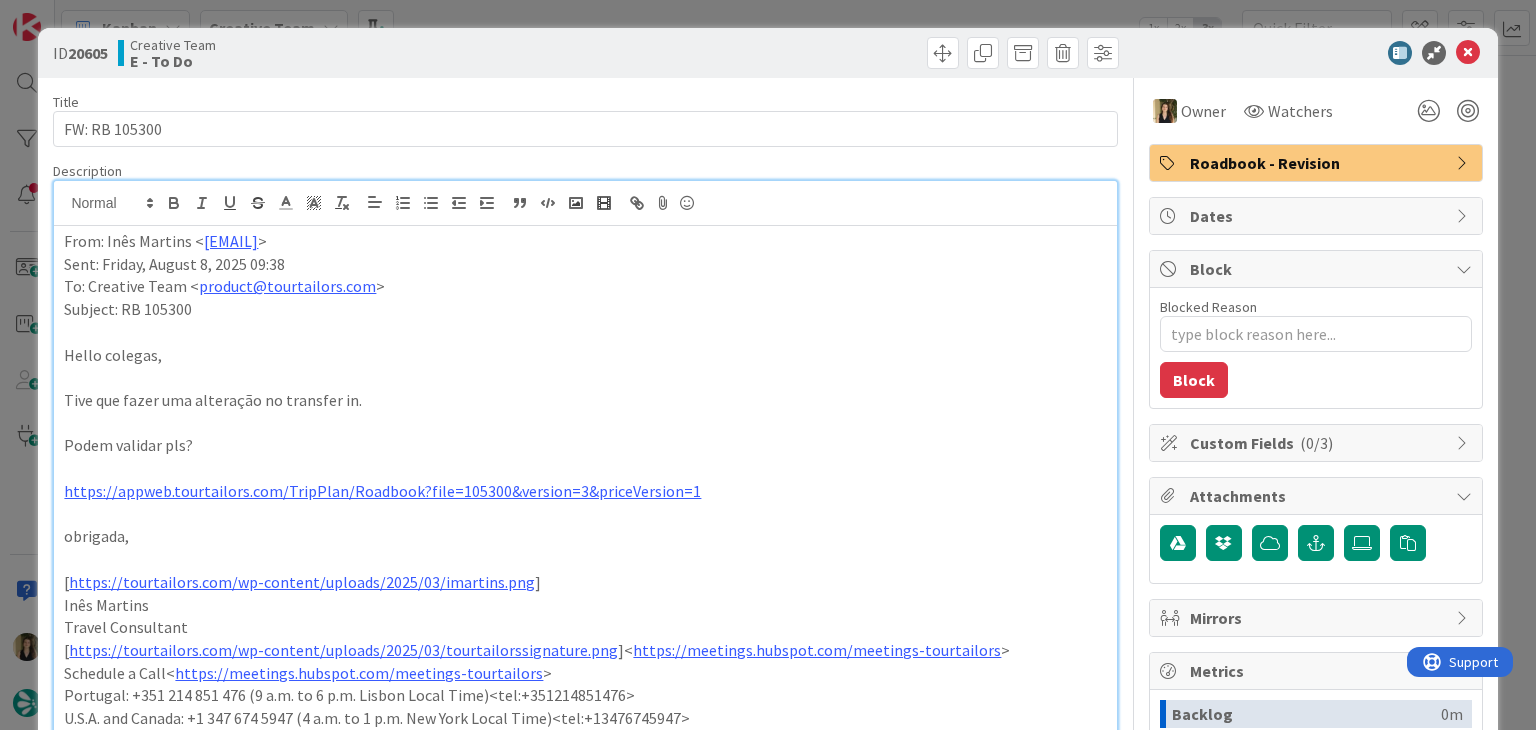 drag, startPoint x: 786, startPoint y: 69, endPoint x: 770, endPoint y: 32, distance: 40.311287 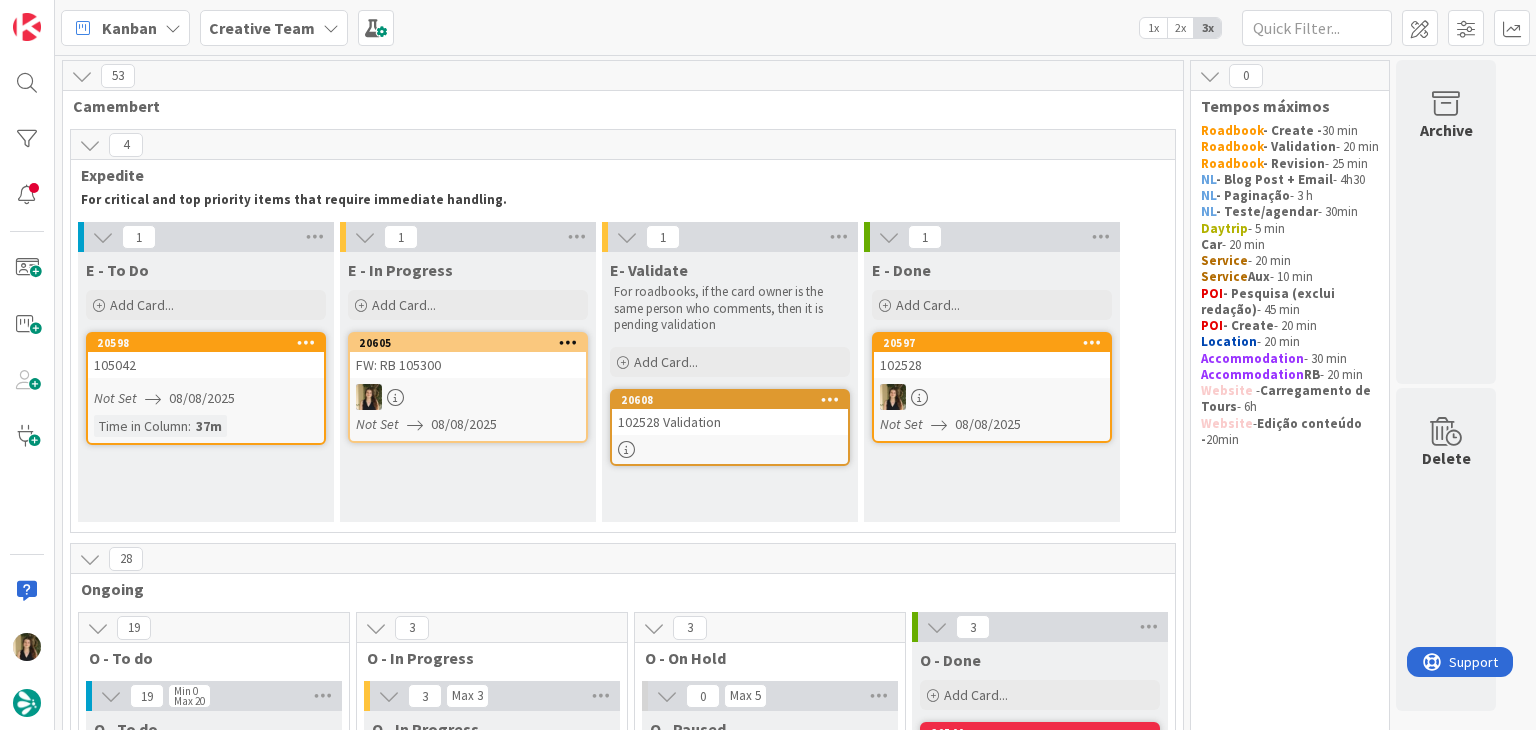 scroll, scrollTop: 0, scrollLeft: 0, axis: both 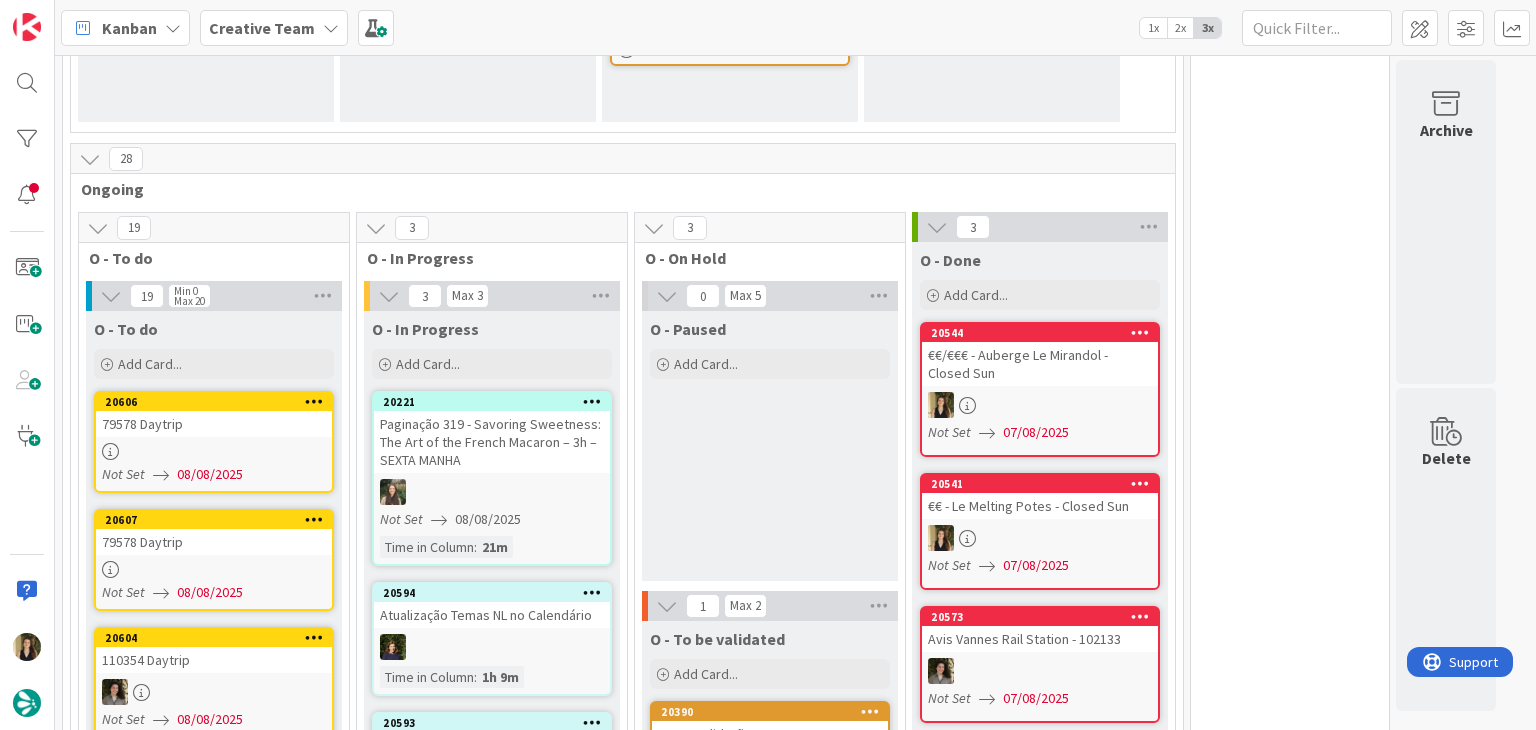click on "O - Paused Add Card..." at bounding box center (770, 446) 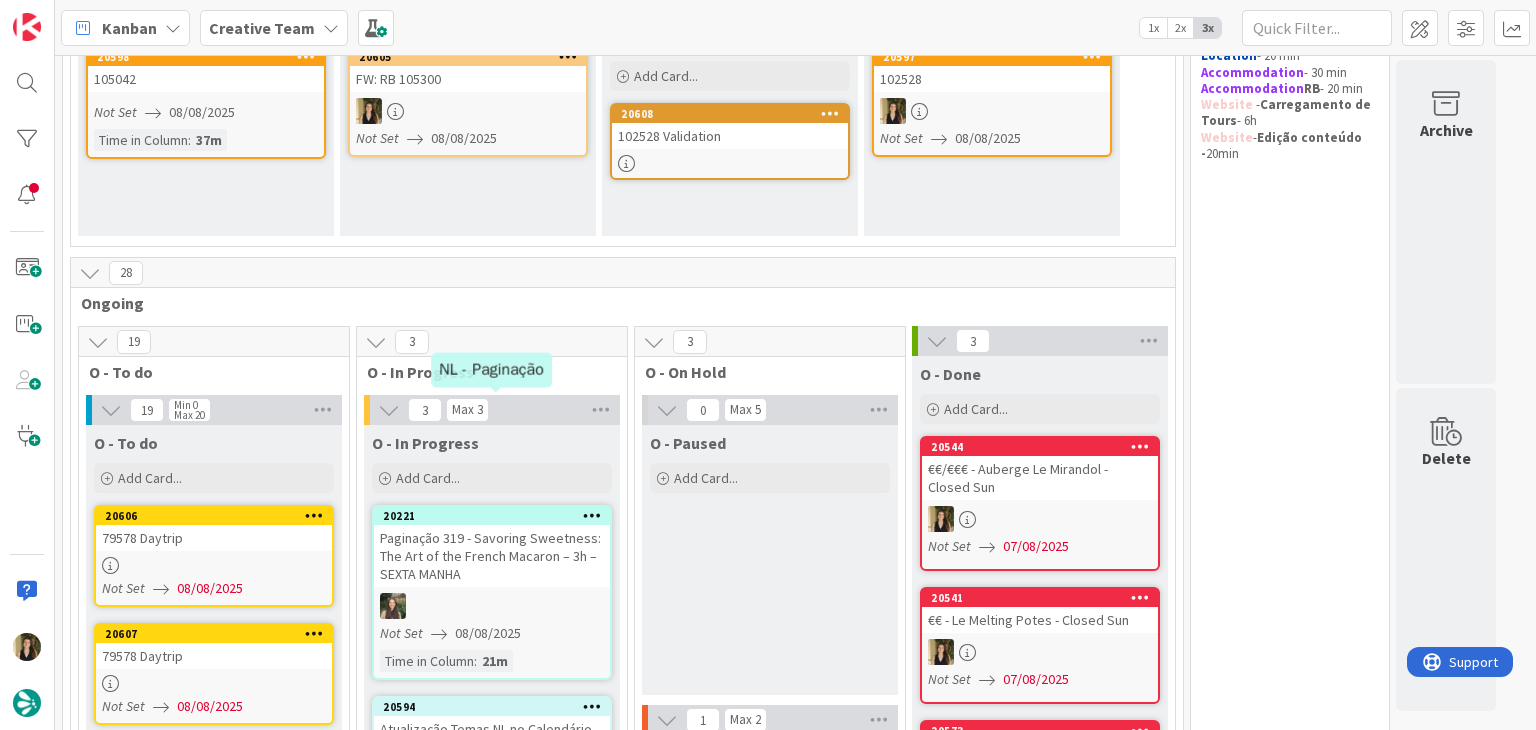 scroll, scrollTop: 0, scrollLeft: 0, axis: both 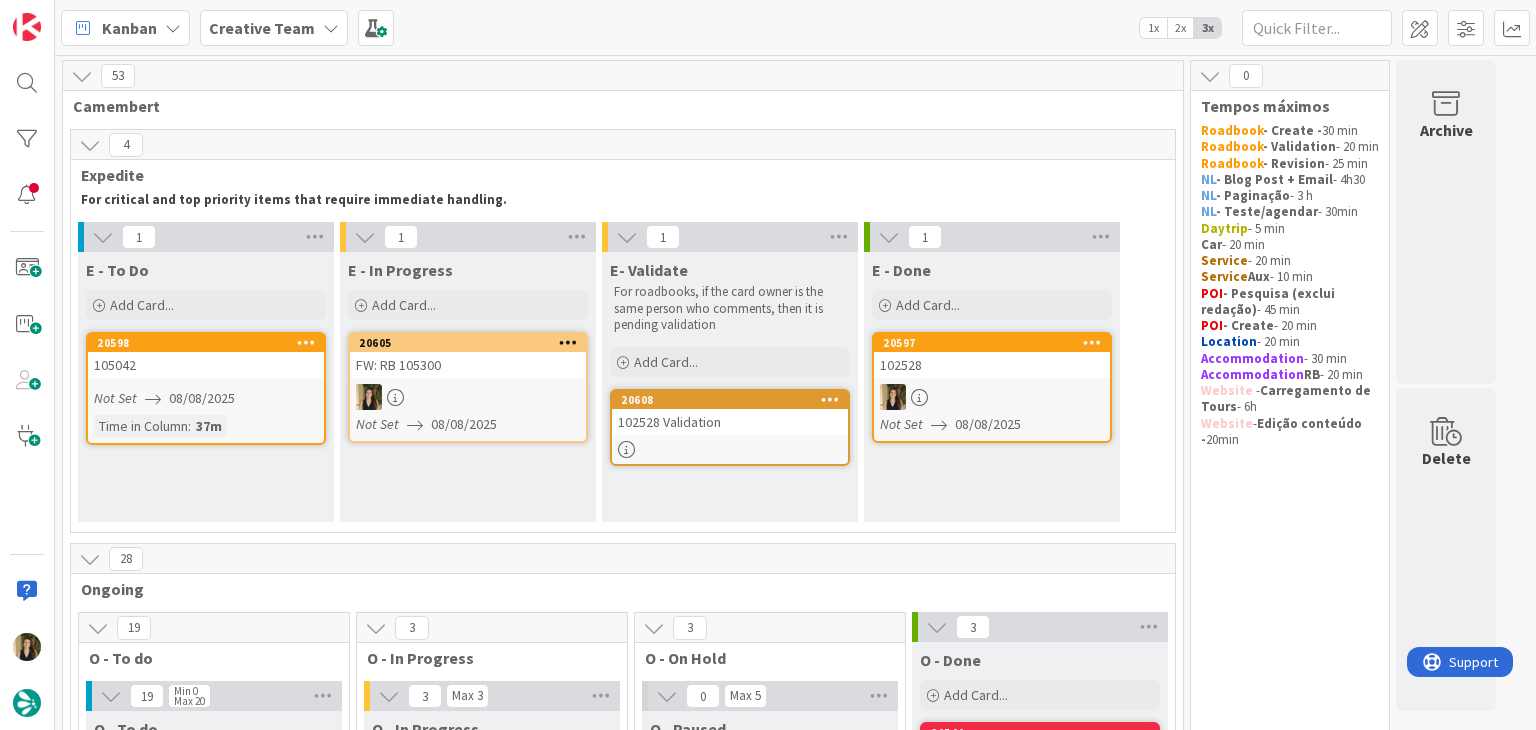 click at bounding box center [468, 397] 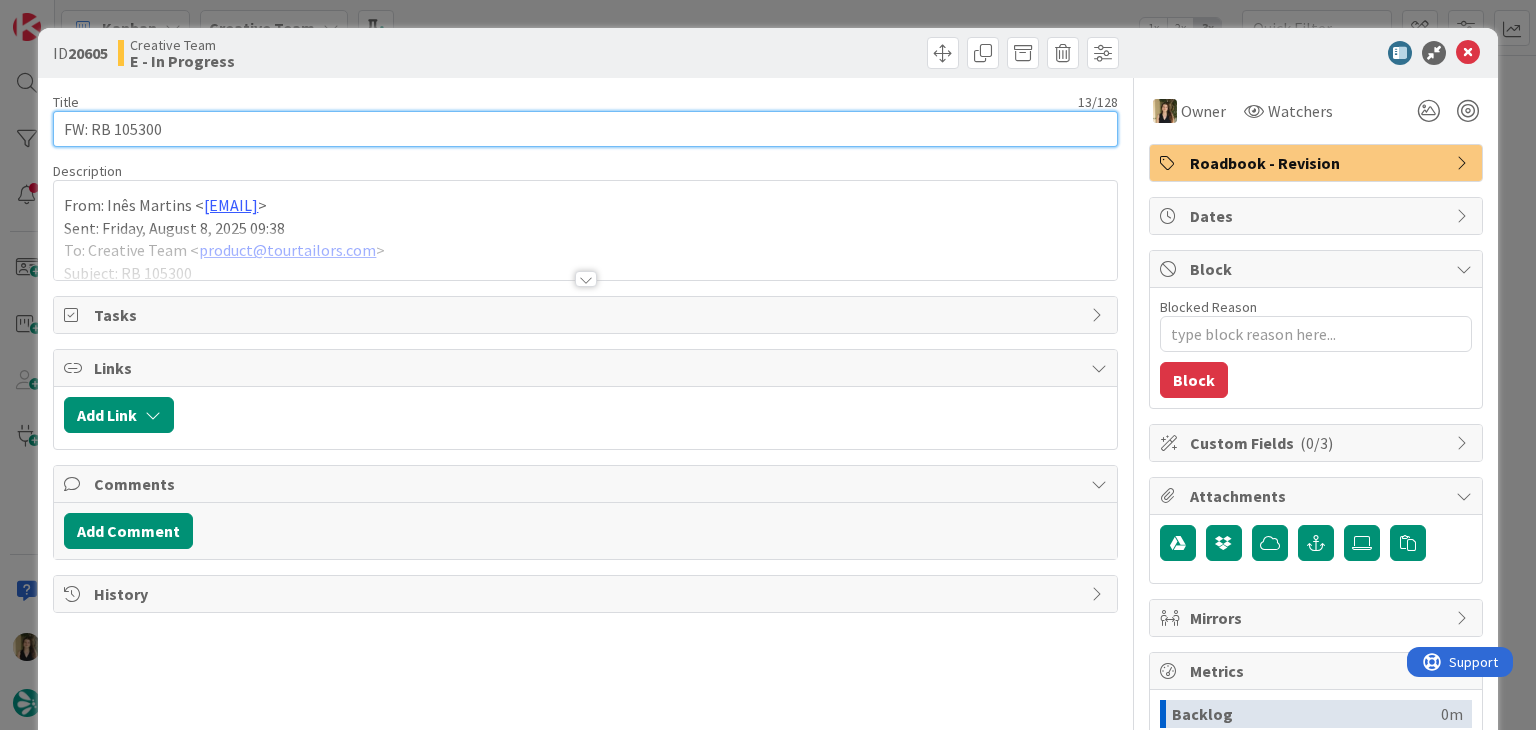 click on "FW: RB 105300" at bounding box center [585, 129] 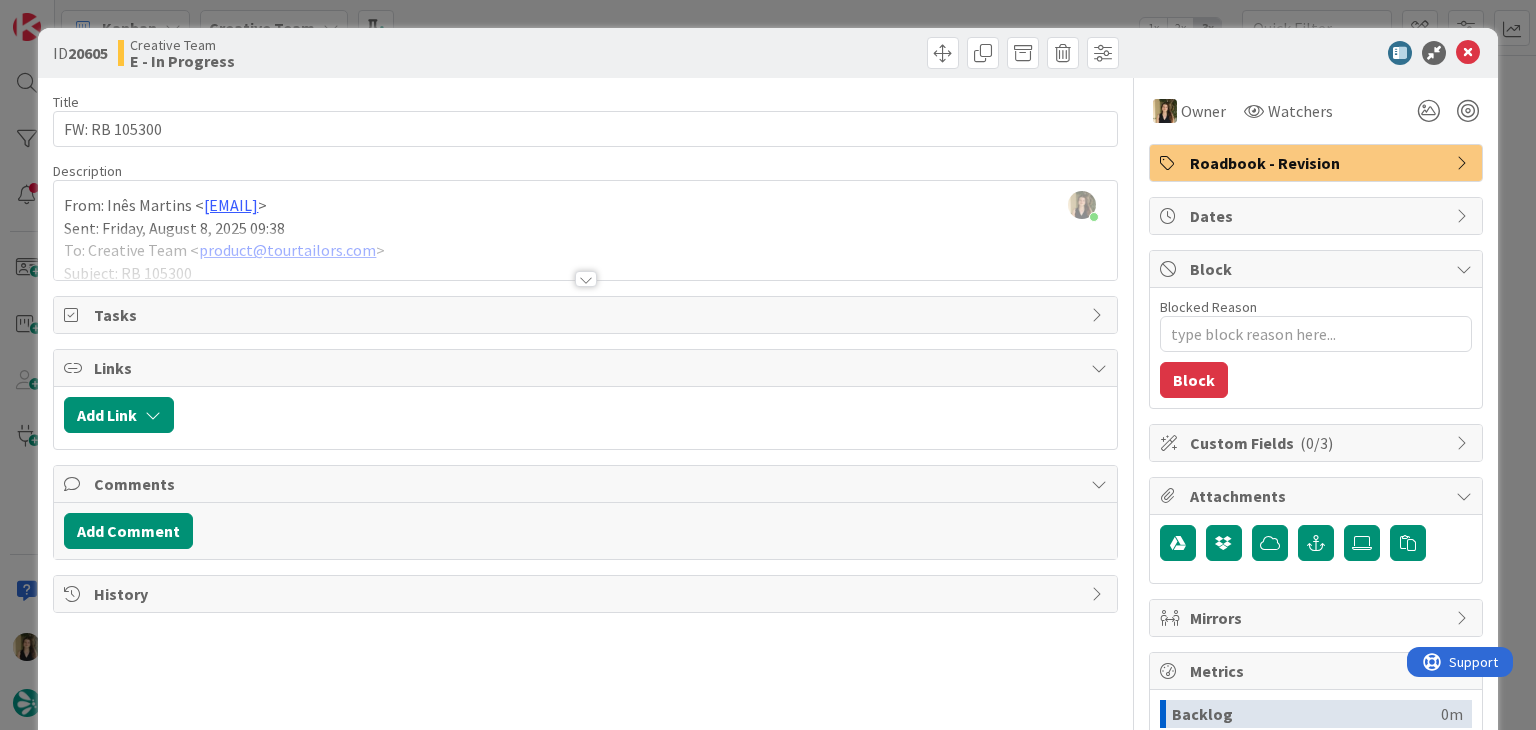 click at bounding box center (586, 279) 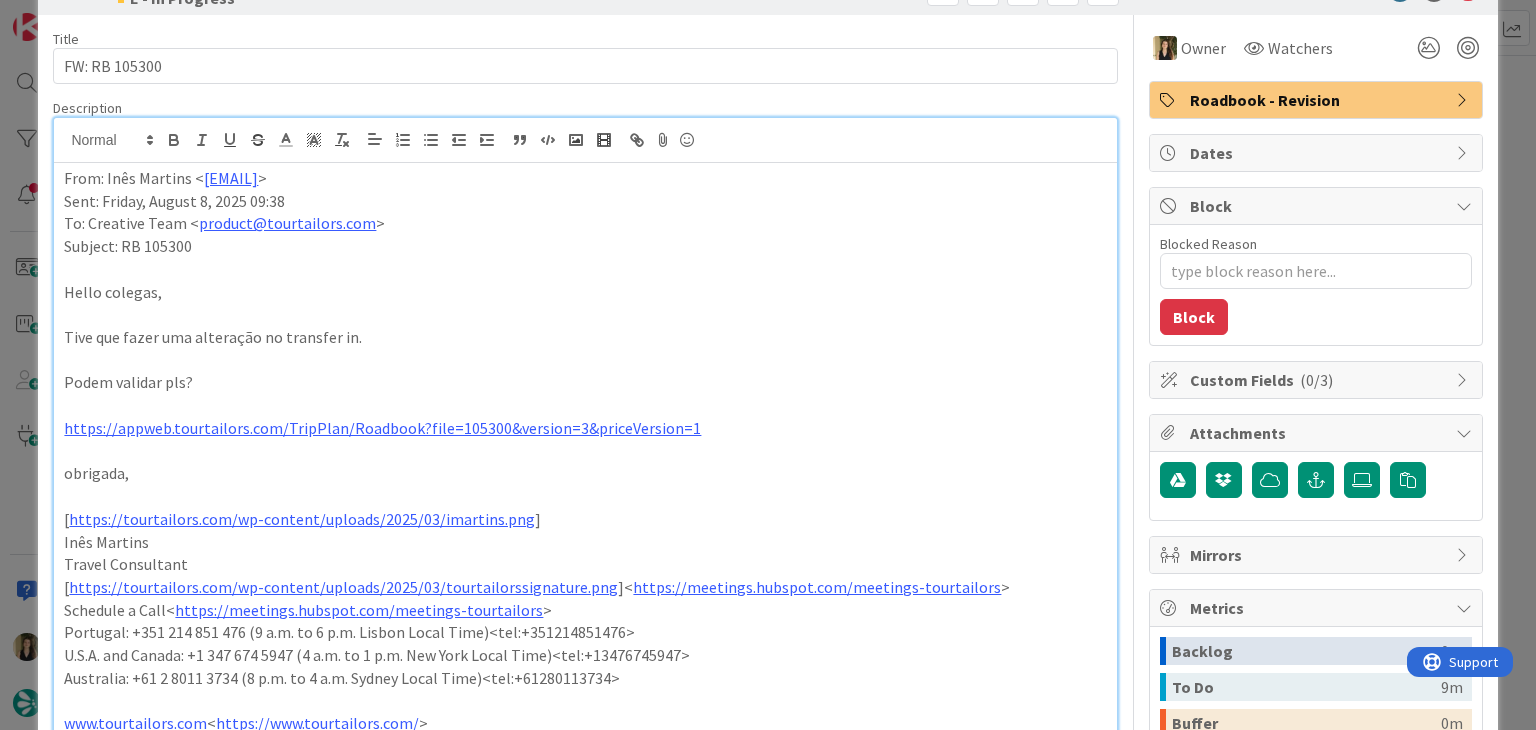 scroll, scrollTop: 0, scrollLeft: 0, axis: both 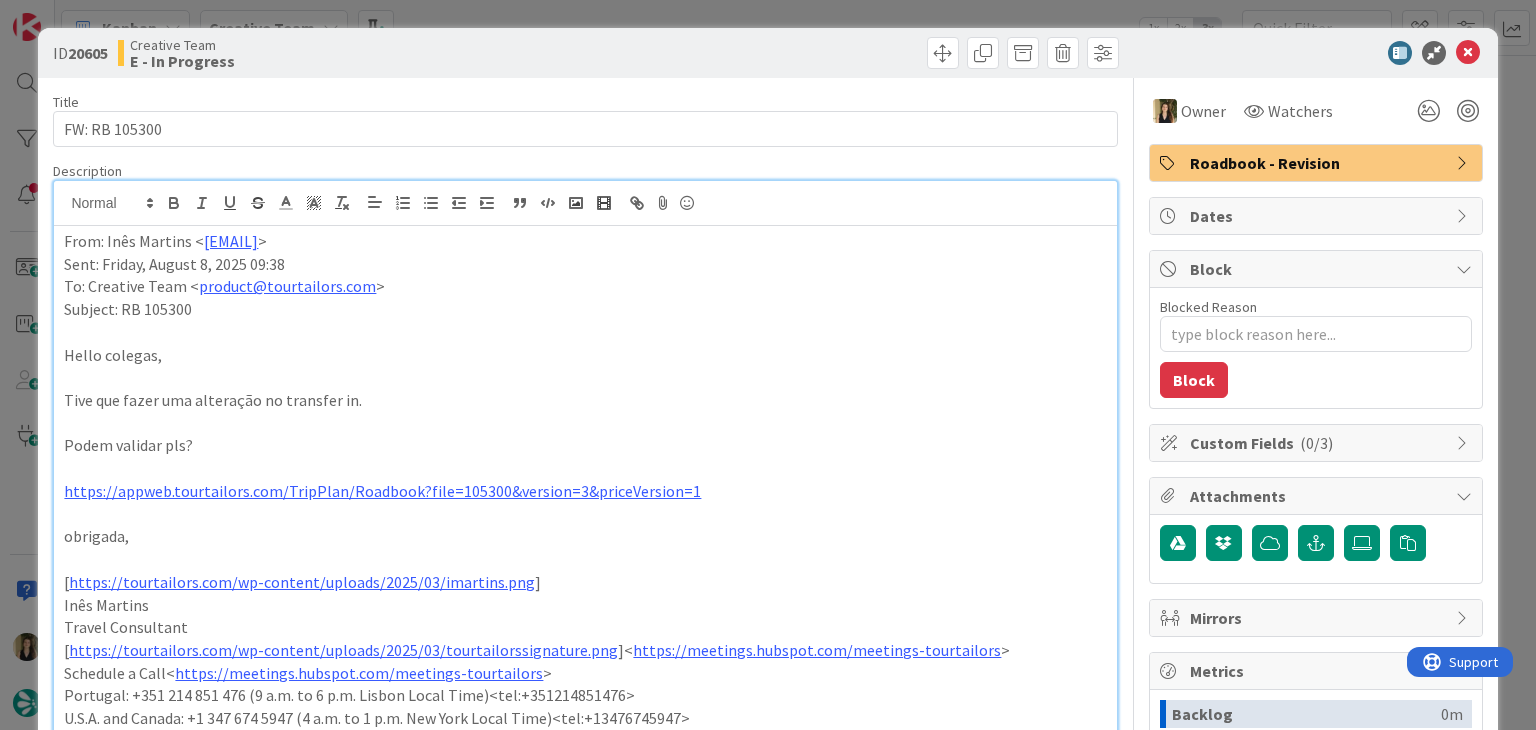 click on "ID  20605 Creative Team E - In Progress" at bounding box center (767, 53) 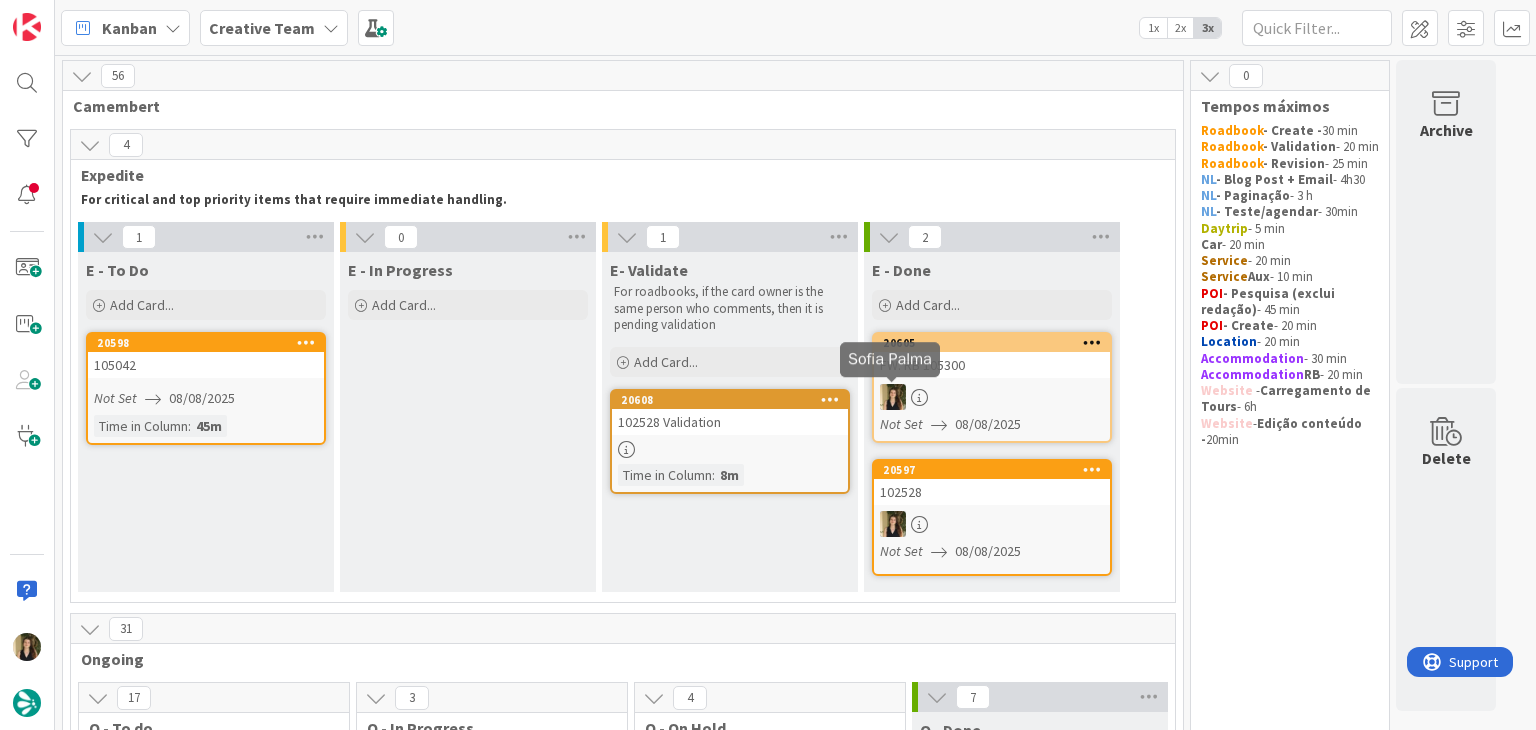 scroll, scrollTop: 0, scrollLeft: 0, axis: both 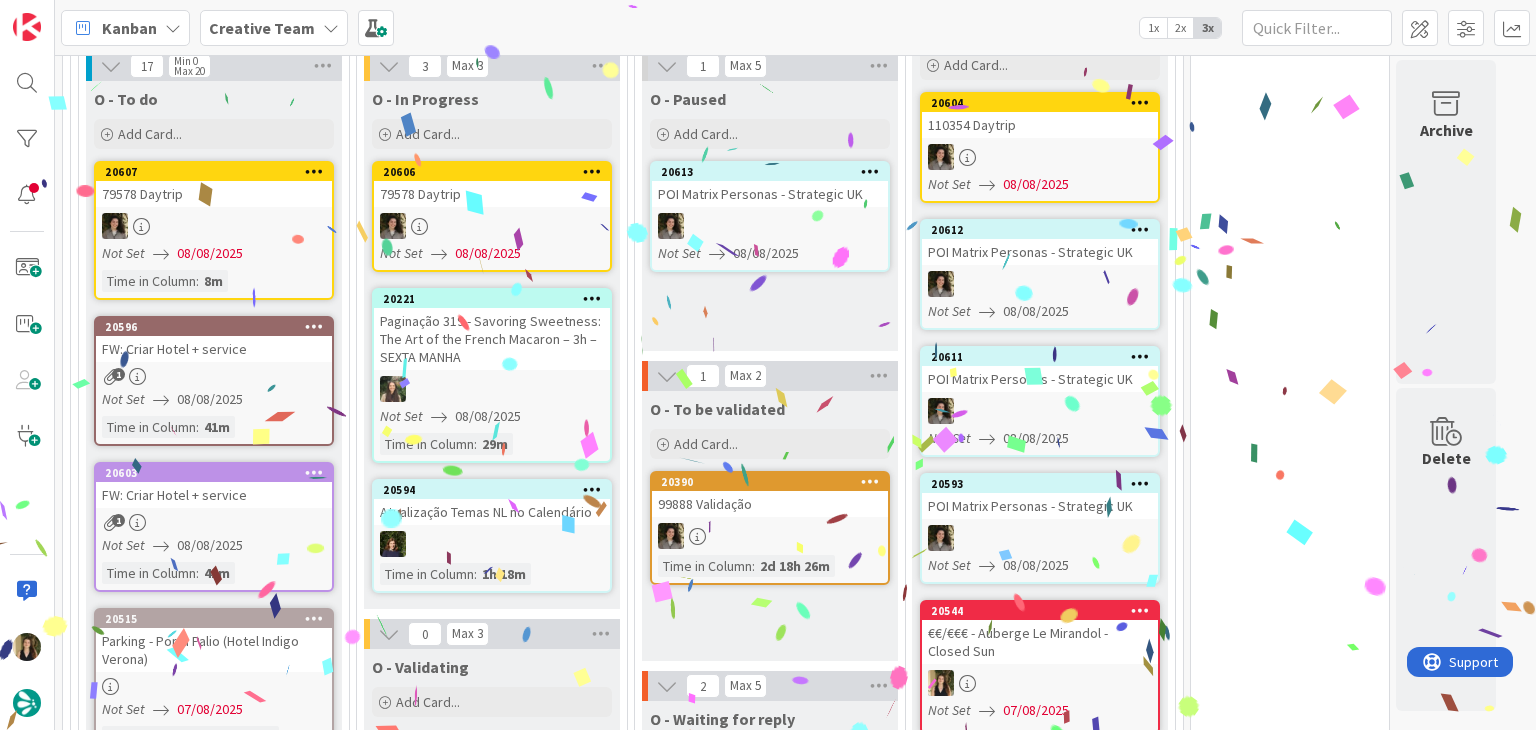 click on "O - Paused Add Card... 20613 POI Matrix Personas - Strategic UK Not Set 08/08/2025" at bounding box center (770, 216) 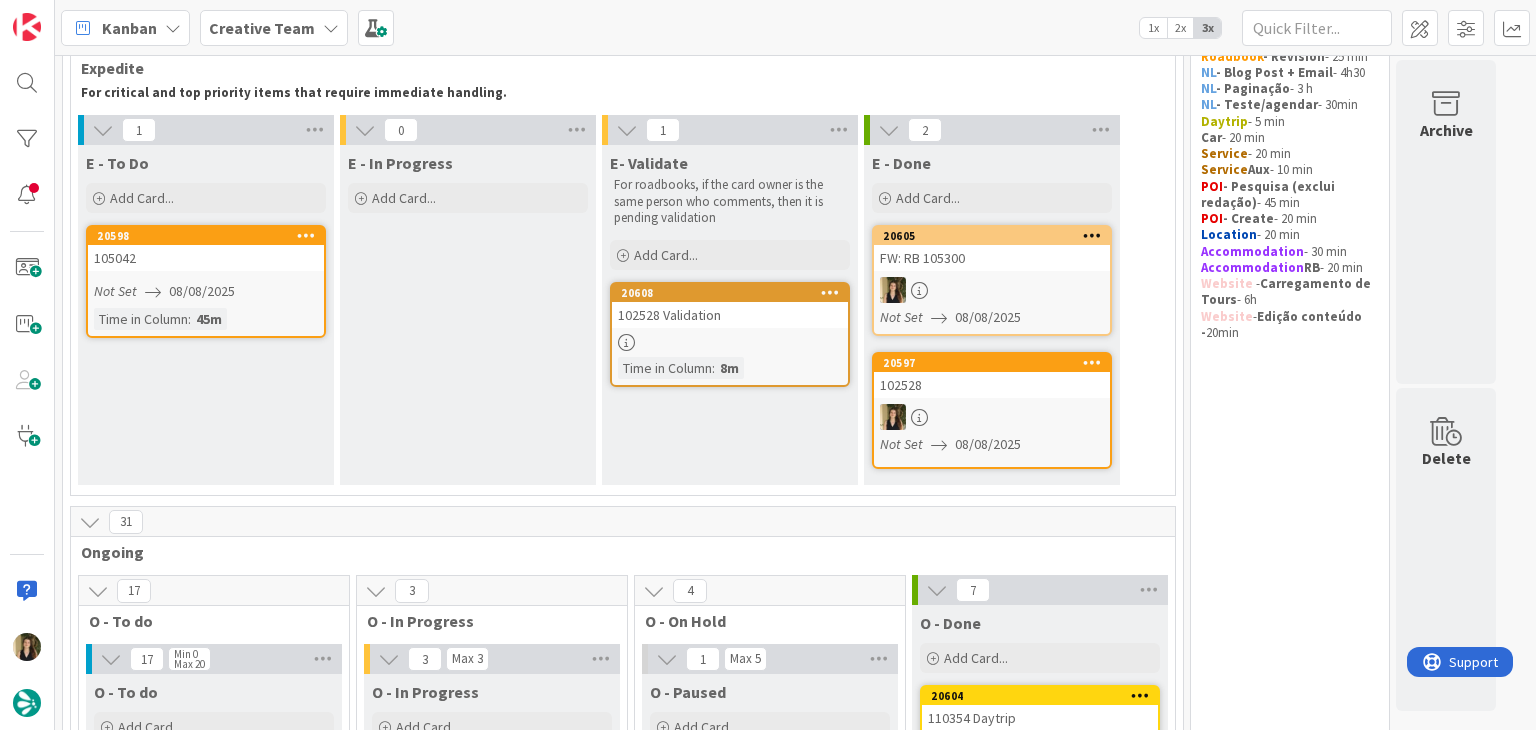scroll, scrollTop: 100, scrollLeft: 0, axis: vertical 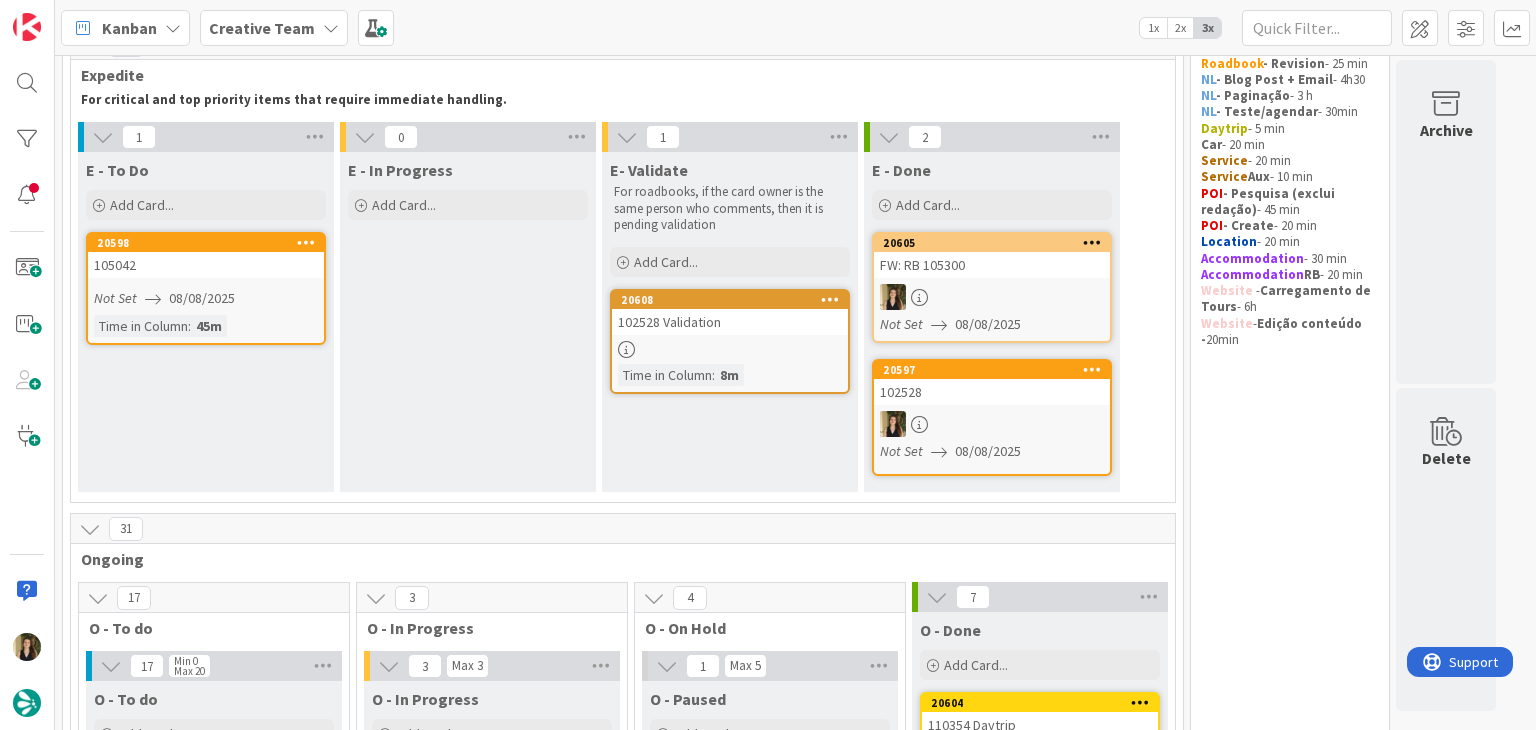 click on "Not Set 08/08/2025" at bounding box center [209, 298] 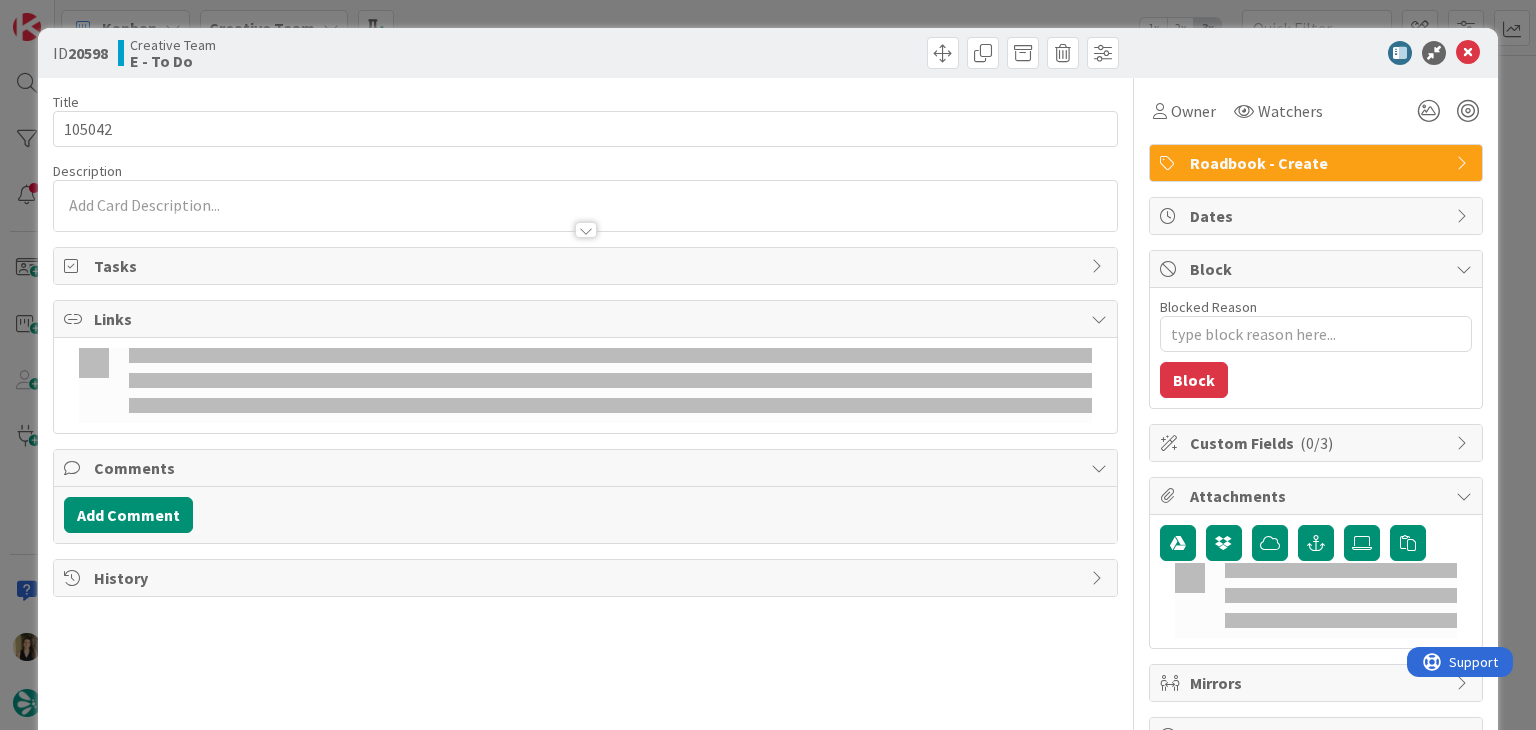 type on "x" 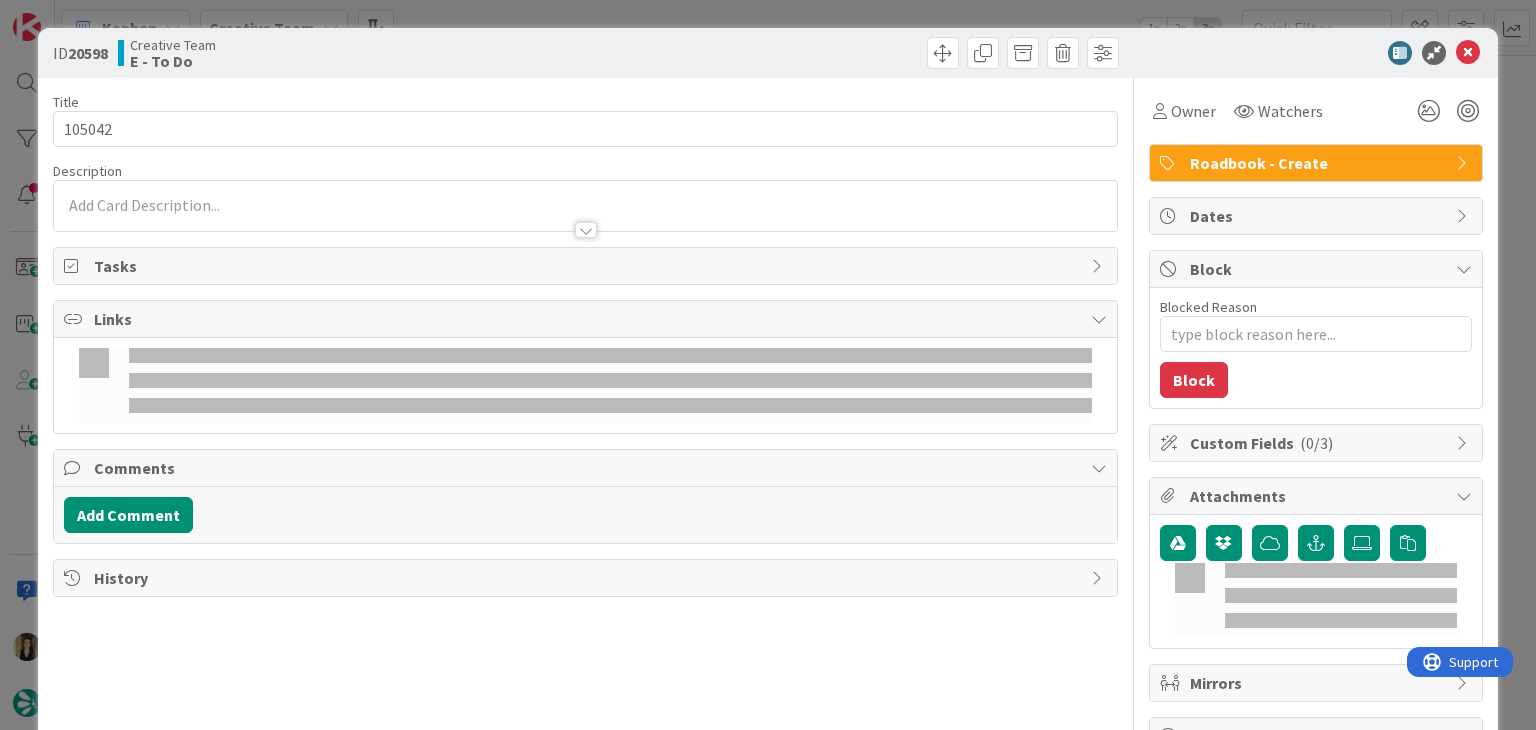 type on "105042" 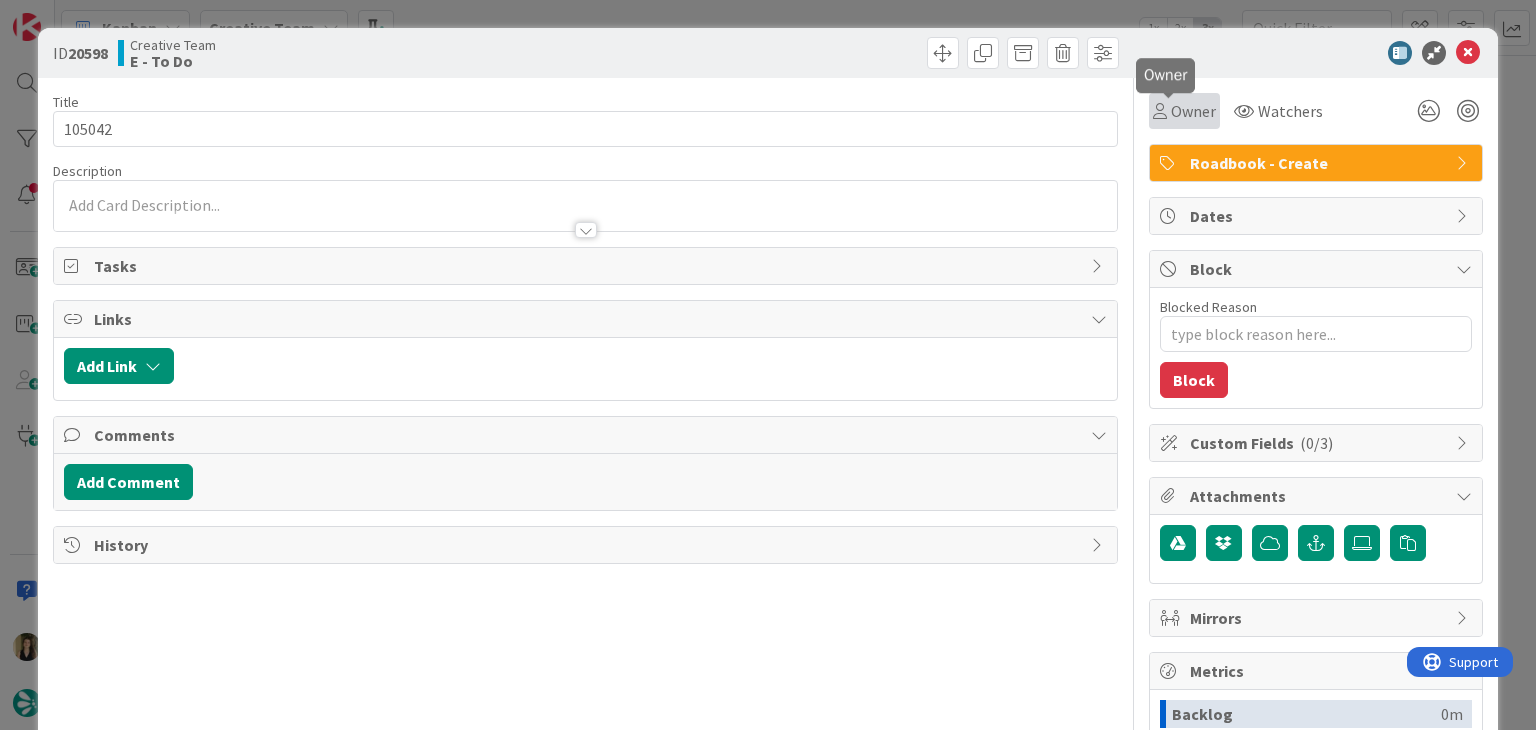 scroll, scrollTop: 0, scrollLeft: 0, axis: both 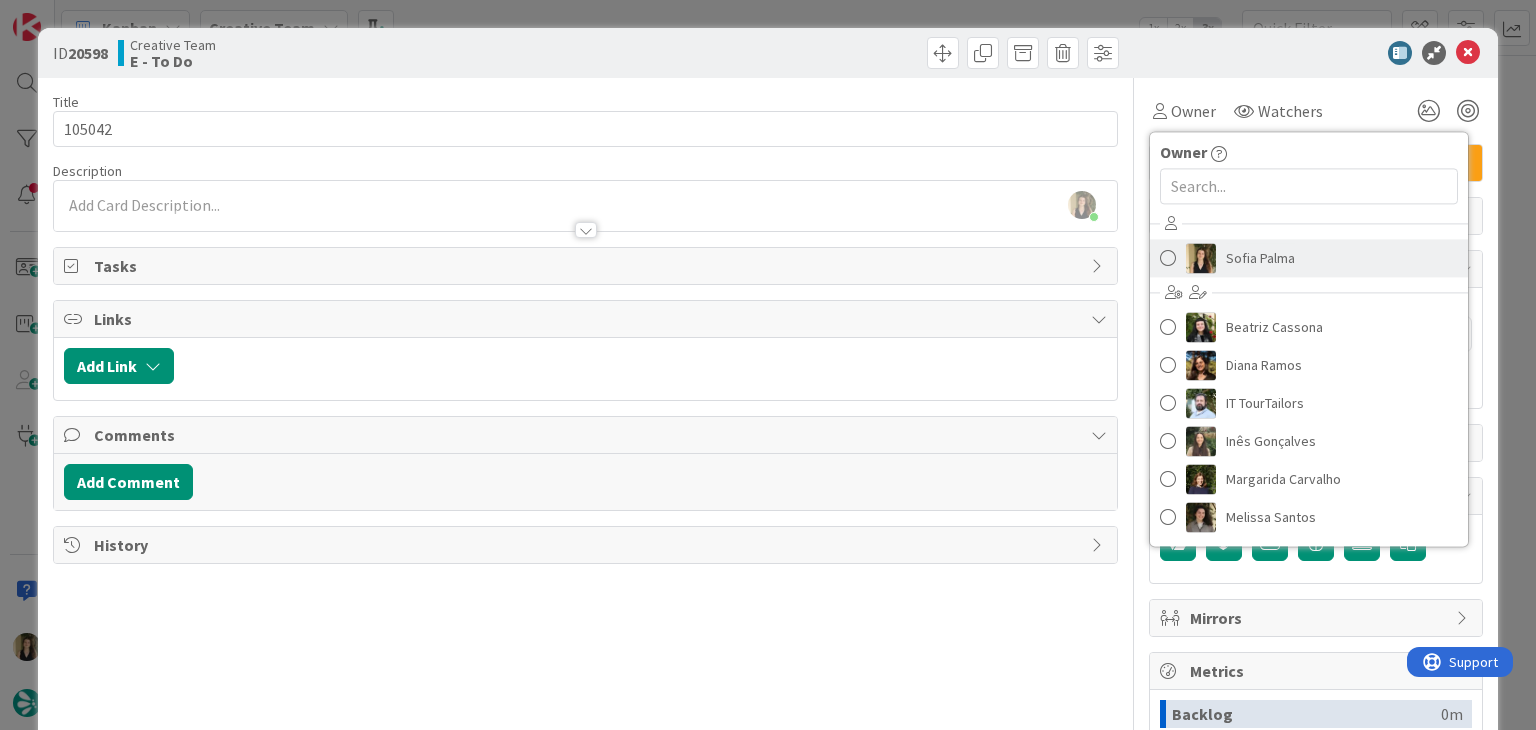 click at bounding box center (1168, 258) 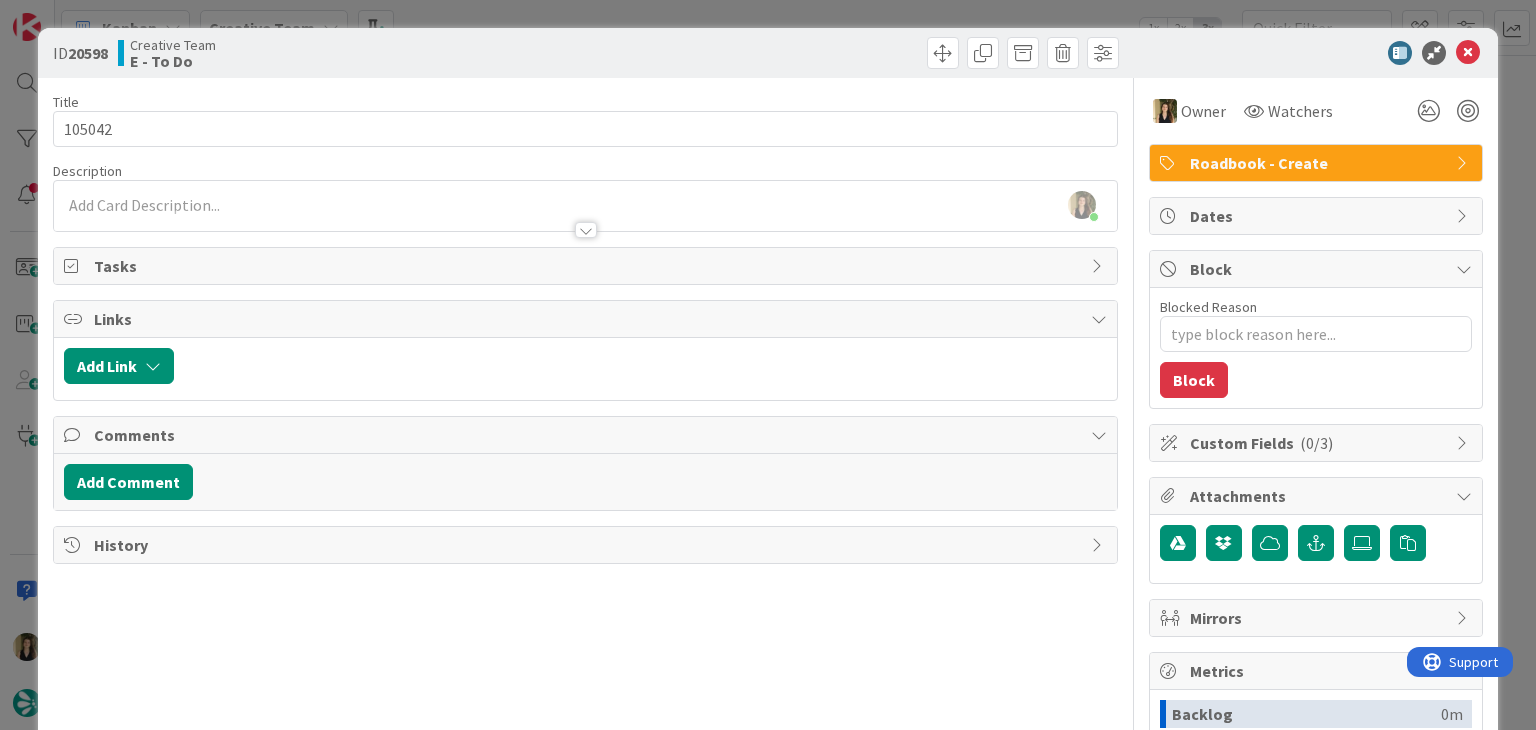 type on "x" 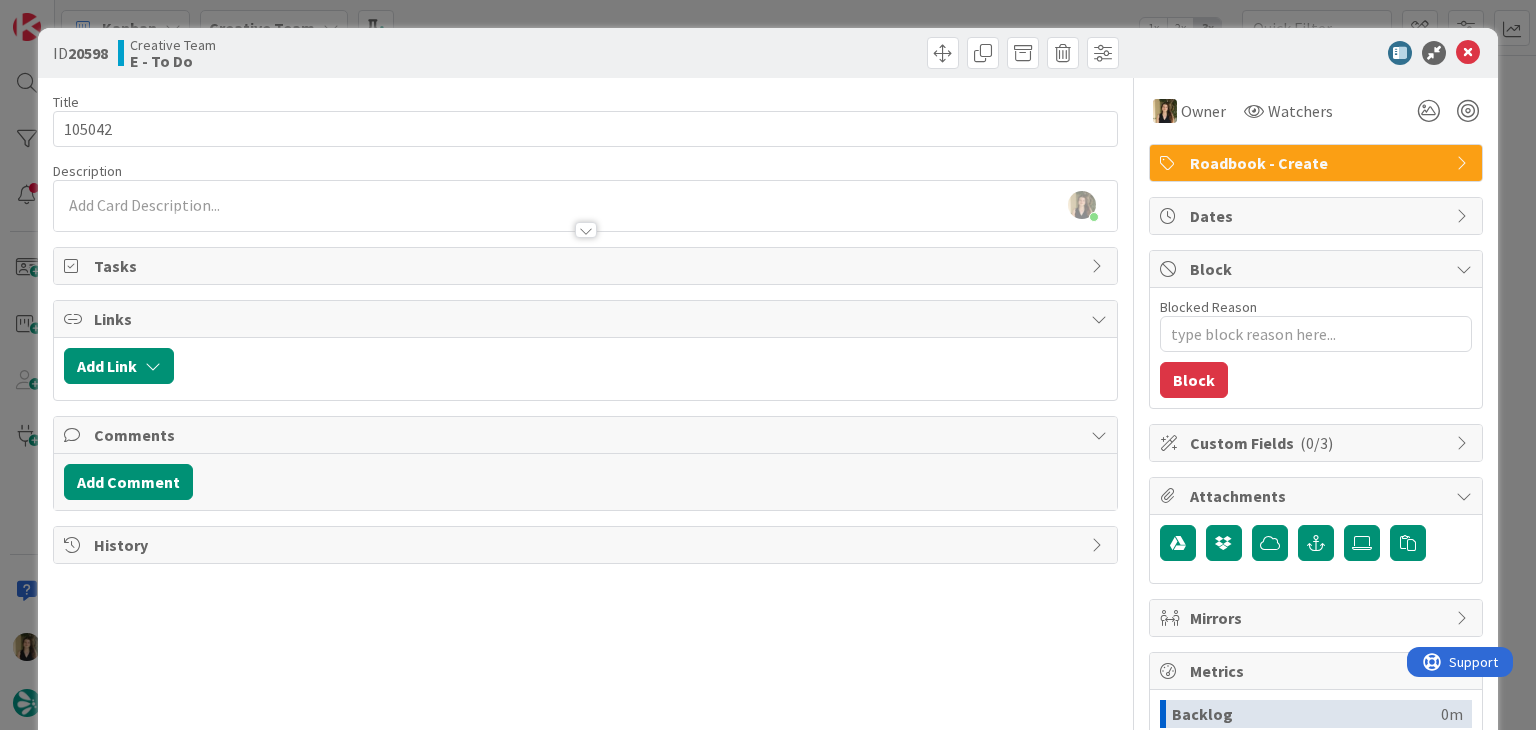 click on "ID  20598 Creative Team E - To Do Title 7 / 128 105042 Description Sofia Palma just joined Owner Watchers Roadbook - Create Tasks Links Add Link Comments Add Comment History Owner Owner Remove Set as Watcher Sofia Palma Beatriz Cassona Diana Ramos  IT TourTailors Inês Gonçalves Margarida Carvalho Melissa Santos Rita Bernardo Watchers Roadbook - Create Dates Block Blocked Reason 0 / 256 Block Custom Fields ( 0/3 ) Attachments Mirrors Metrics Backlog 0m To Do 52m Buffer 0m In Progress 0m Total Time 52m Lead Time 52m Cycle Time 0m Blocked Time 0m Show Details" at bounding box center [768, 365] 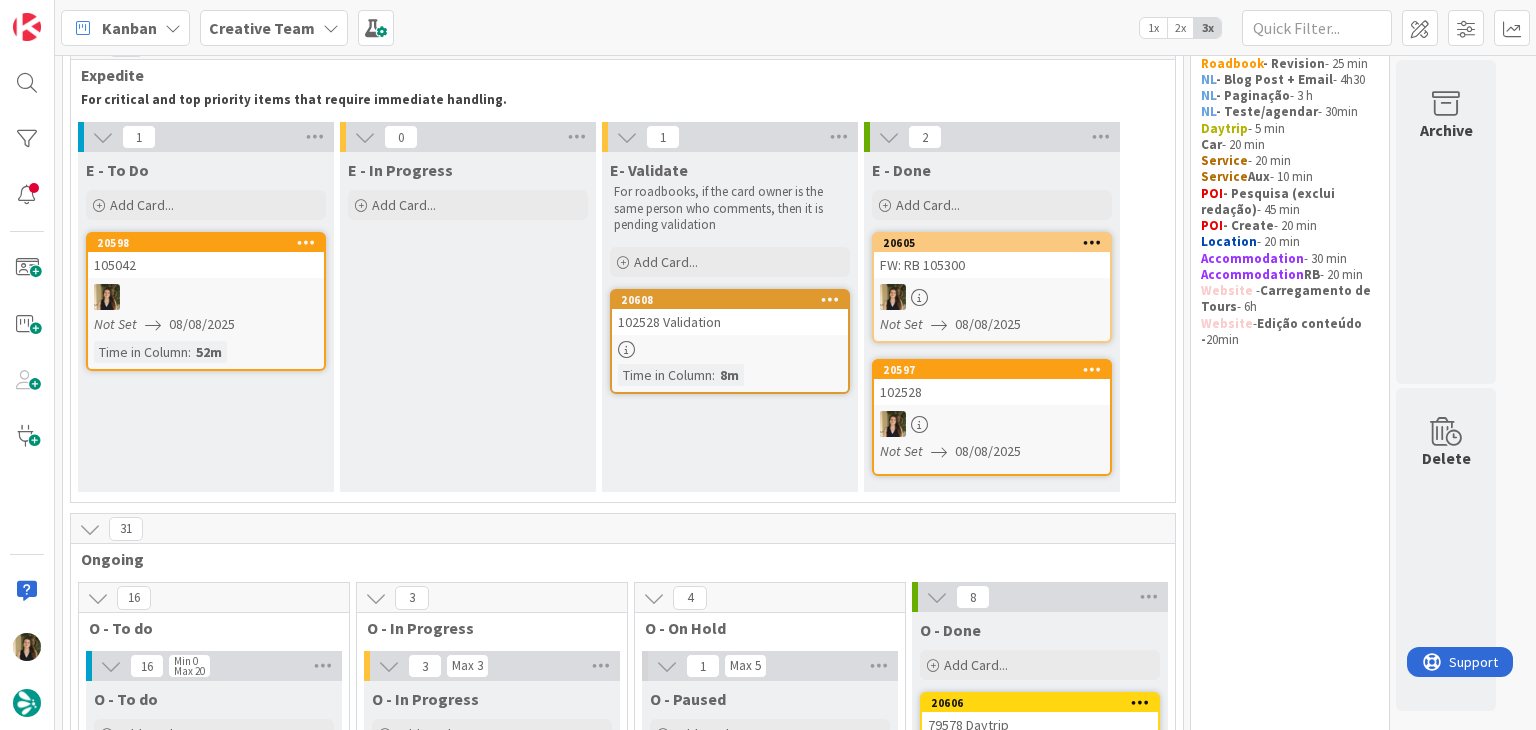 scroll, scrollTop: 0, scrollLeft: 0, axis: both 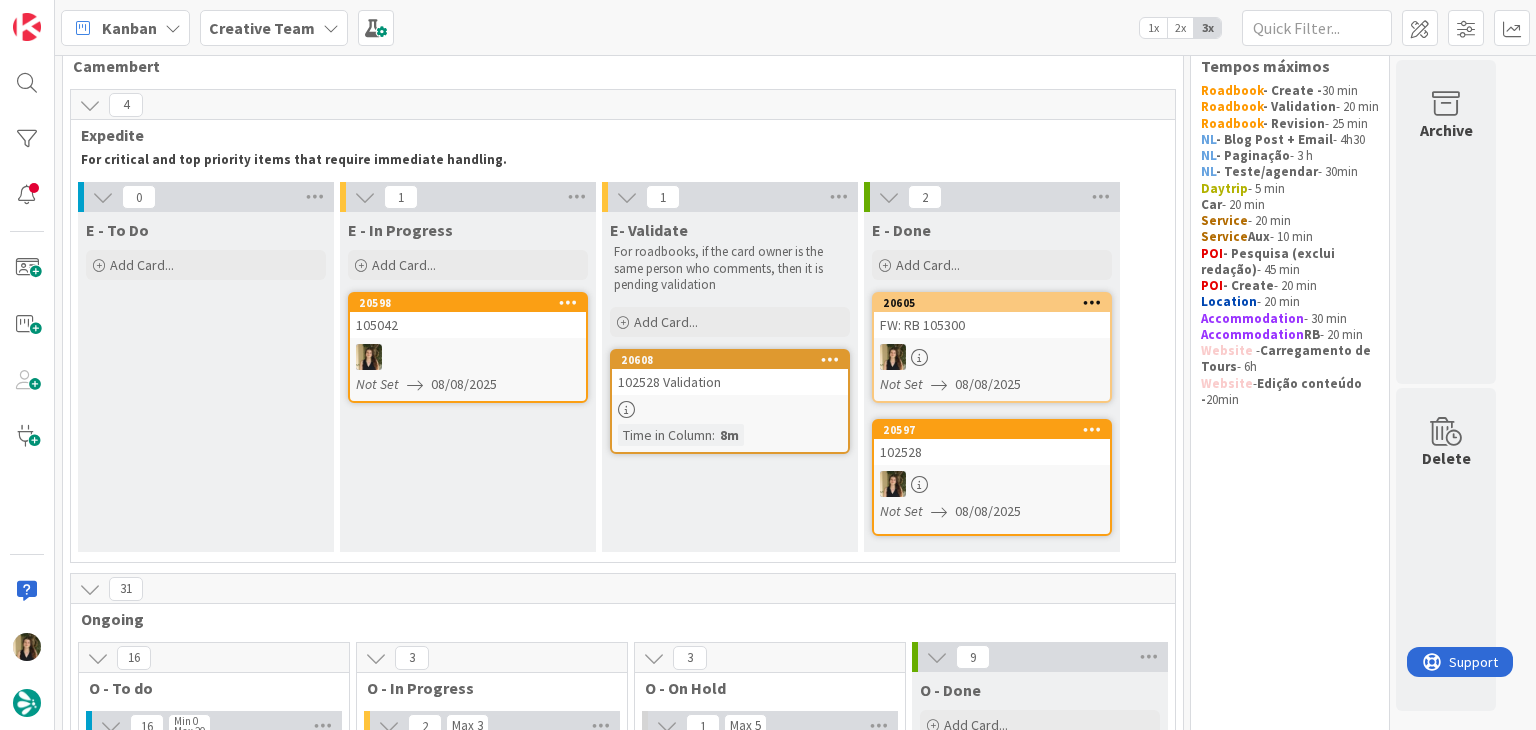 click at bounding box center (468, 357) 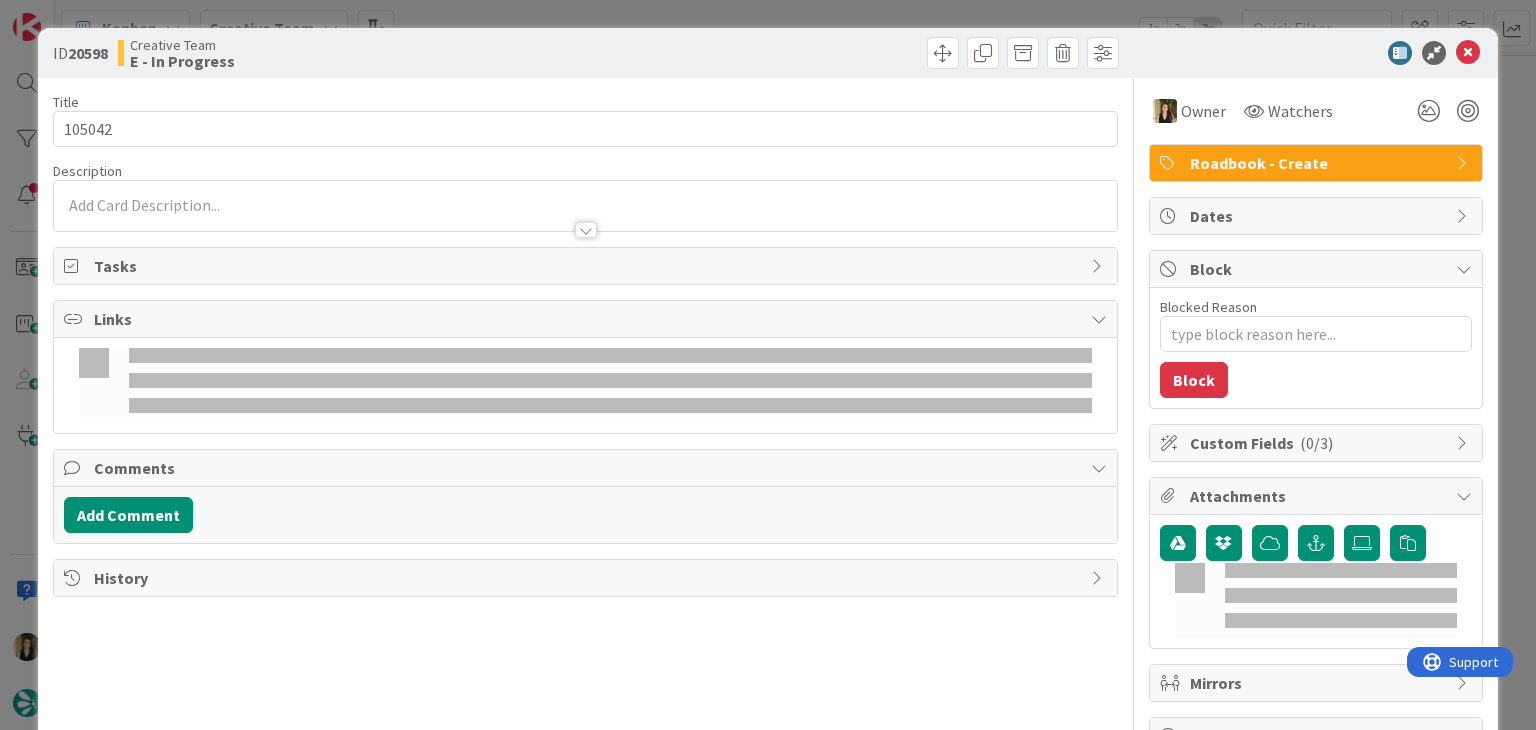 type on "x" 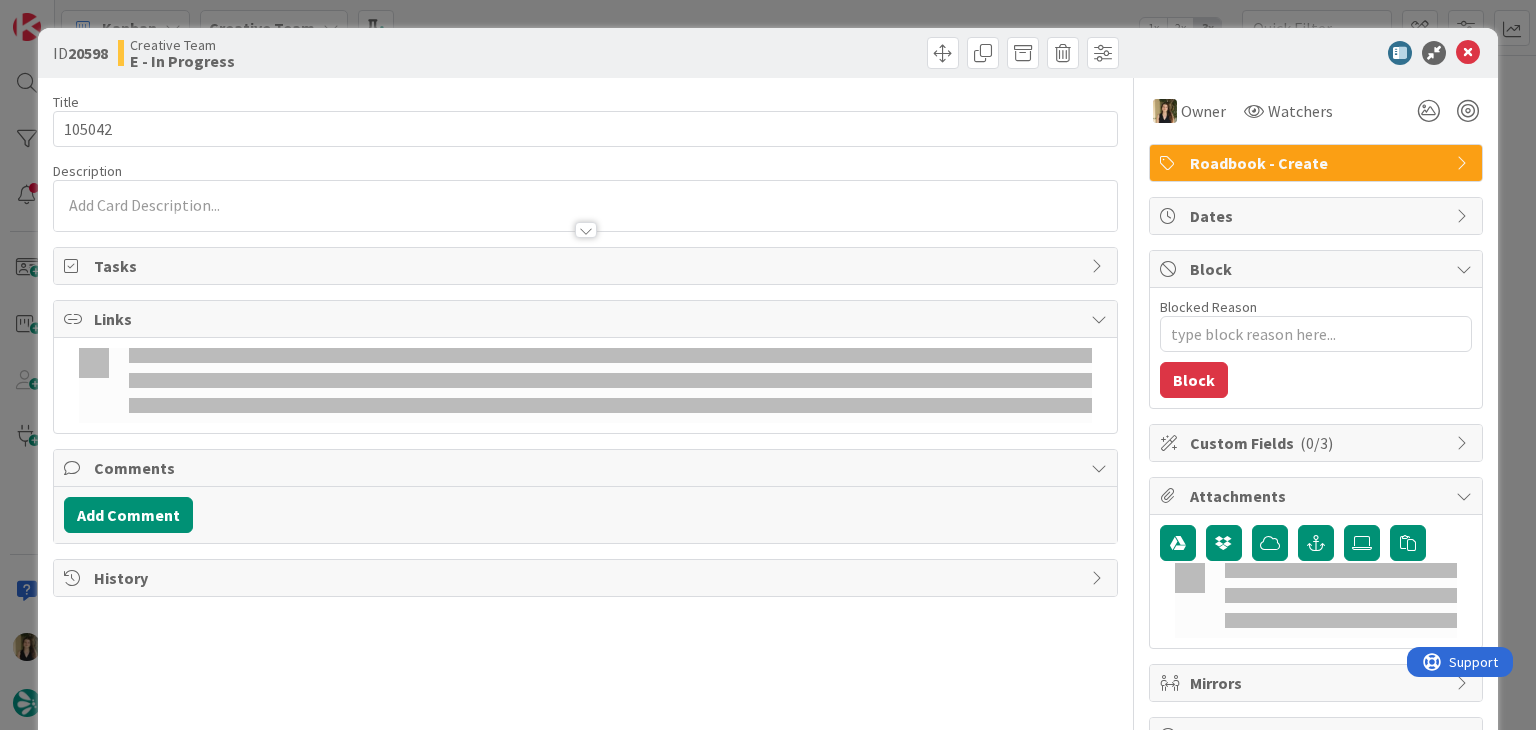 type on "105042" 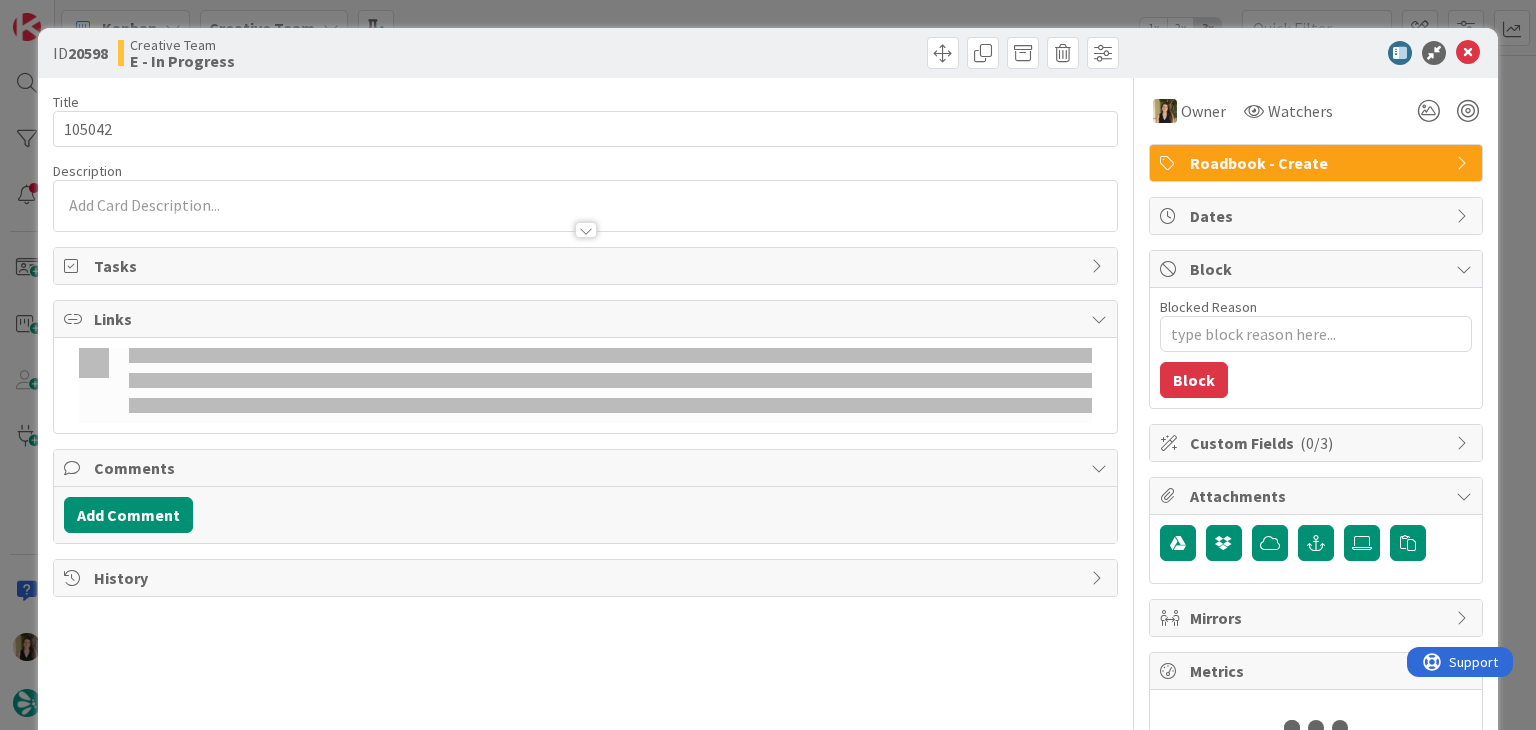 type on "x" 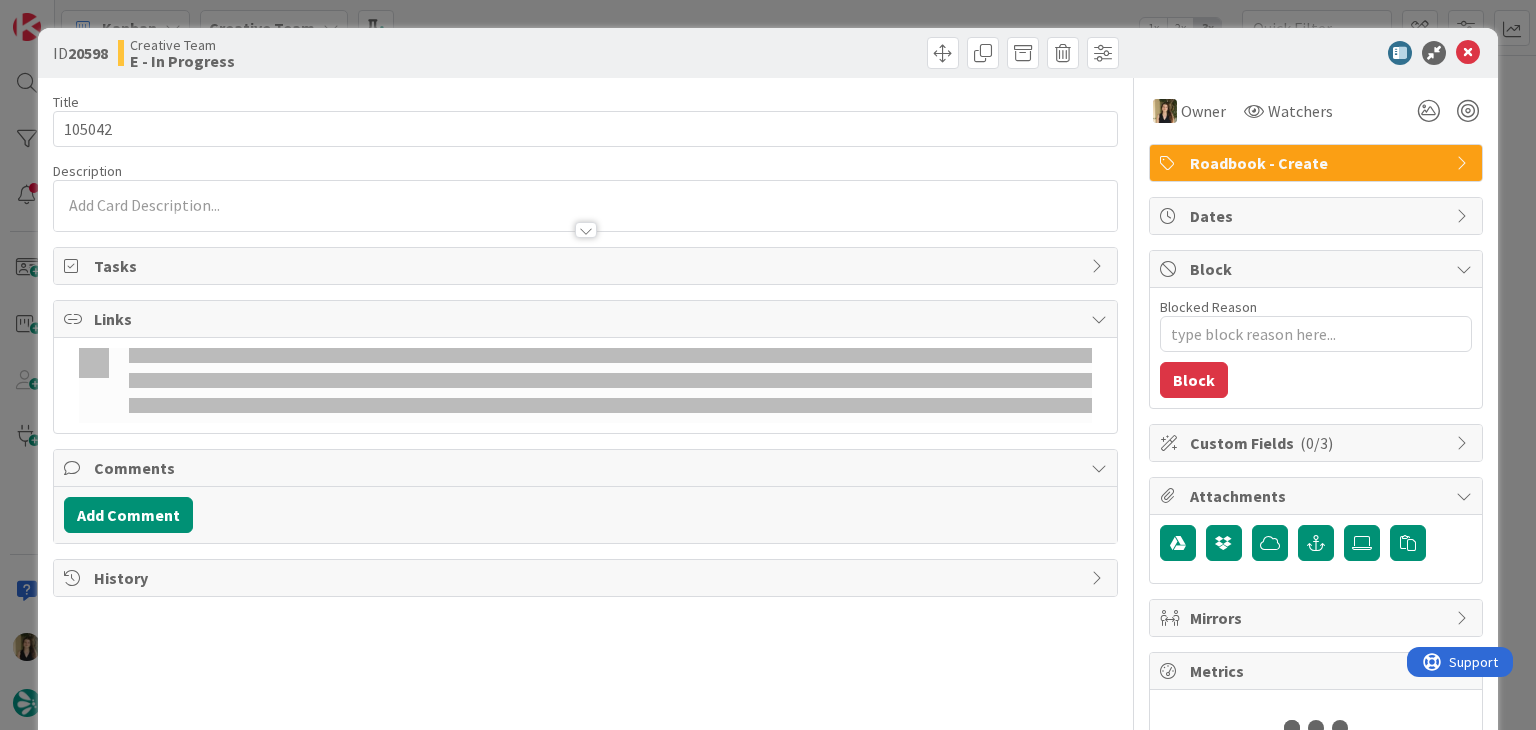 type on "105042" 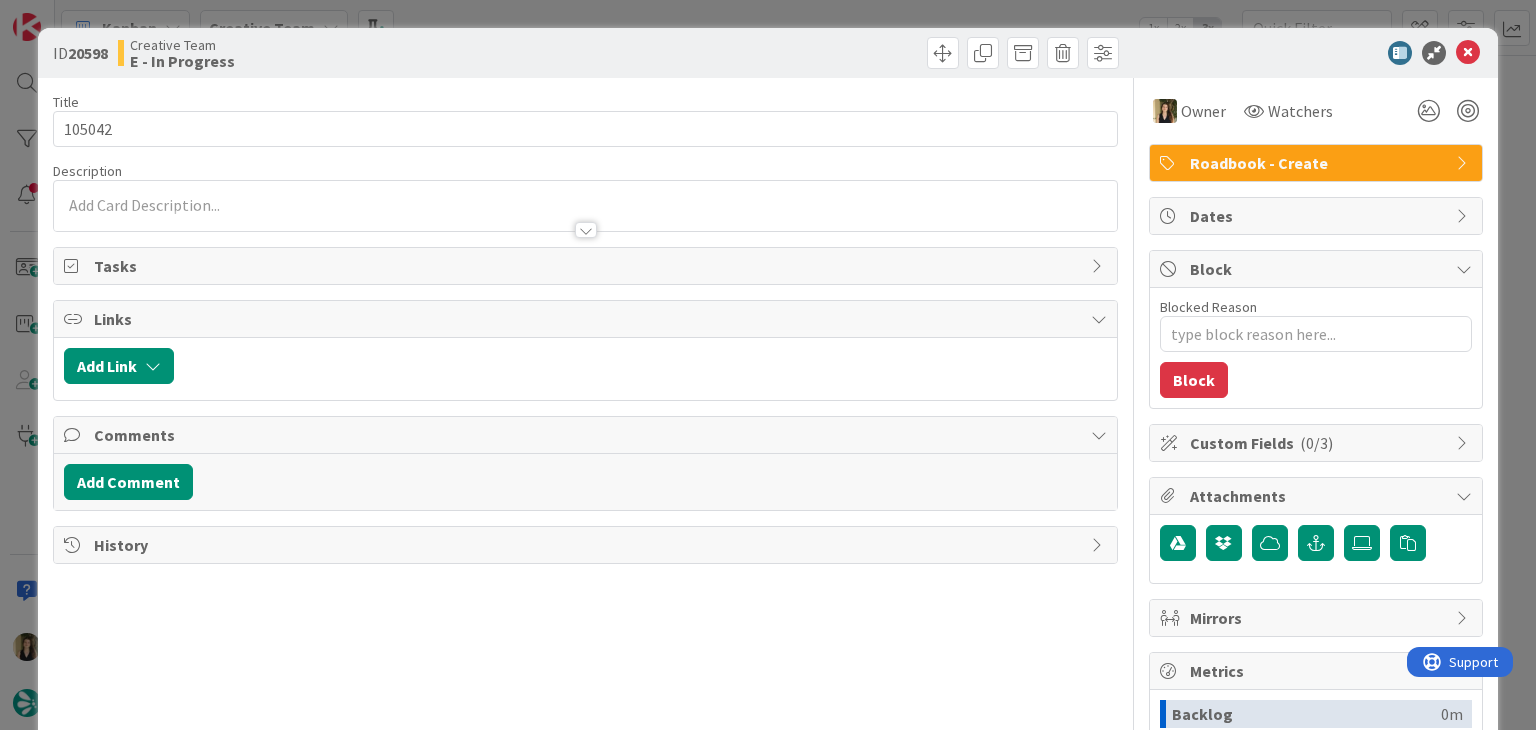 scroll, scrollTop: 0, scrollLeft: 0, axis: both 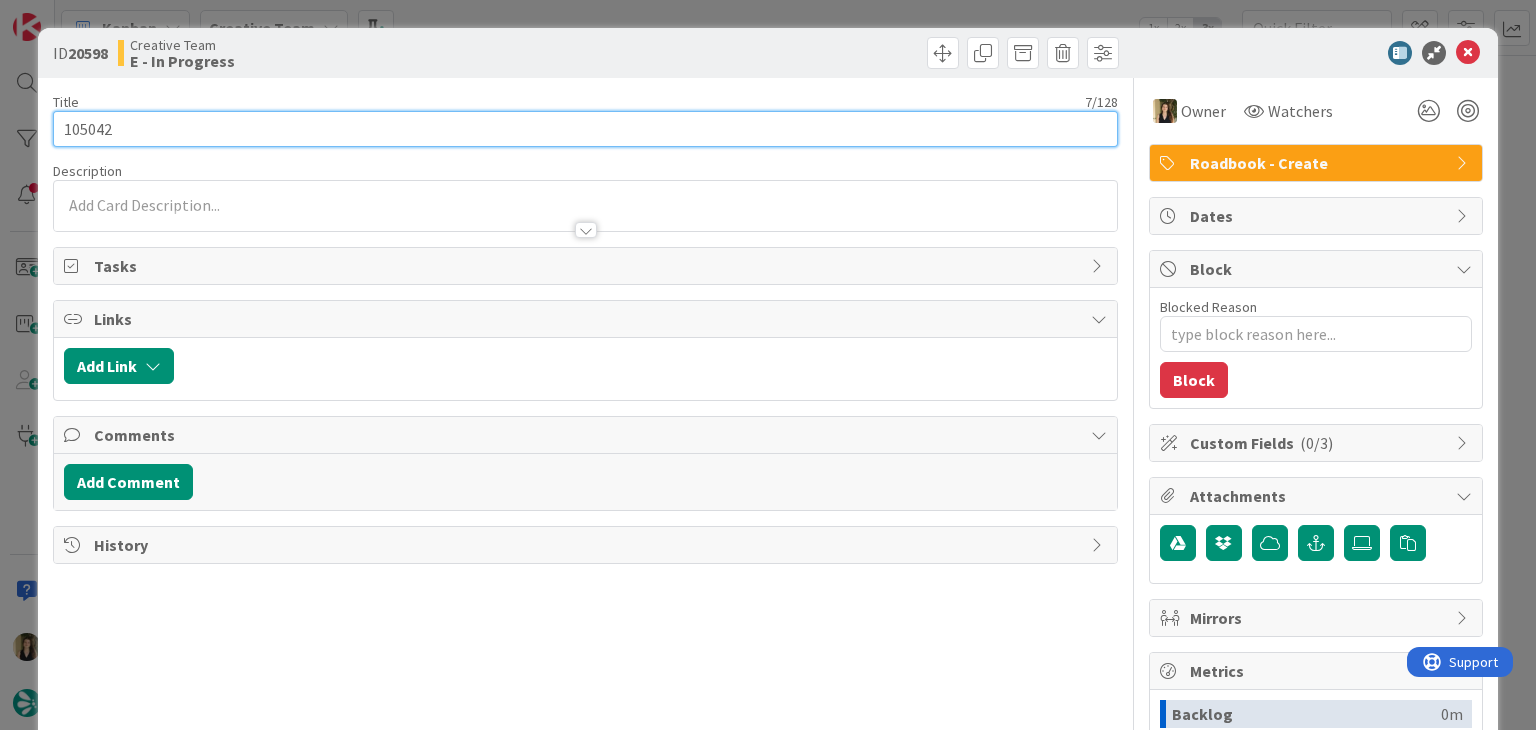 click on "105042" at bounding box center [585, 129] 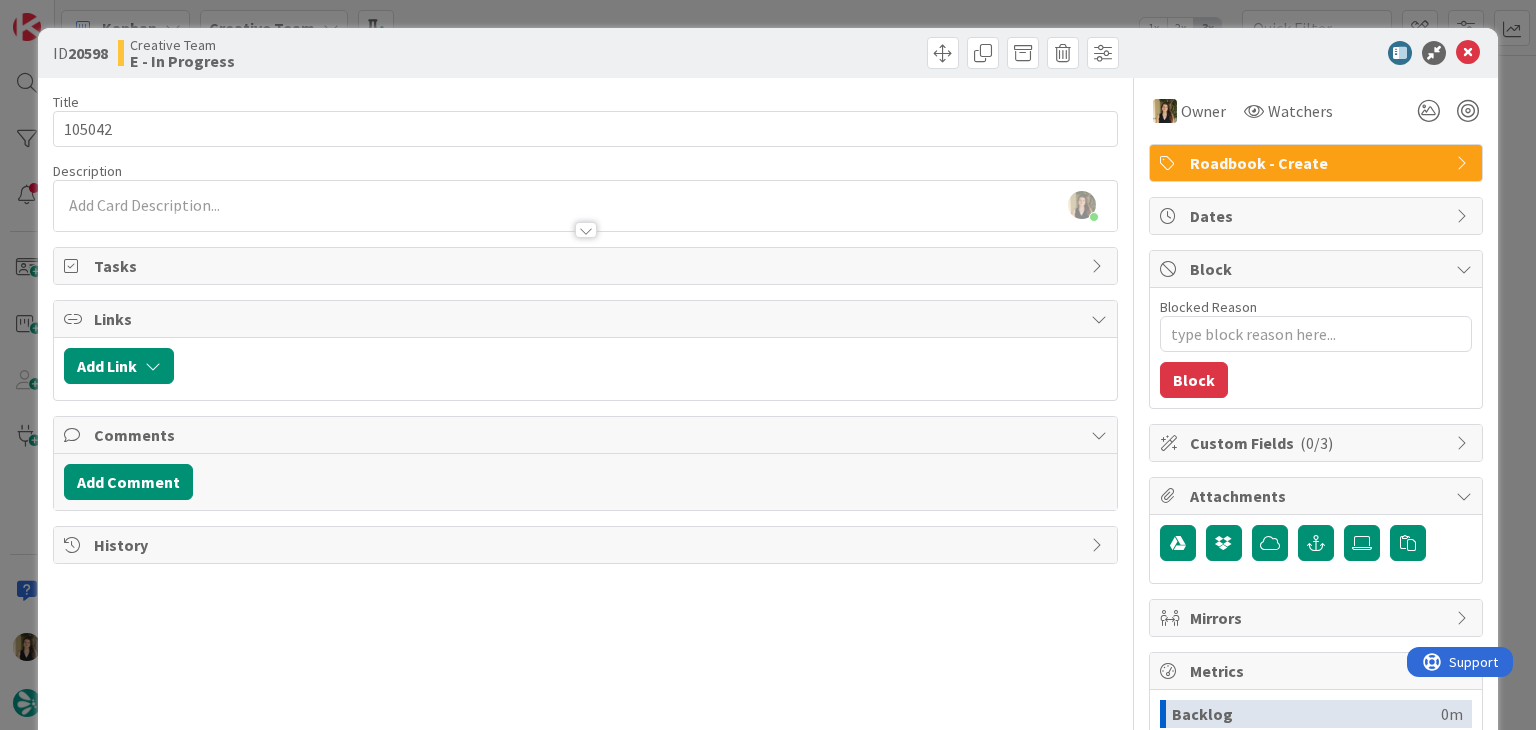 click at bounding box center [585, 220] 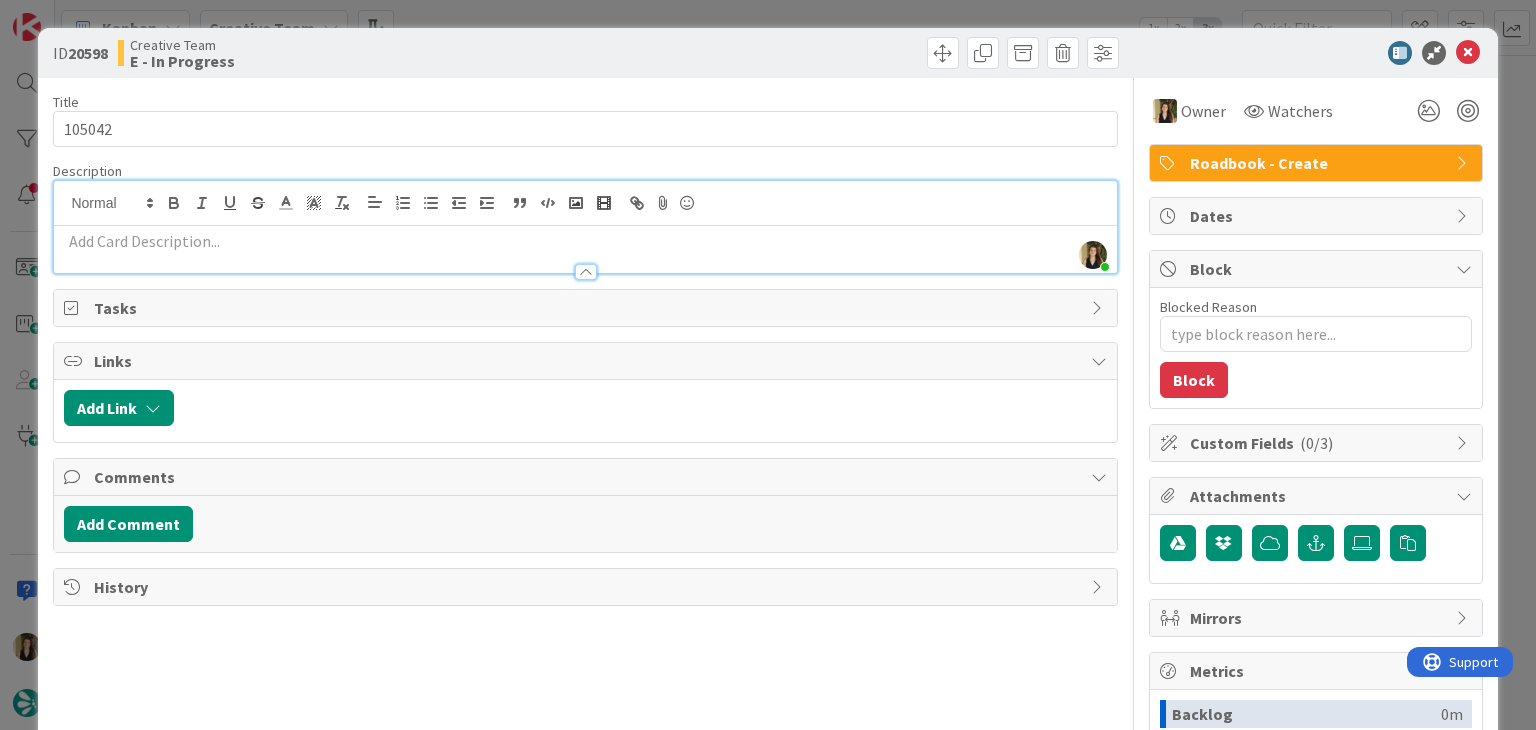 click at bounding box center [585, 241] 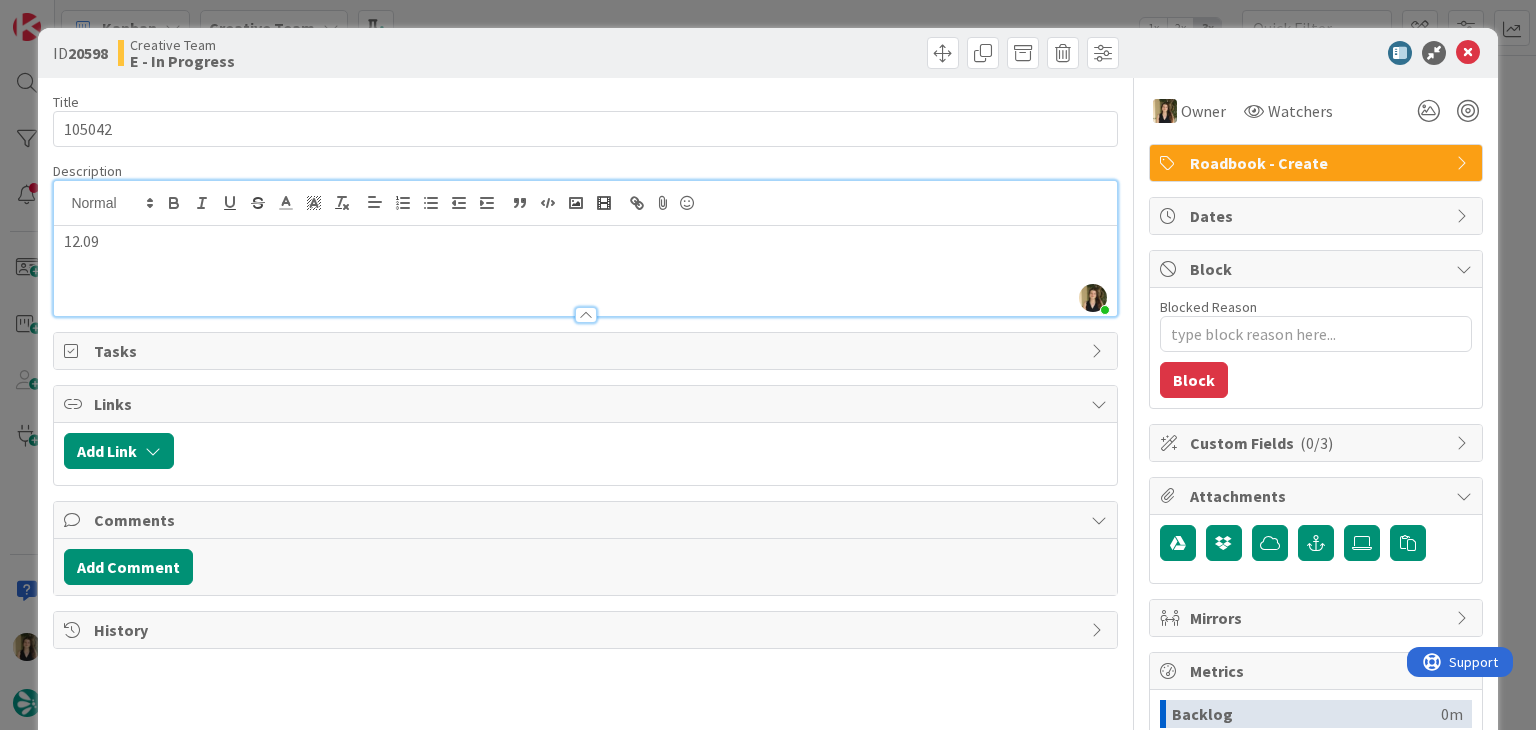 type on "x" 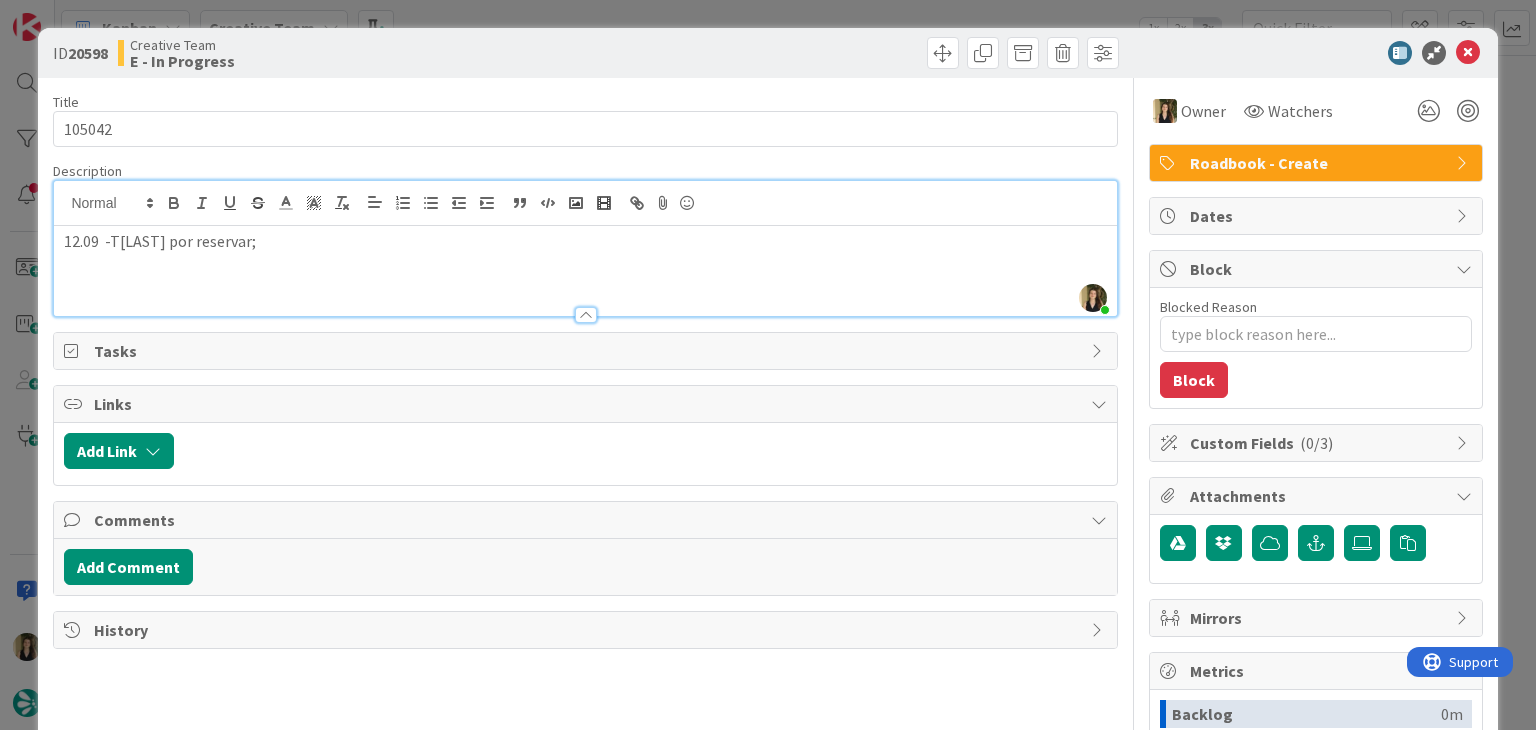 type on "x" 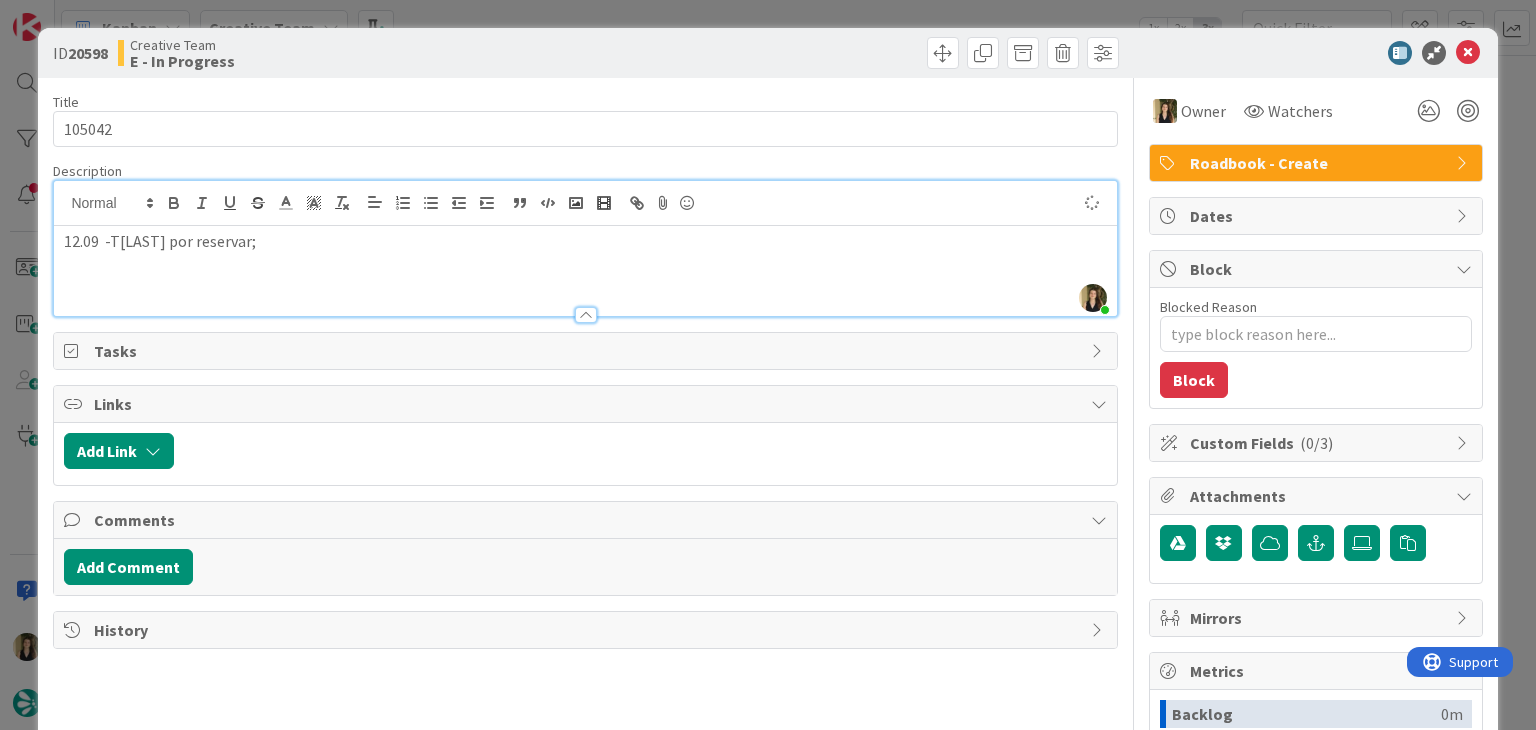 type on "x" 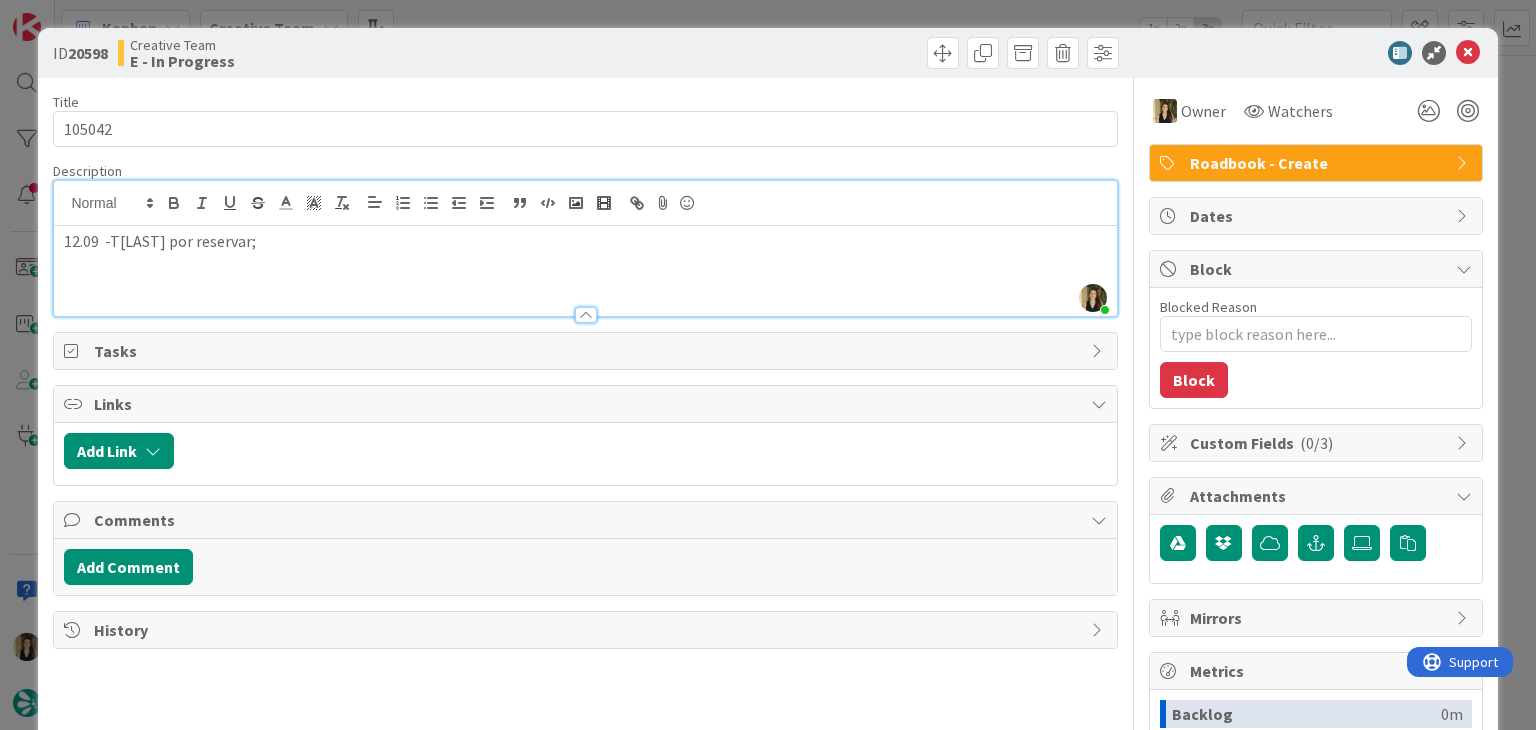 drag, startPoint x: 520, startPoint y: 58, endPoint x: 520, endPoint y: 28, distance: 30 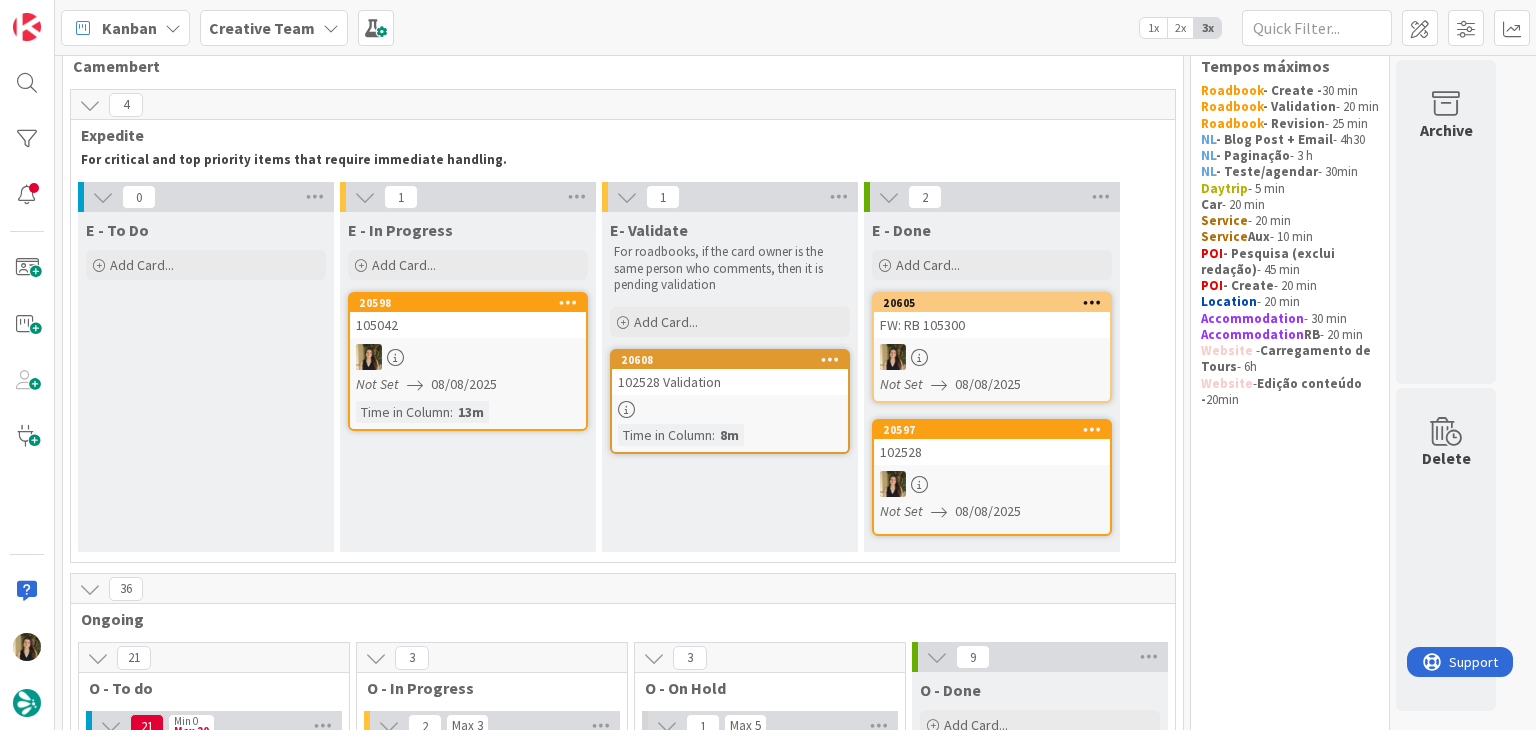 scroll, scrollTop: 0, scrollLeft: 0, axis: both 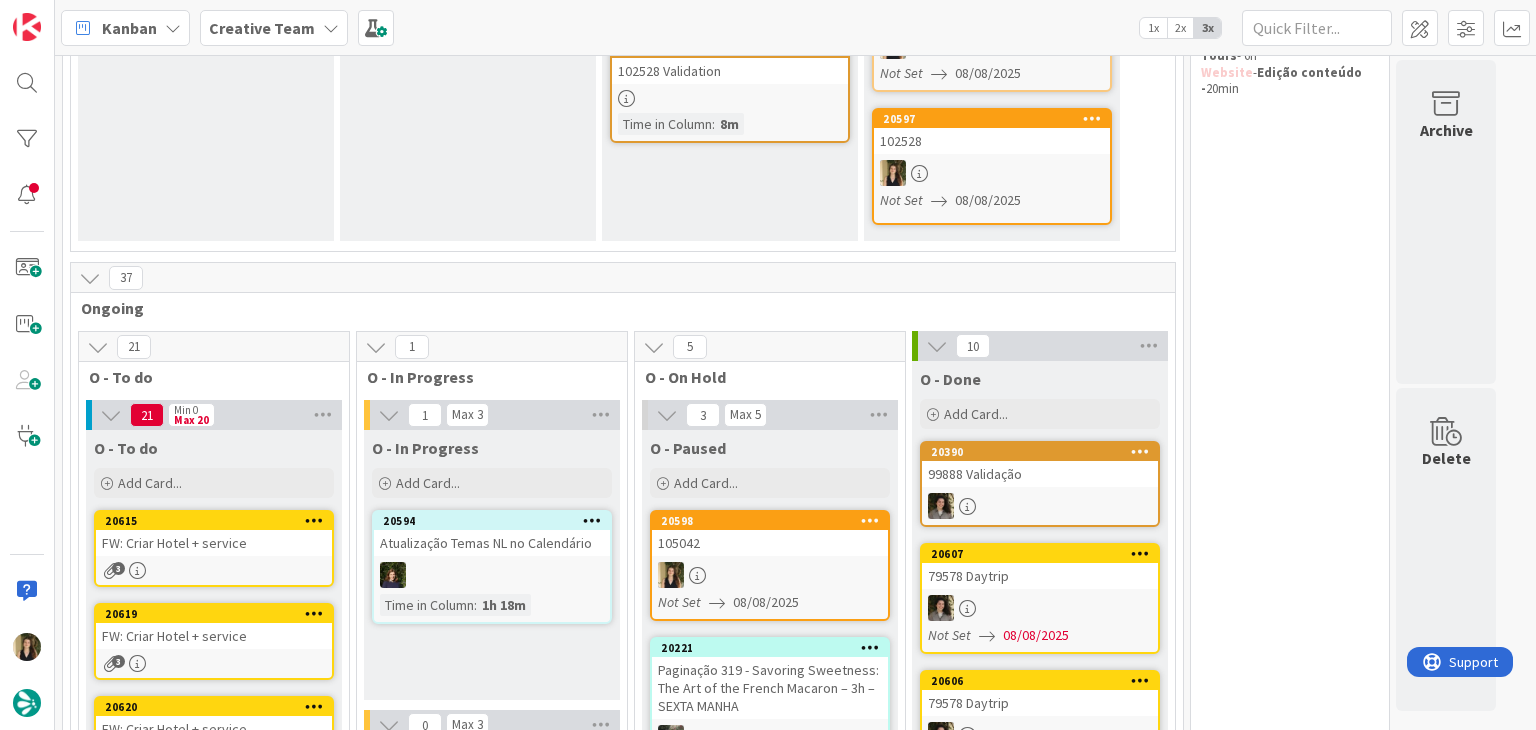 click on "E - In Progress Add Card..." at bounding box center [468, 71] 